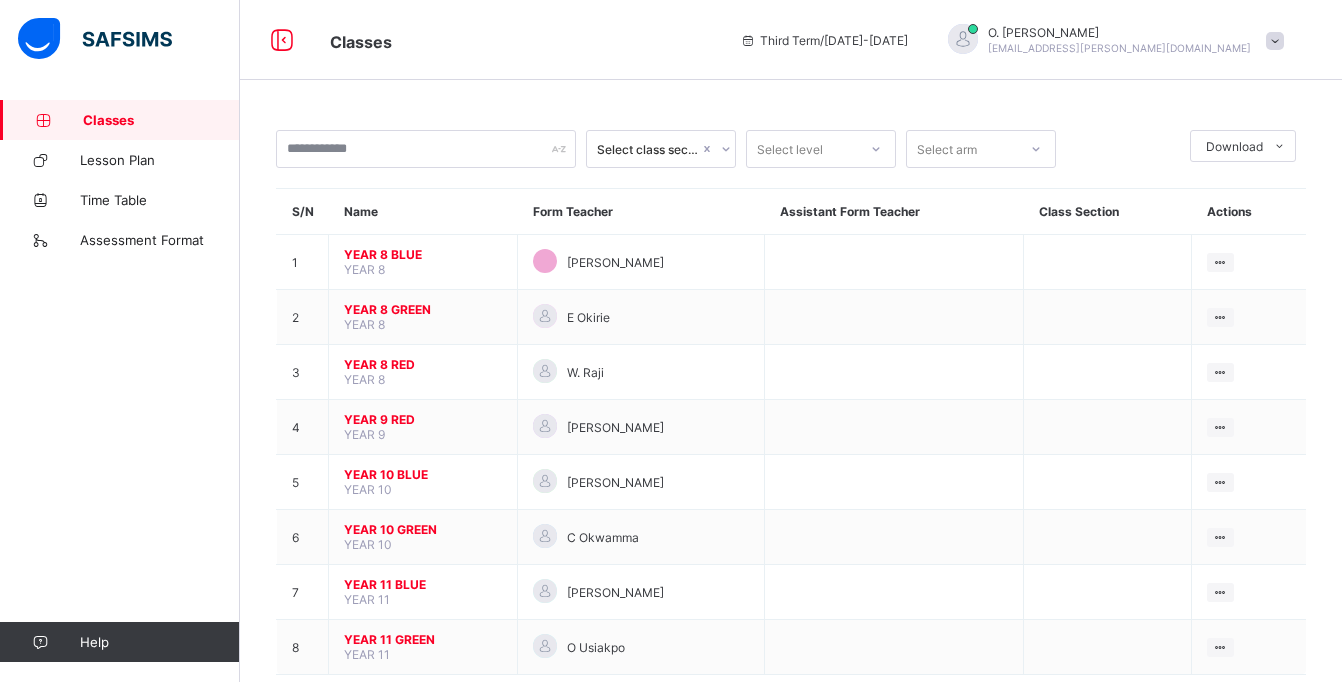 scroll, scrollTop: 0, scrollLeft: 0, axis: both 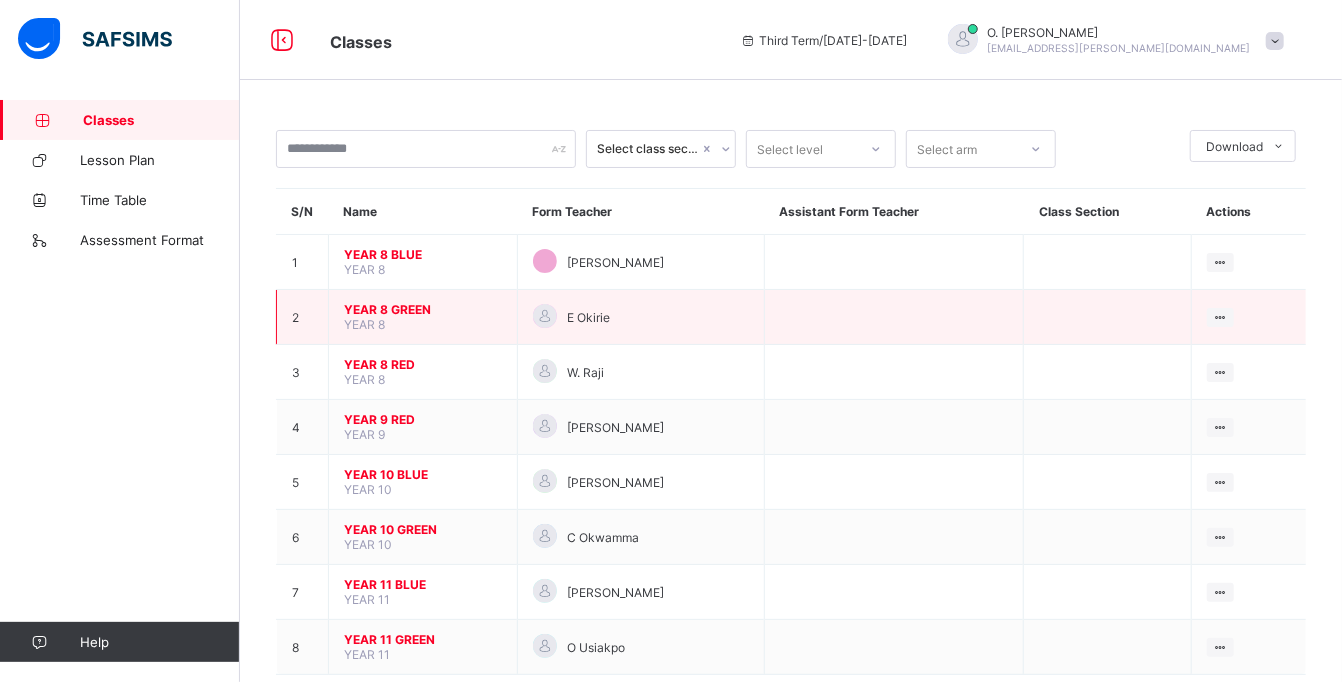 click on "YEAR 8   GREEN" at bounding box center (423, 309) 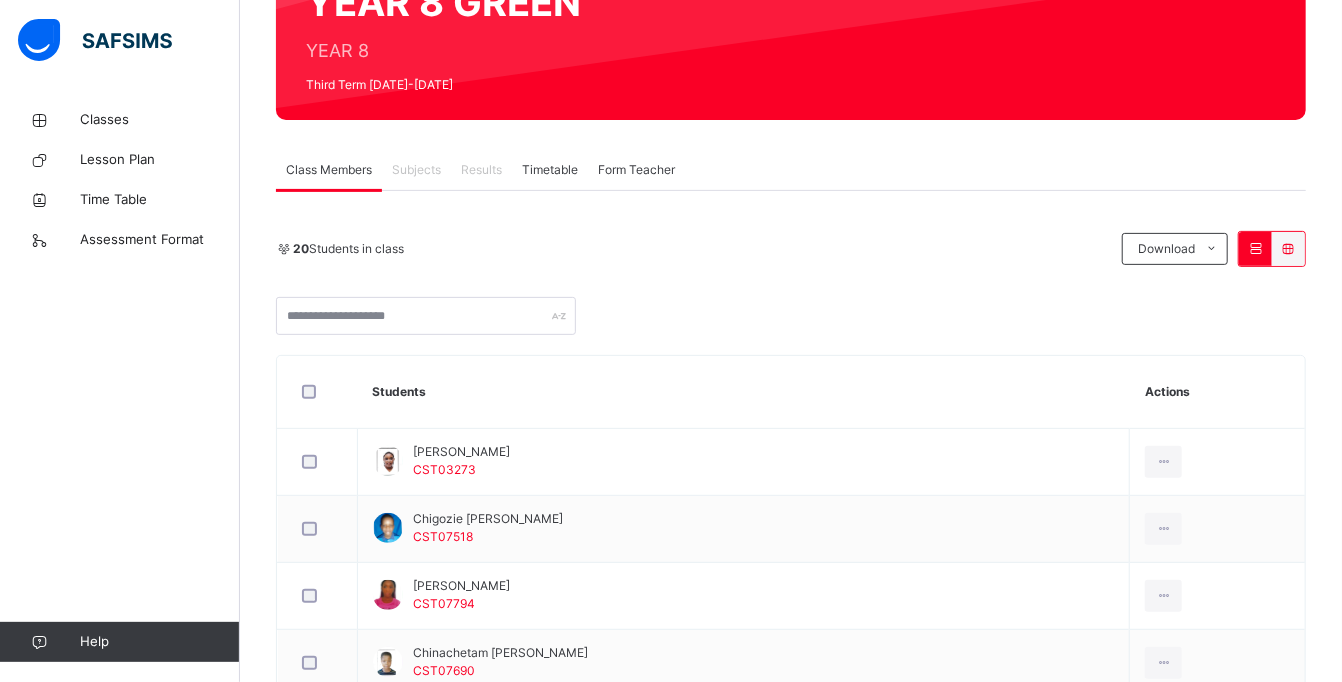 scroll, scrollTop: 0, scrollLeft: 0, axis: both 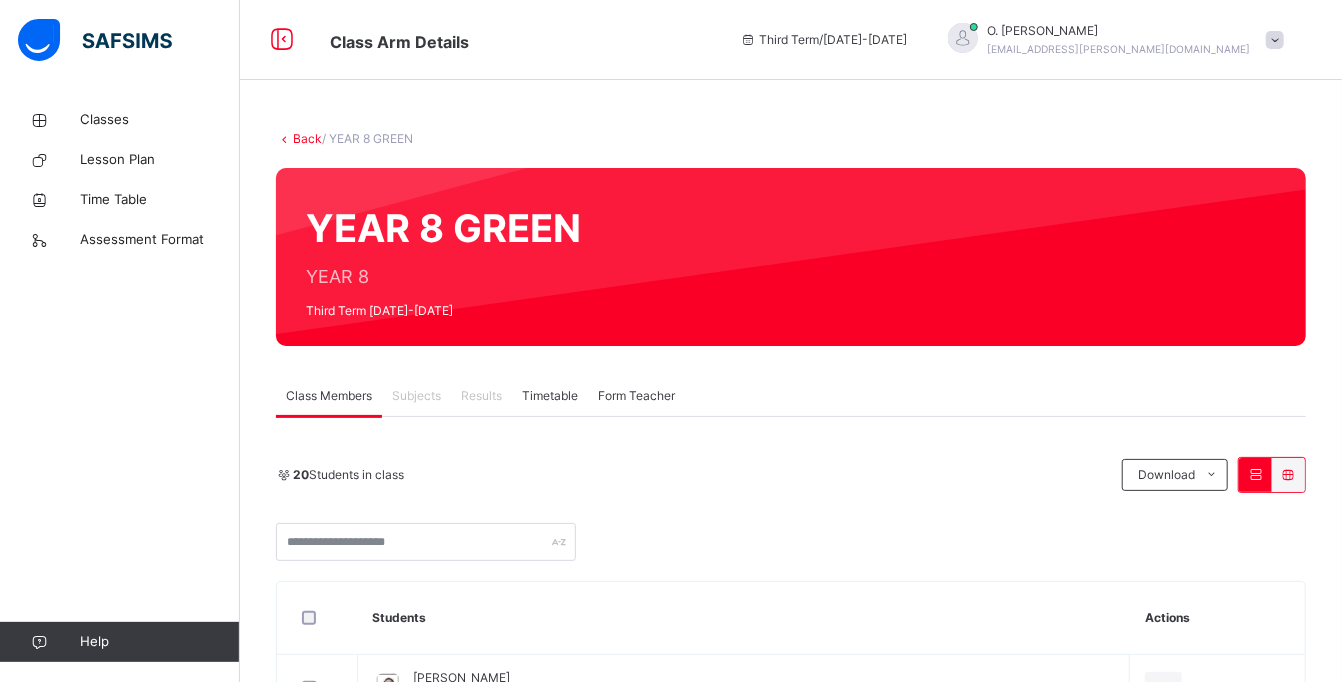 click on "Subjects" at bounding box center [416, 396] 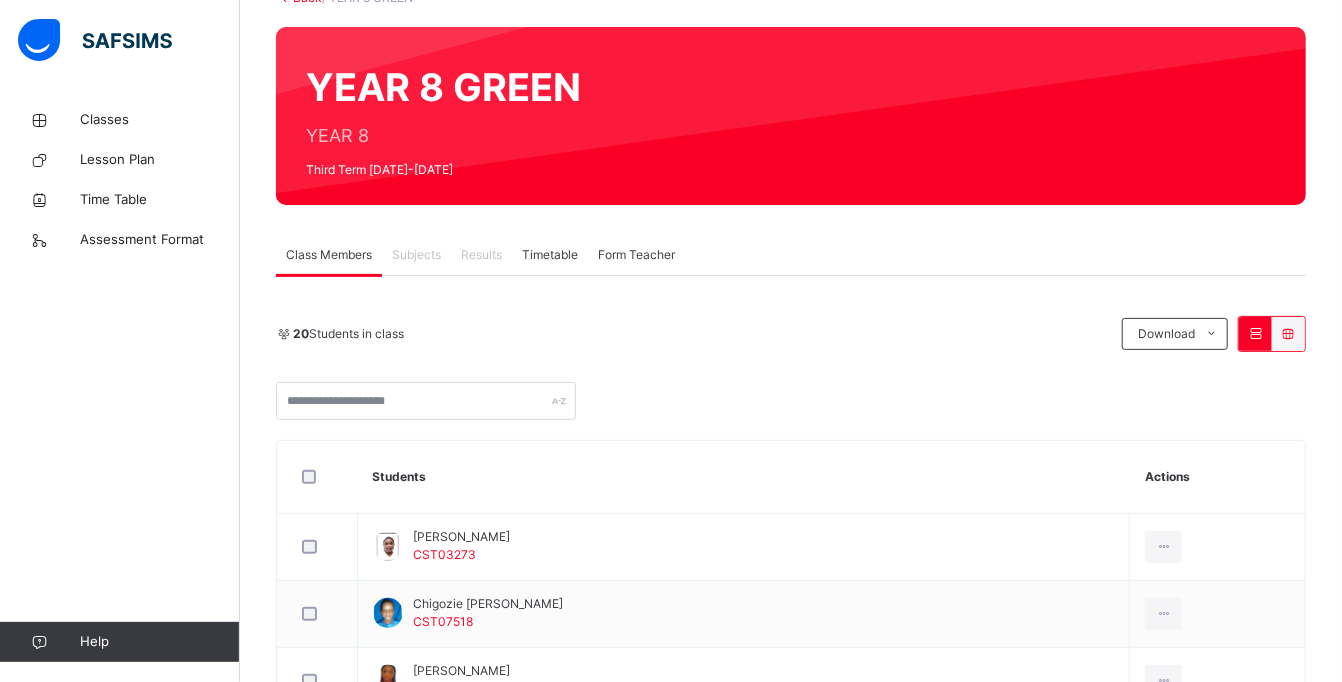 scroll, scrollTop: 0, scrollLeft: 0, axis: both 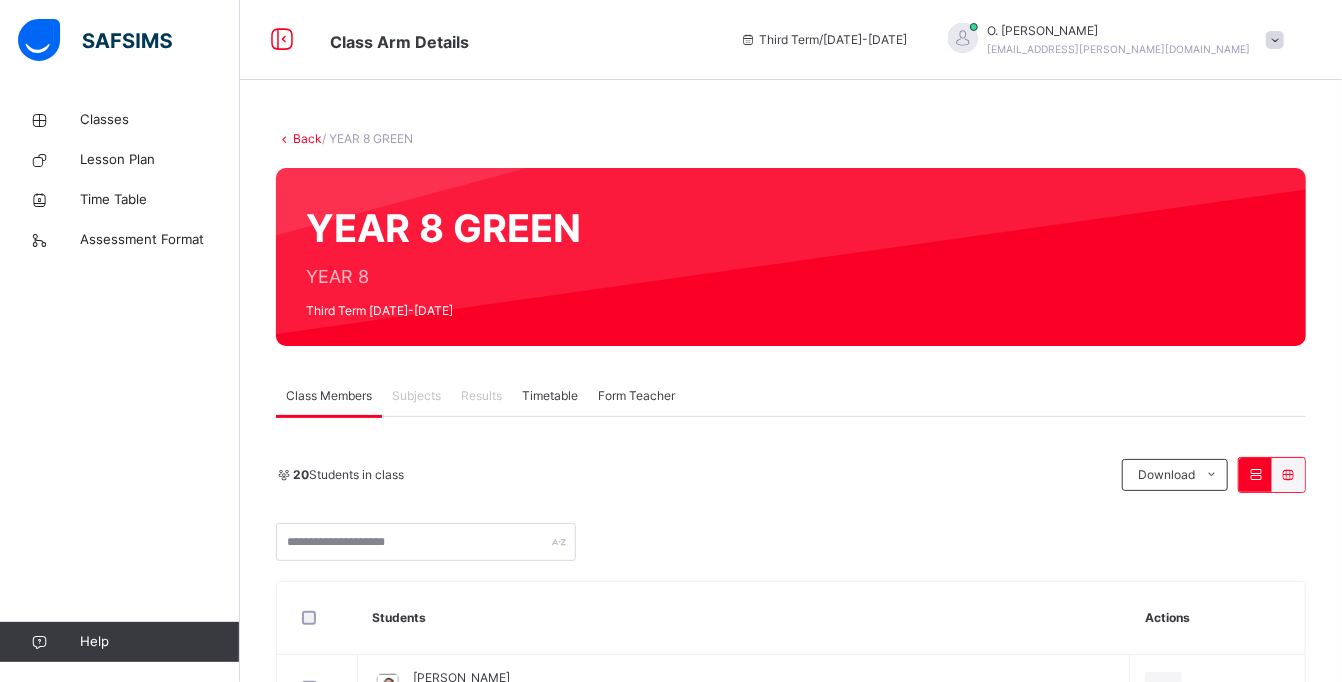 click on "Subjects" at bounding box center (416, 396) 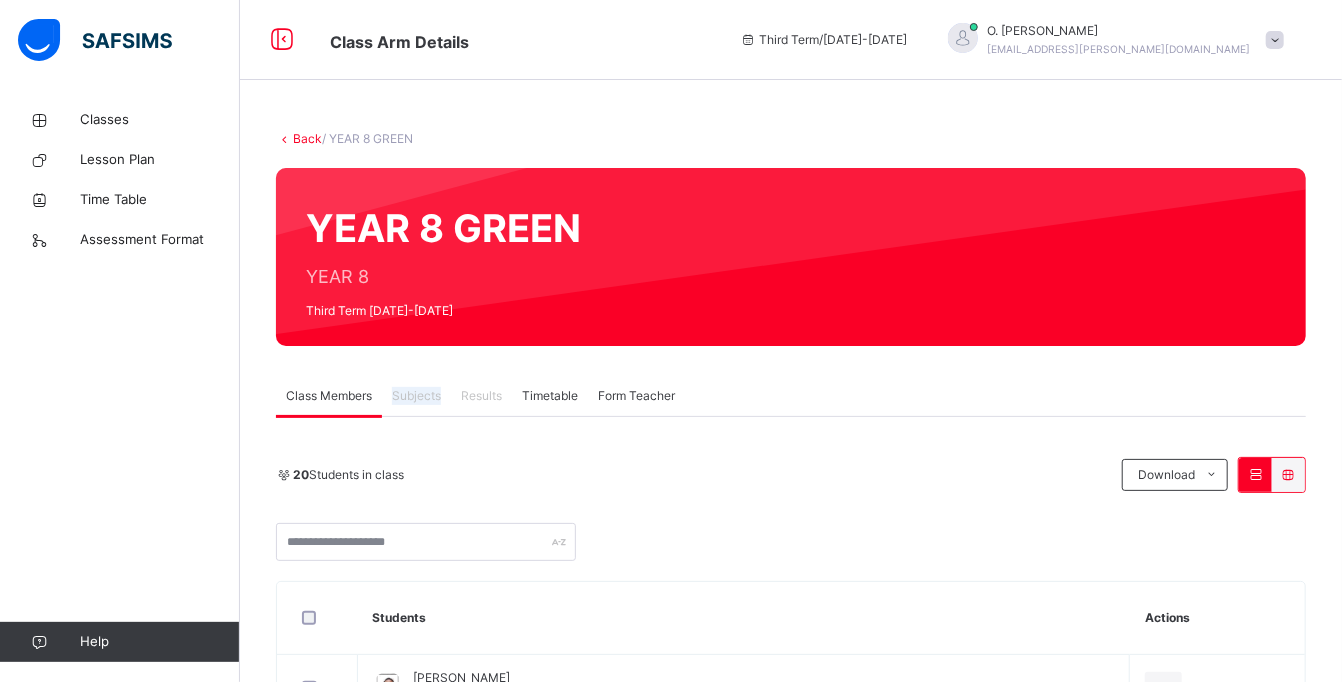 click on "Subjects" at bounding box center (416, 396) 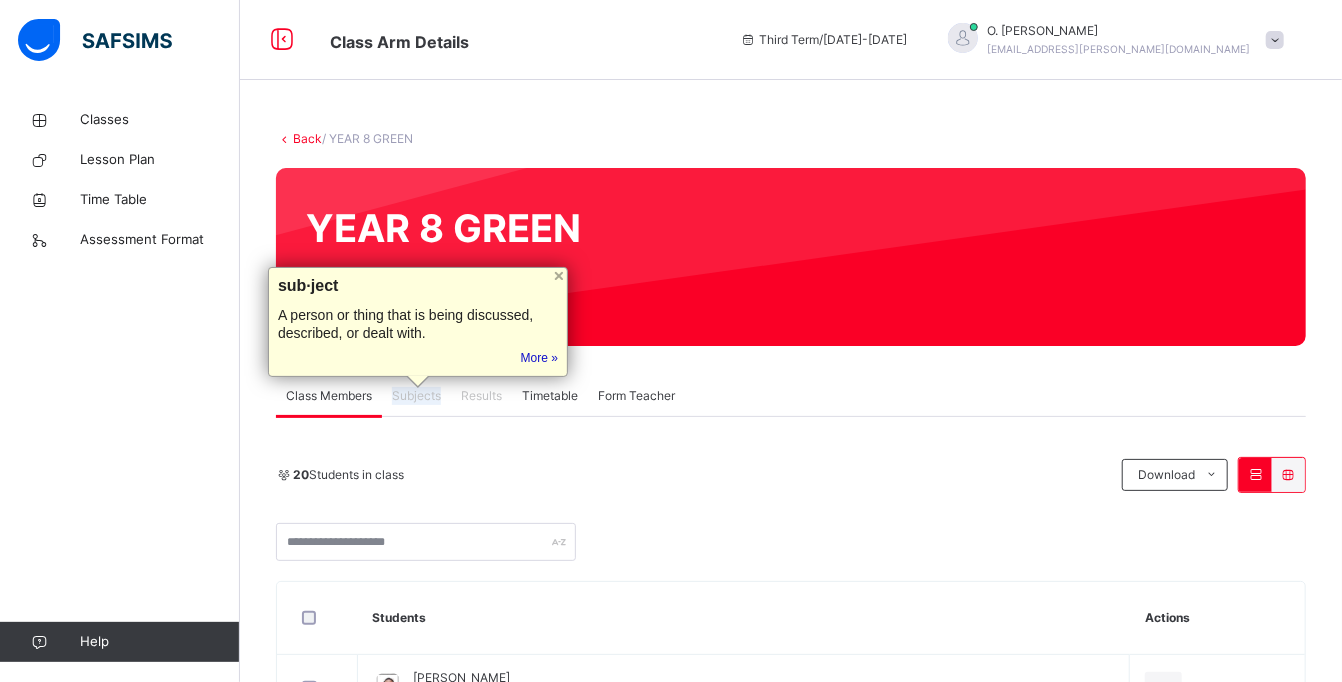 click on "Subjects" at bounding box center [416, 396] 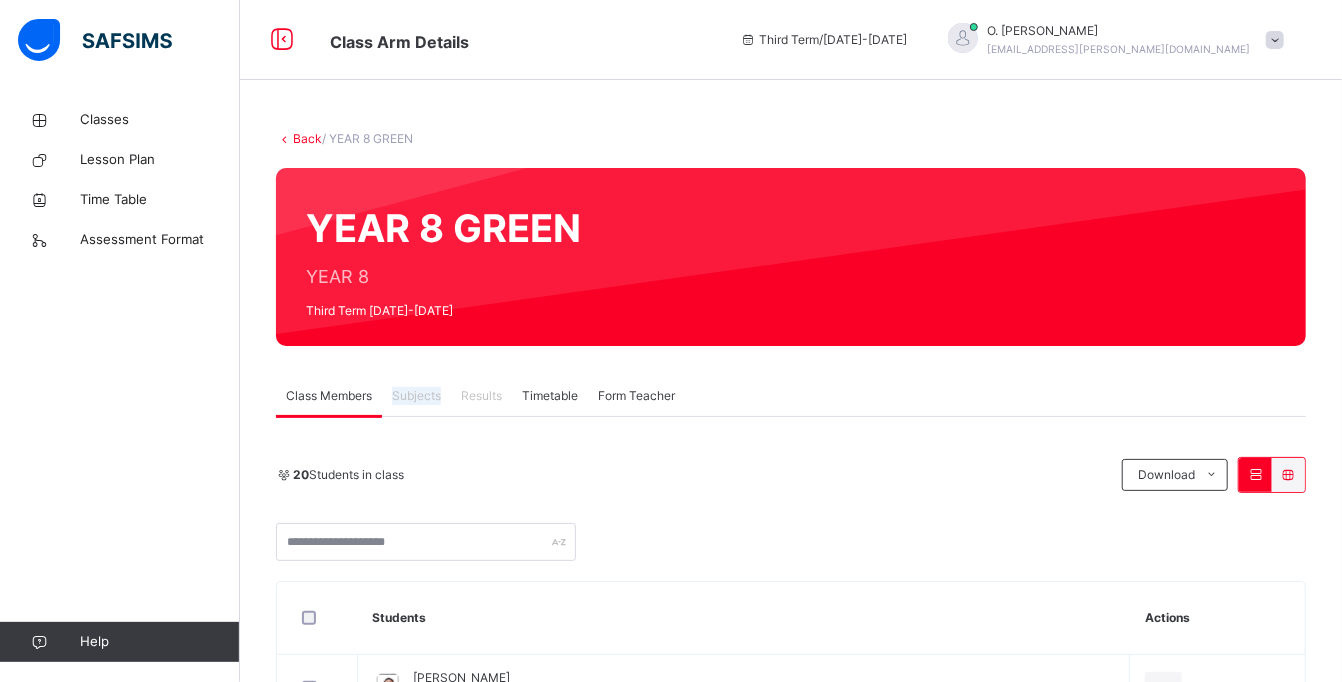 click on "Subjects" at bounding box center (416, 396) 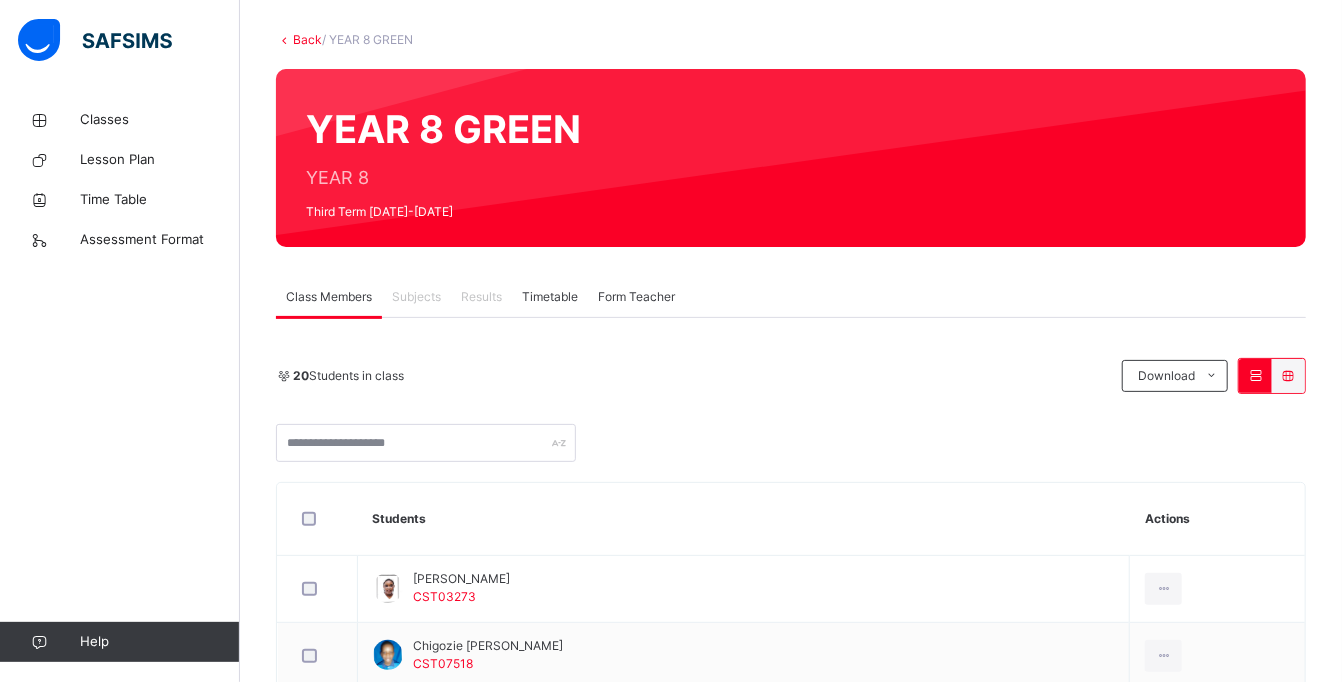 scroll, scrollTop: 0, scrollLeft: 0, axis: both 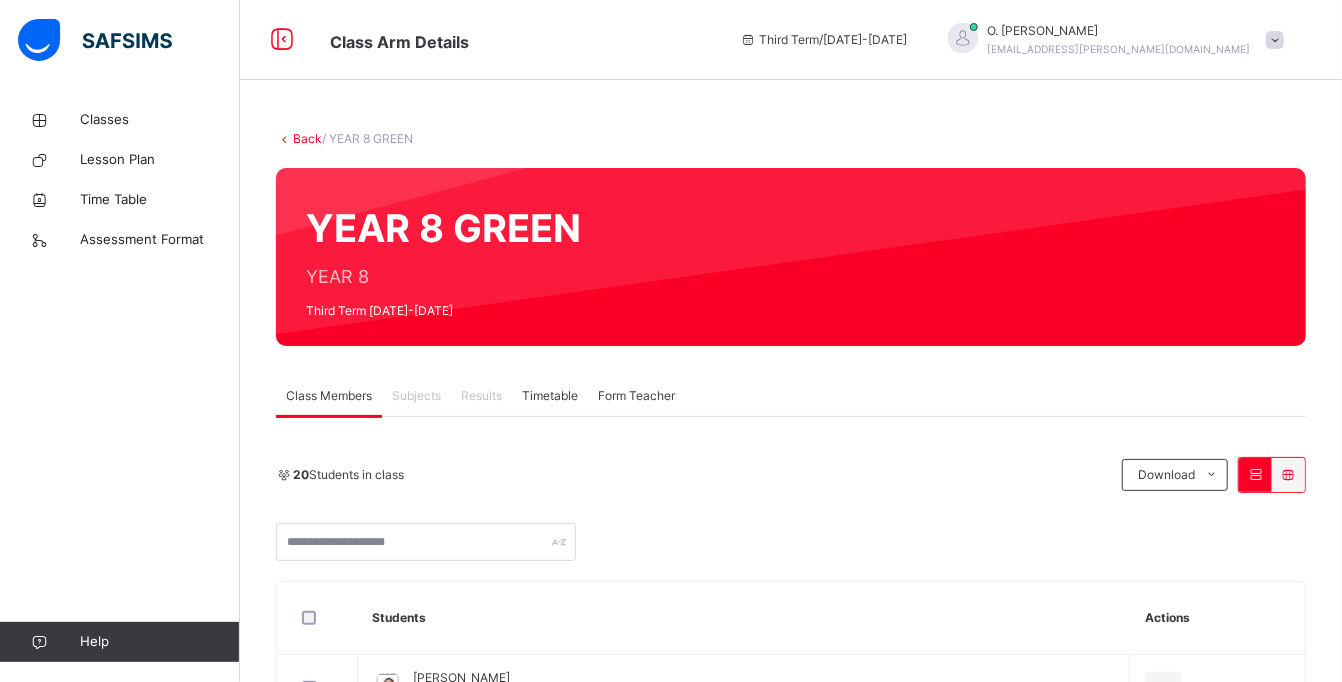 click at bounding box center [1275, 40] 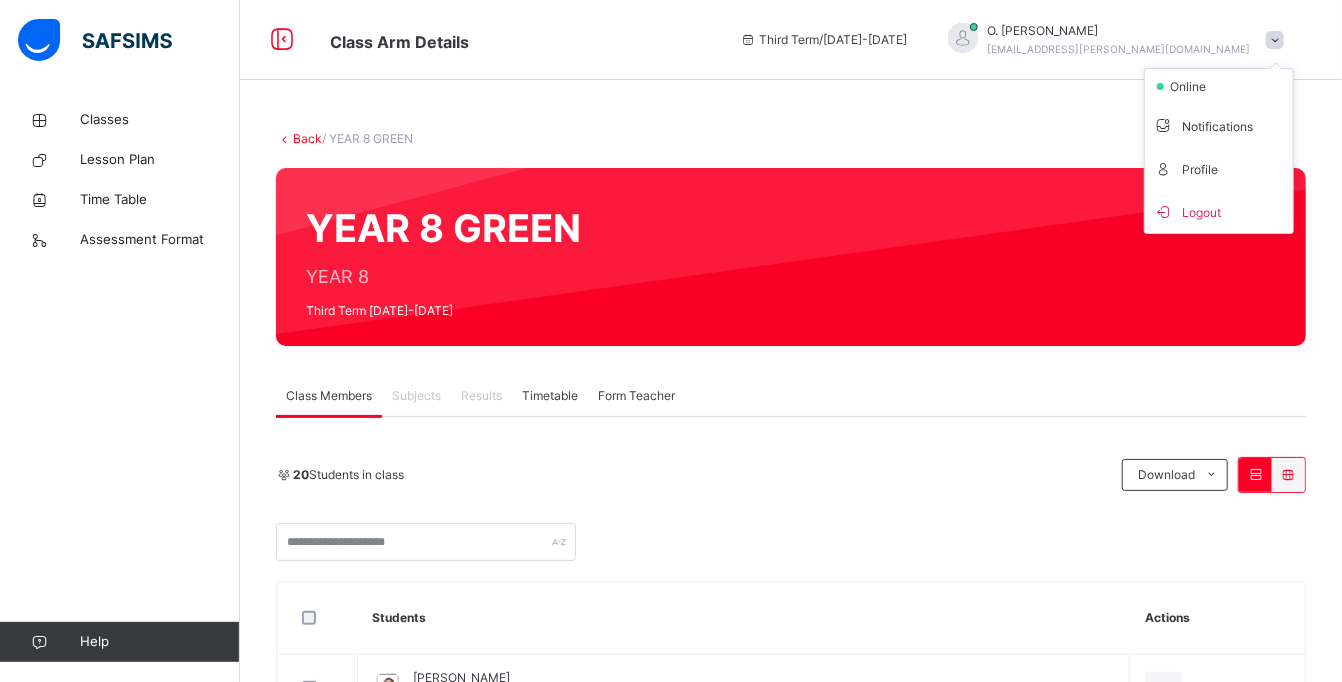 click at bounding box center [1275, 40] 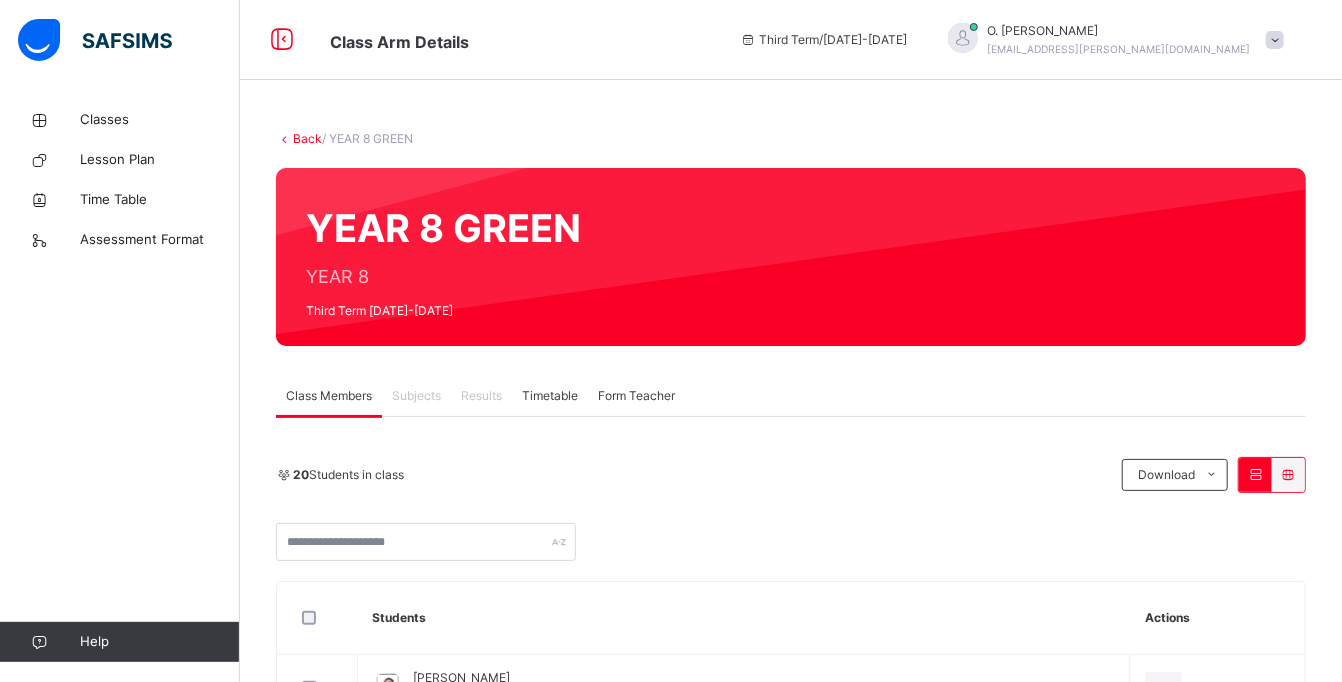 click at bounding box center [1275, 40] 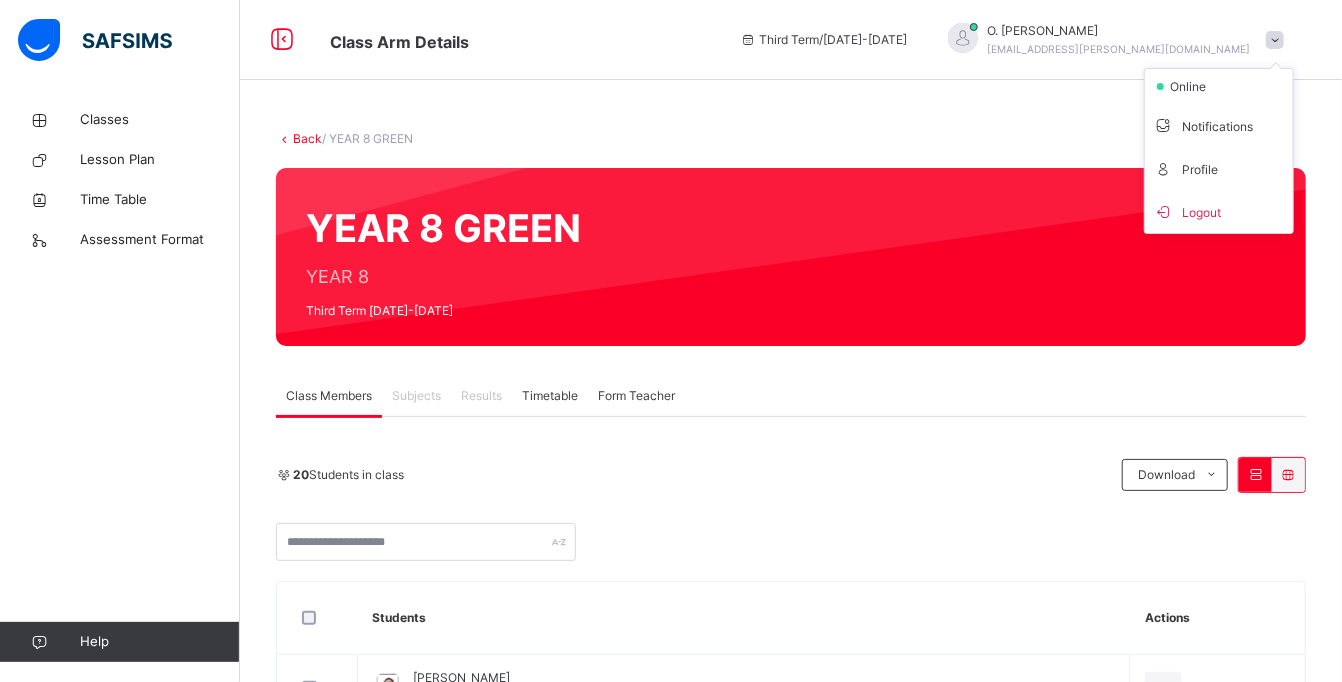 click at bounding box center (1275, 40) 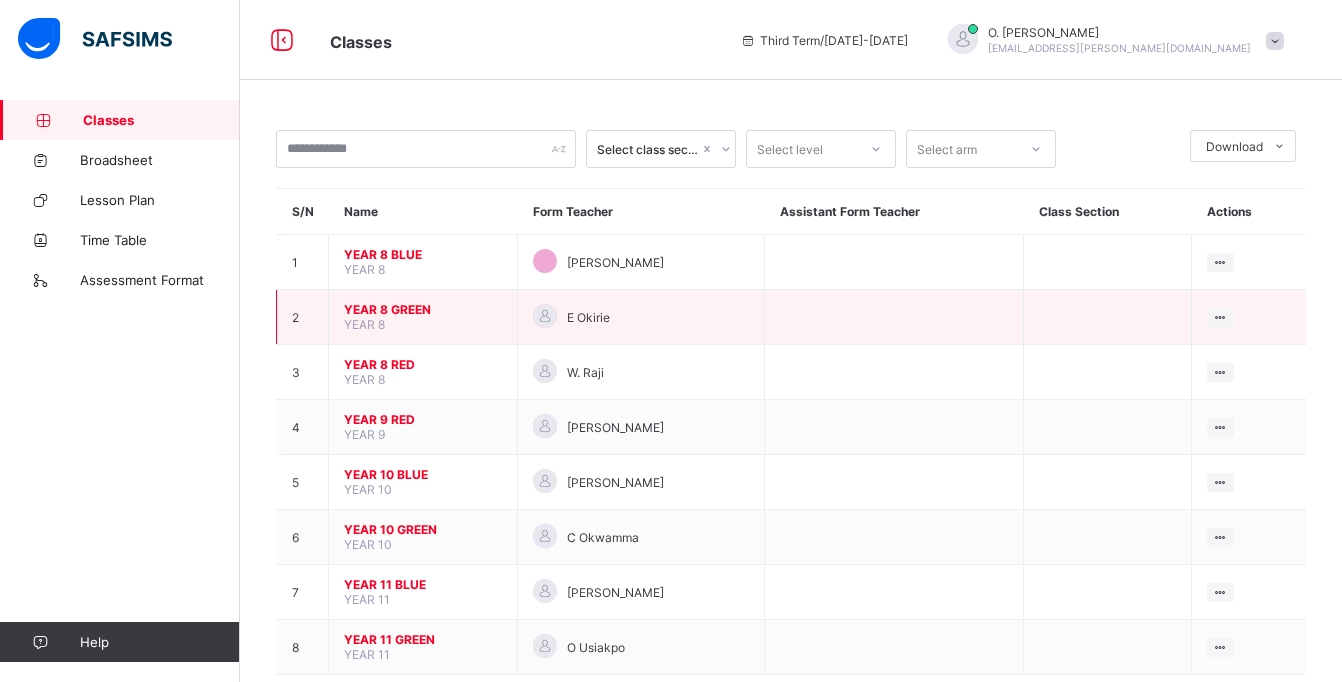 scroll, scrollTop: 0, scrollLeft: 0, axis: both 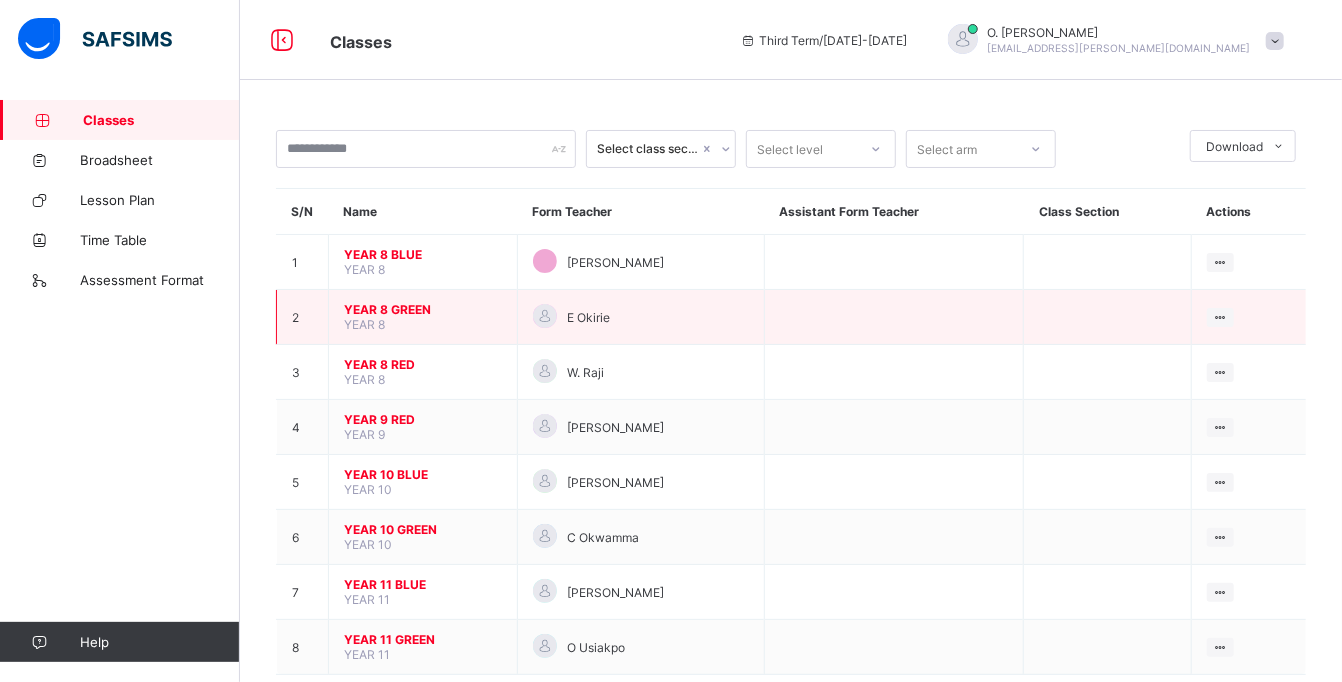click on "YEAR 8   GREEN" at bounding box center [423, 309] 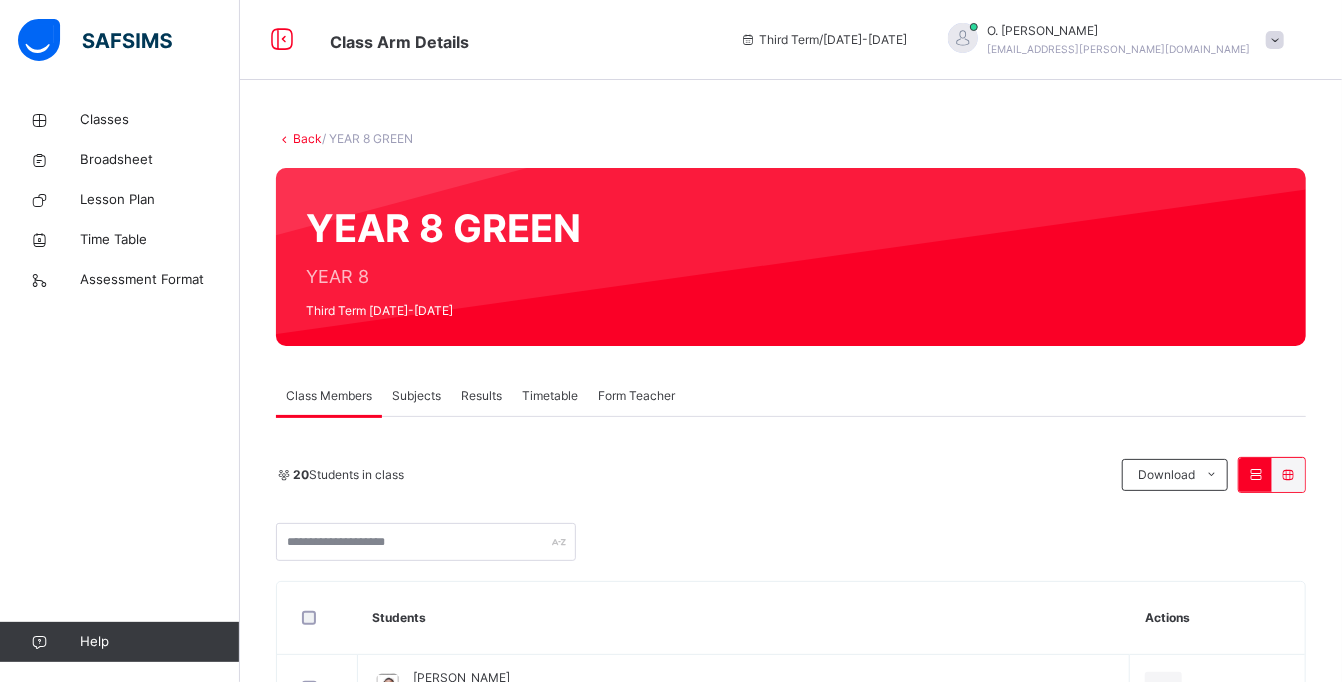 click on "Subjects" at bounding box center (416, 396) 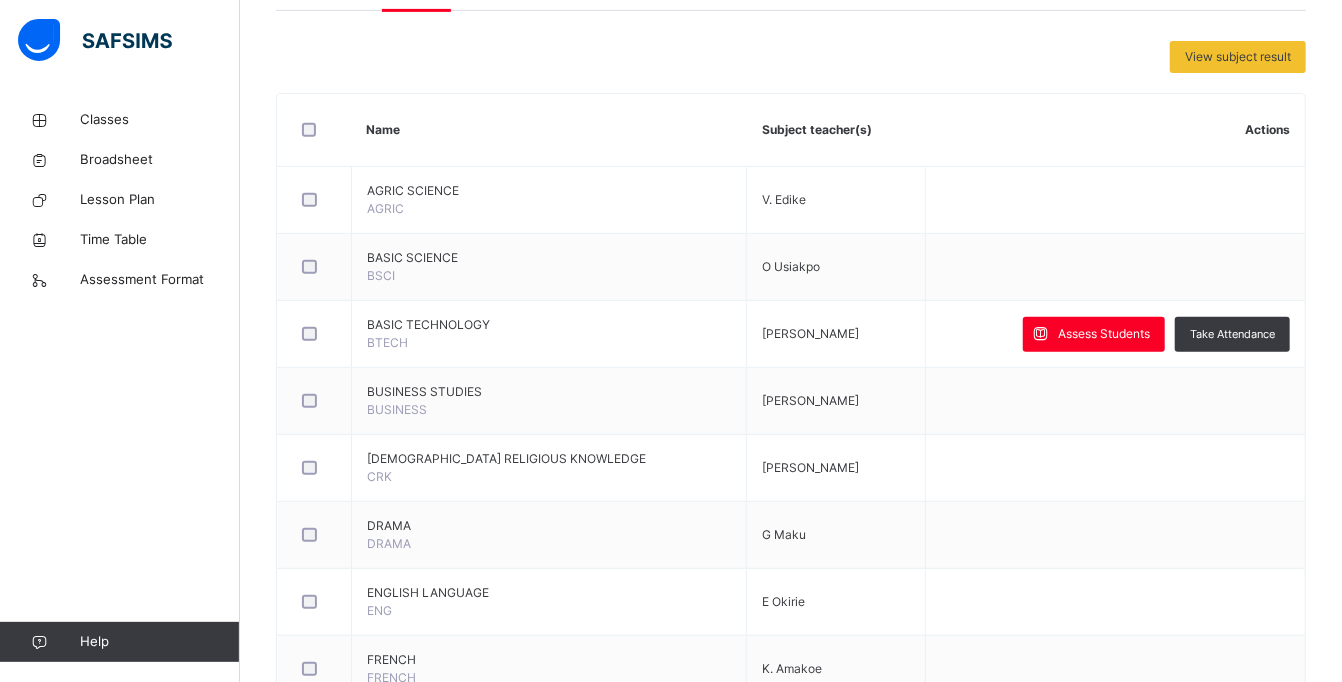 scroll, scrollTop: 411, scrollLeft: 0, axis: vertical 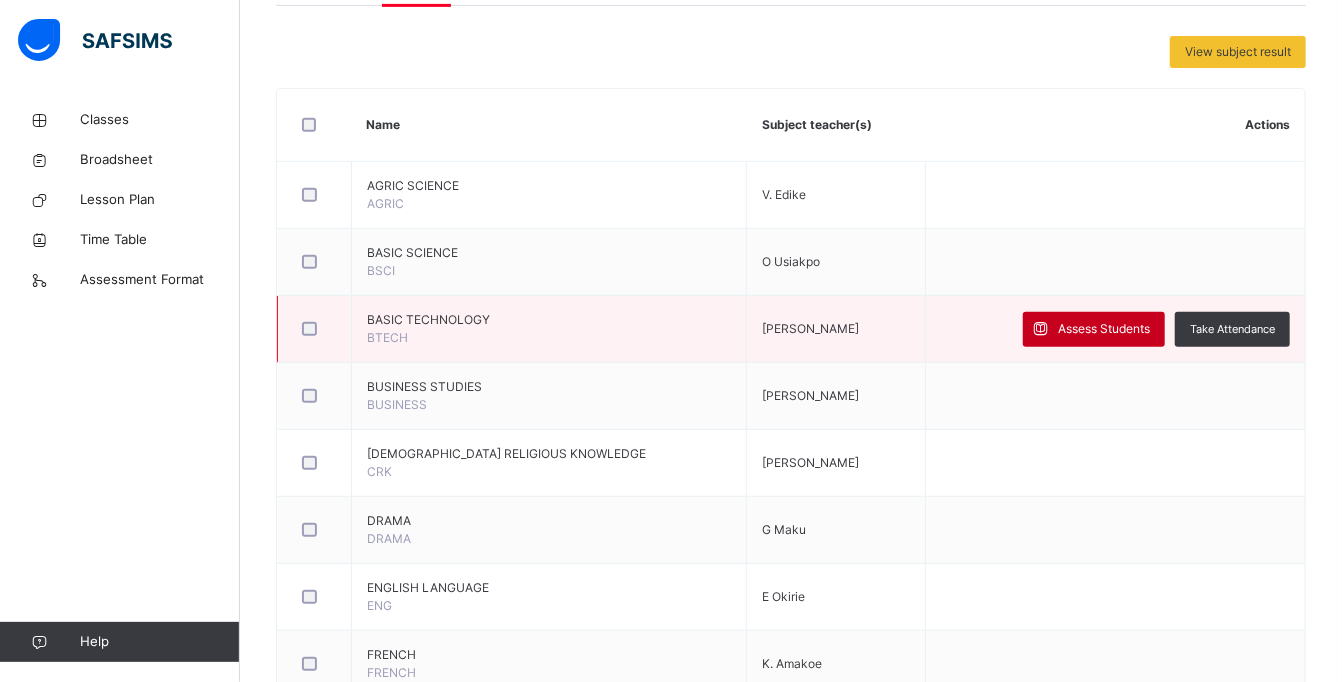 click on "Assess Students" at bounding box center (1104, 329) 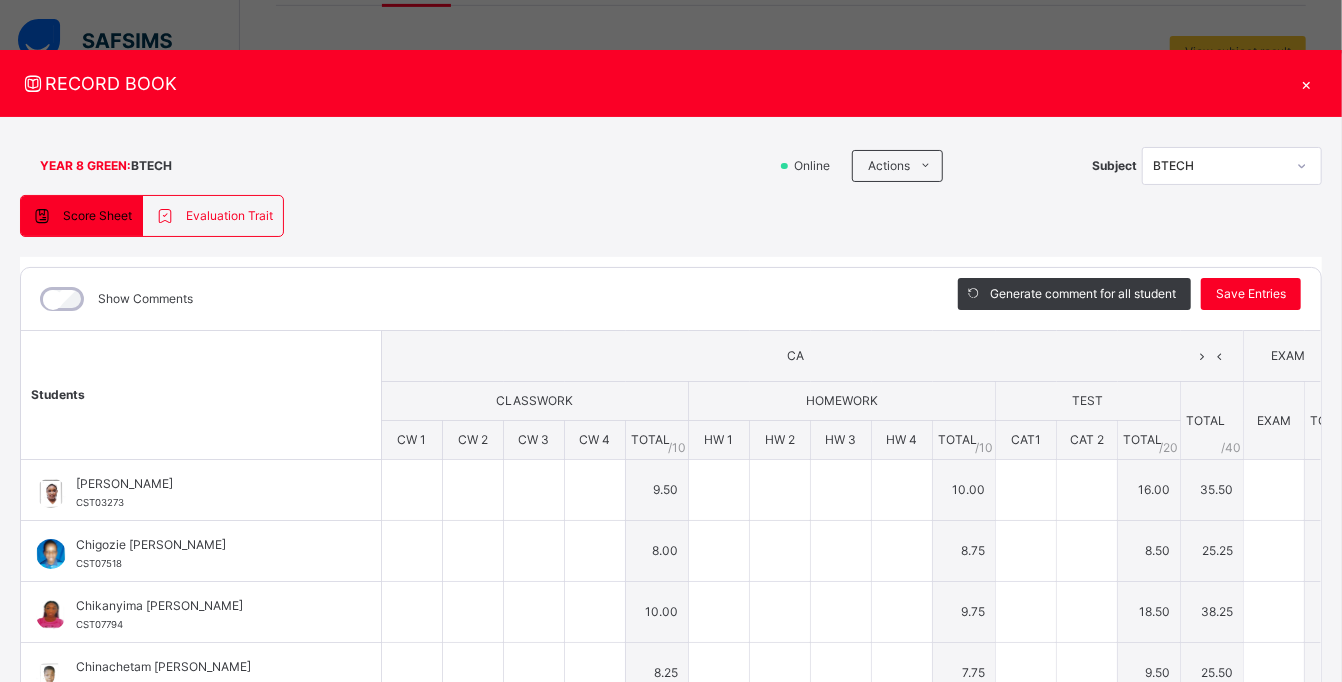 type on "*" 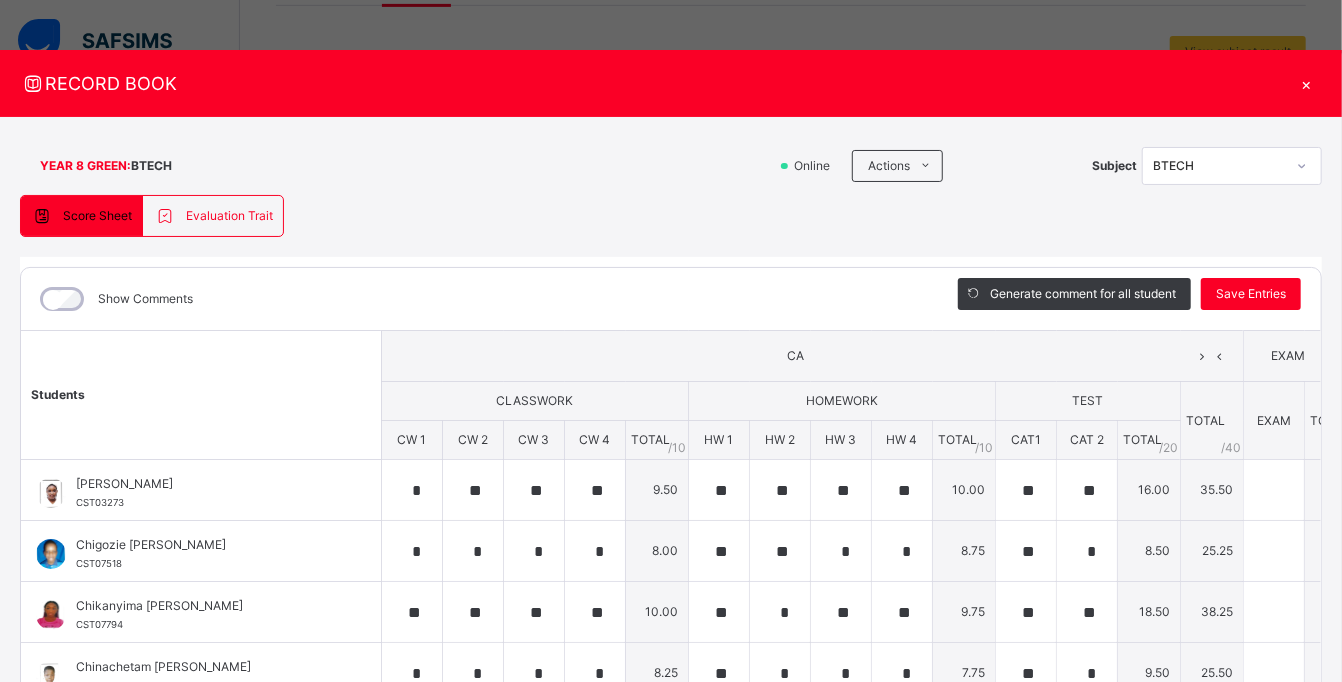 type on "**" 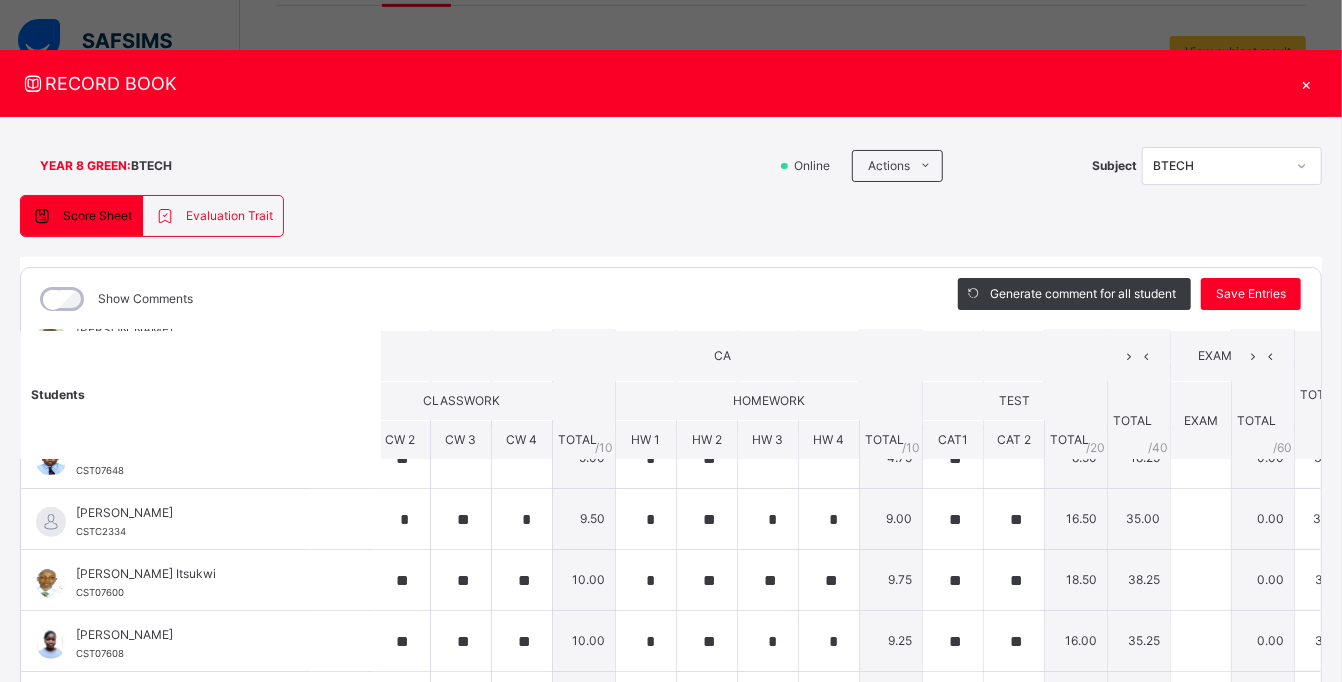 scroll, scrollTop: 866, scrollLeft: 73, axis: both 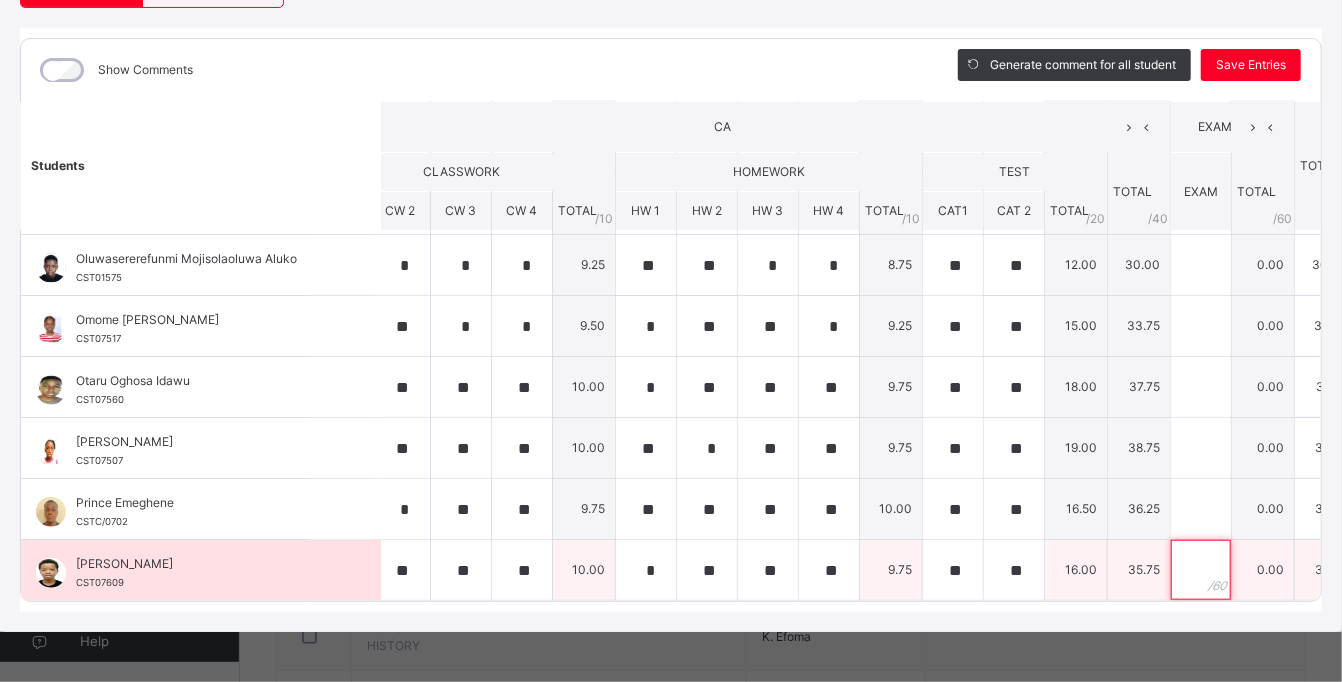 click at bounding box center (1201, 570) 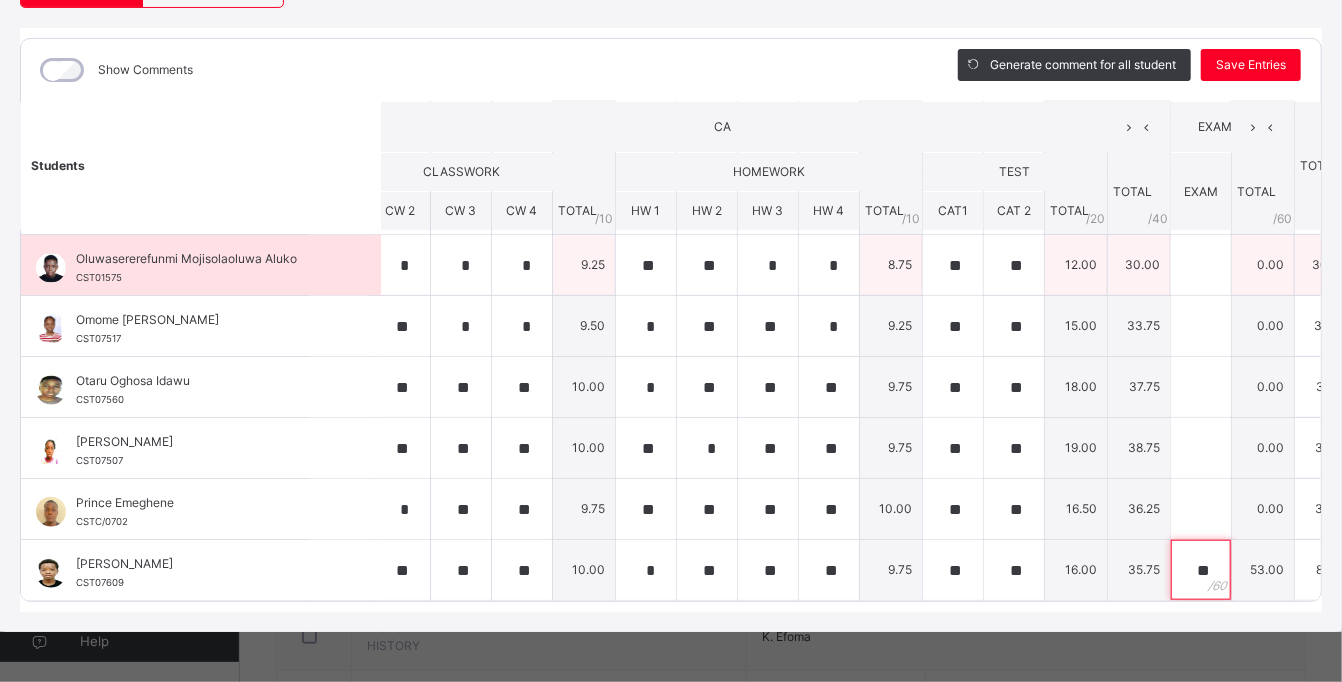type on "**" 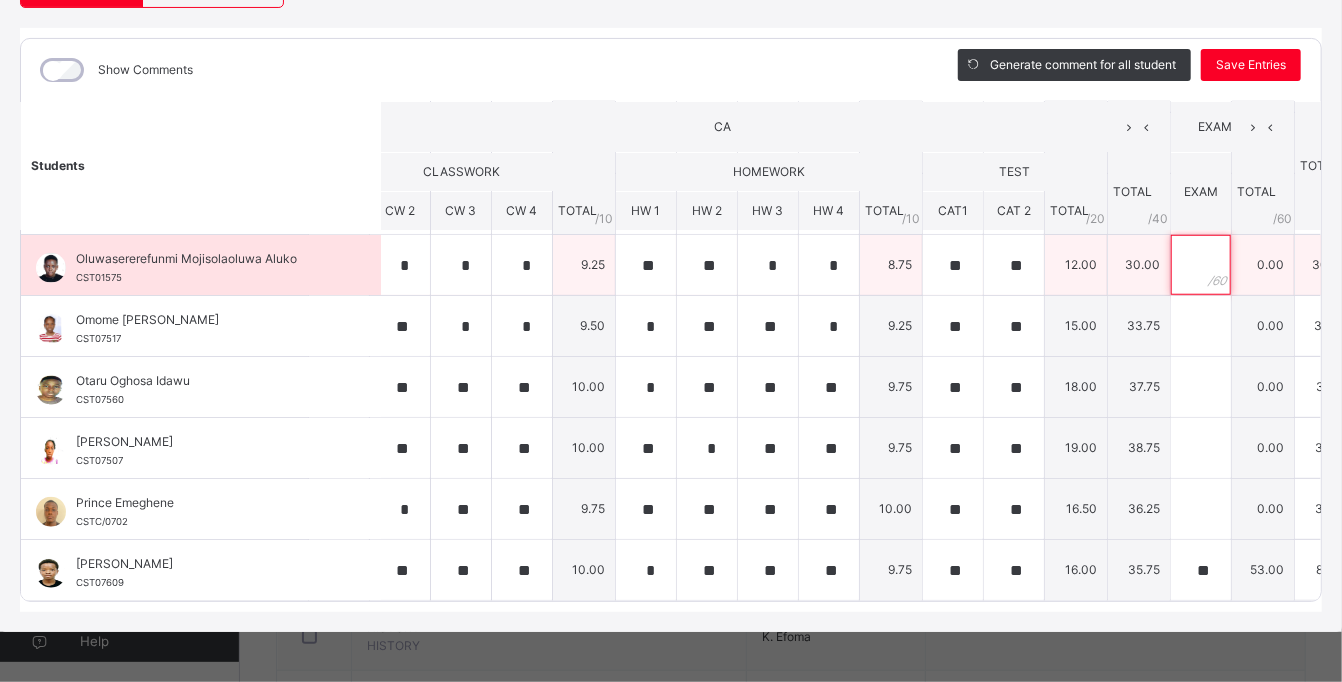click at bounding box center (1201, 265) 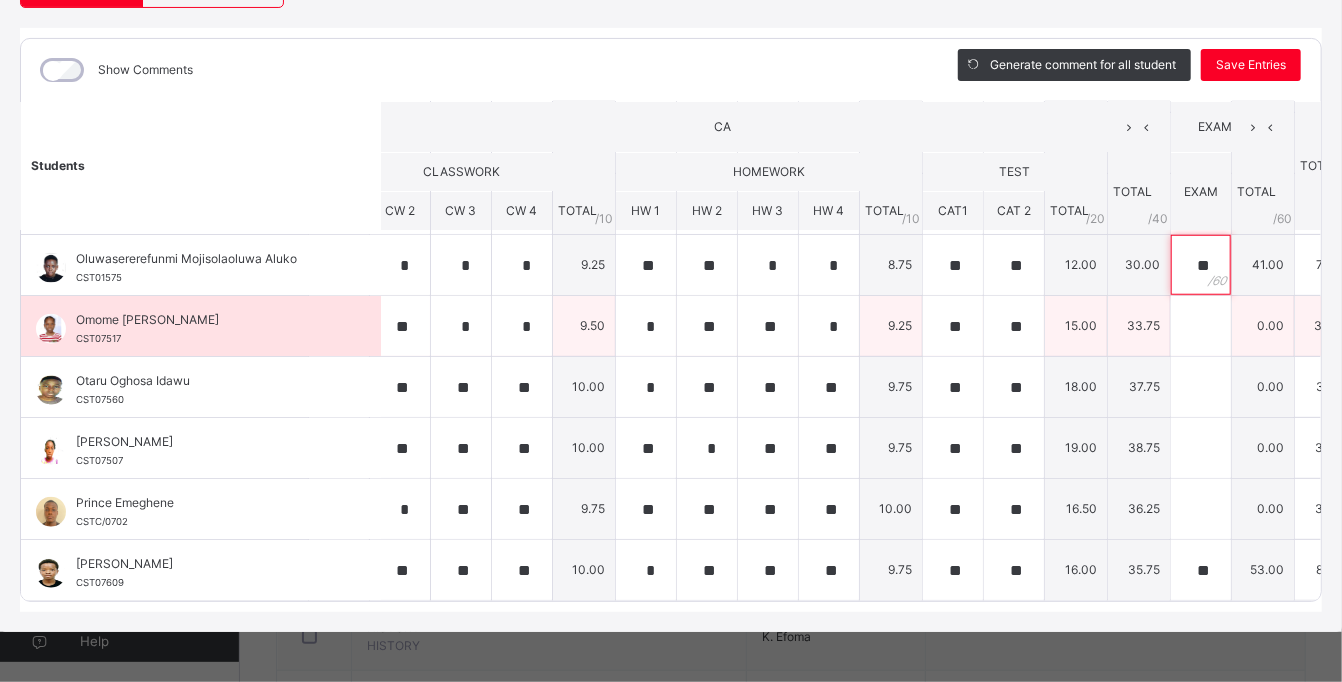 type on "**" 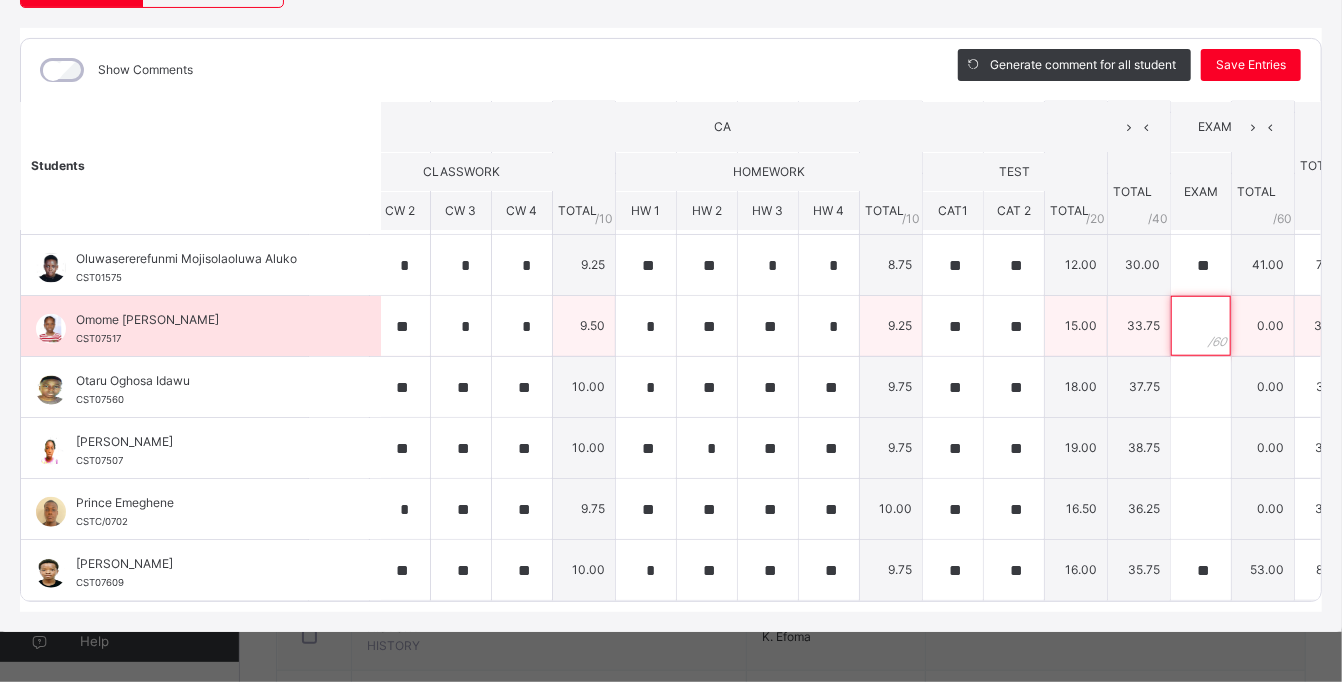 click at bounding box center [1201, 326] 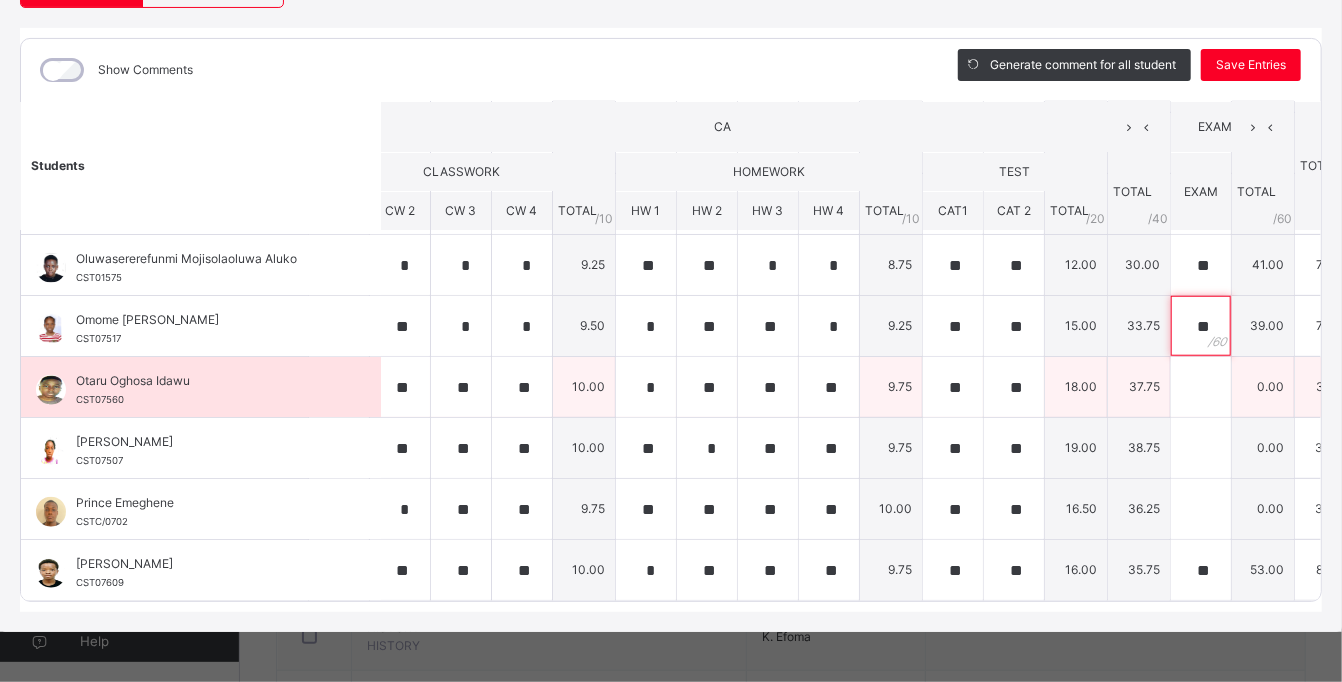 type on "**" 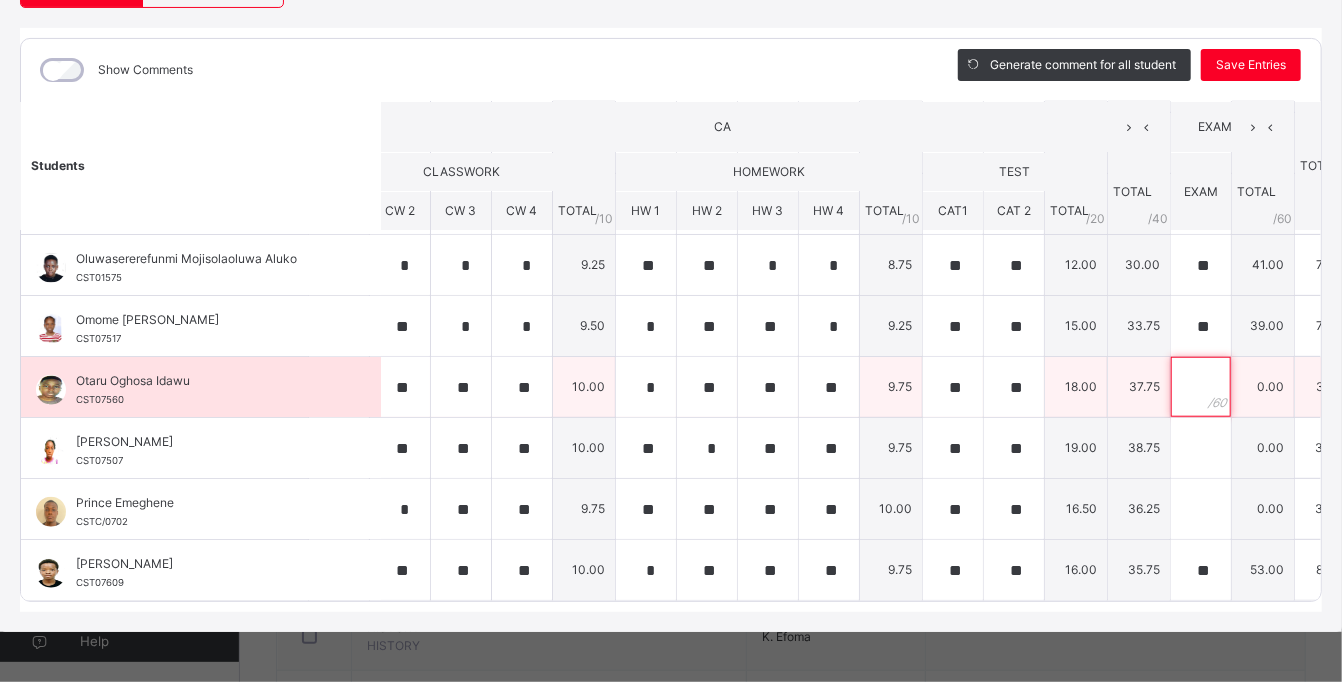 click at bounding box center [1201, 387] 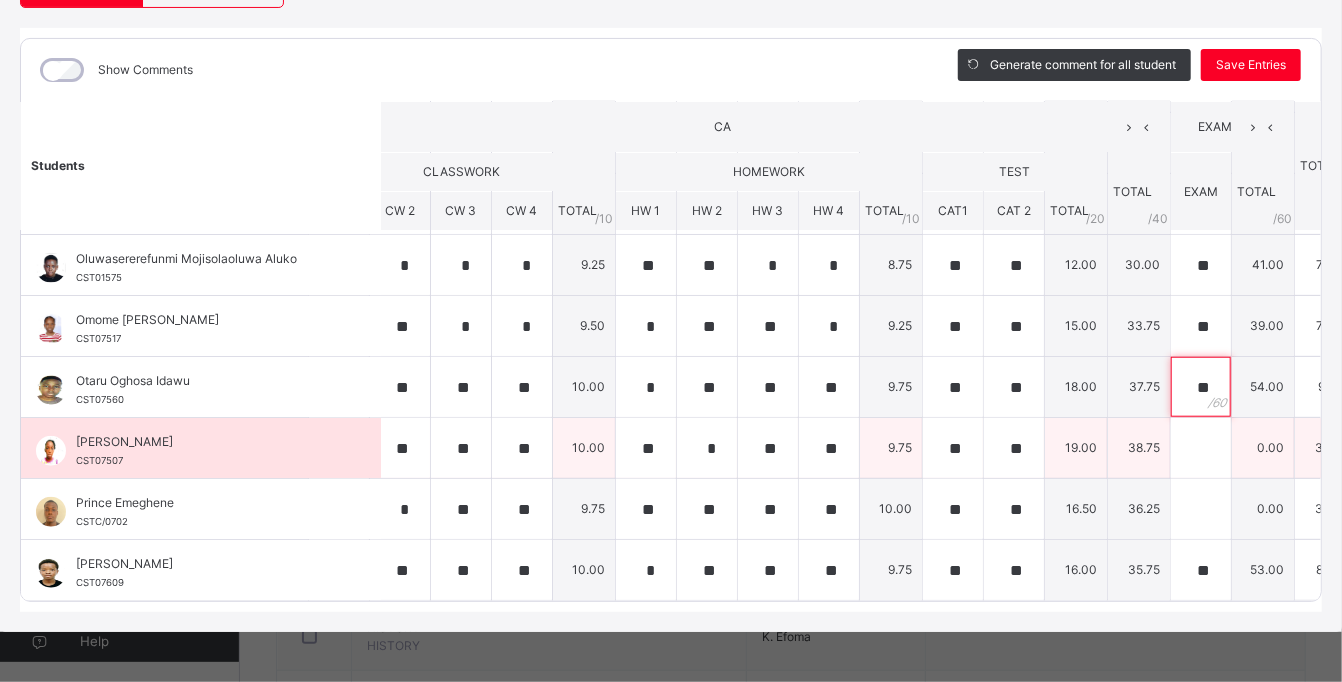 type on "**" 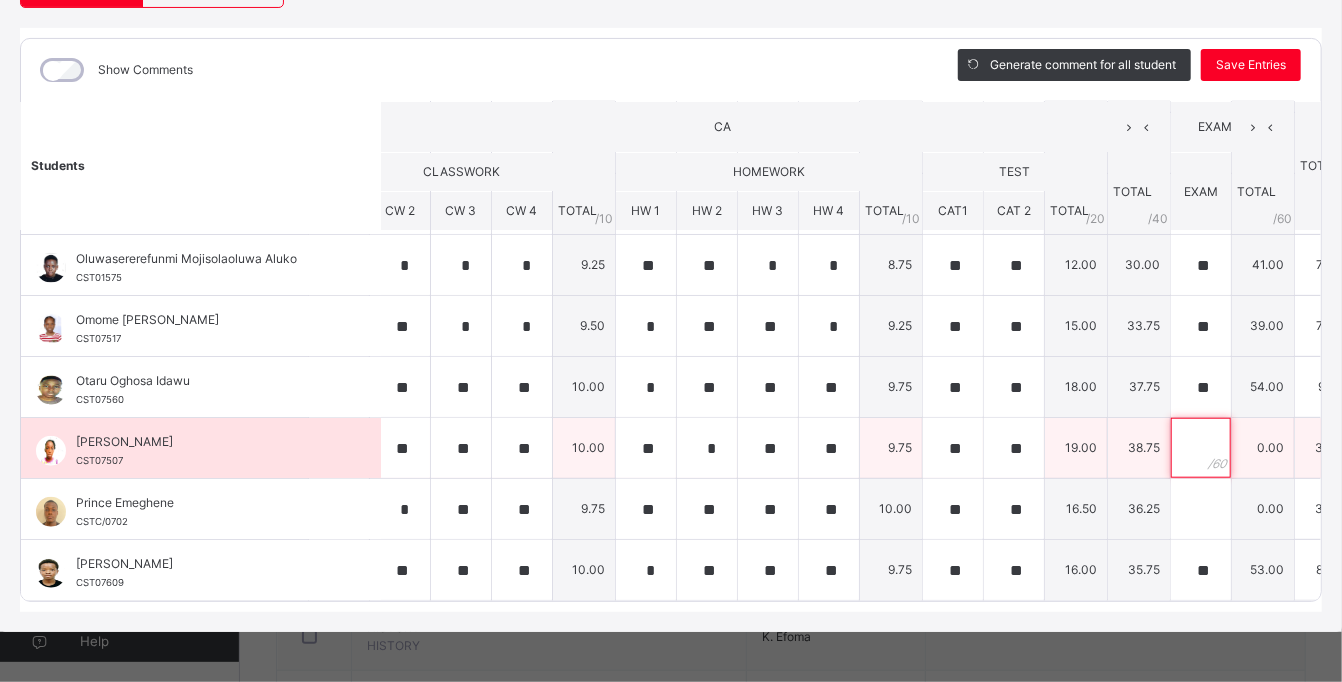 click at bounding box center [1201, 448] 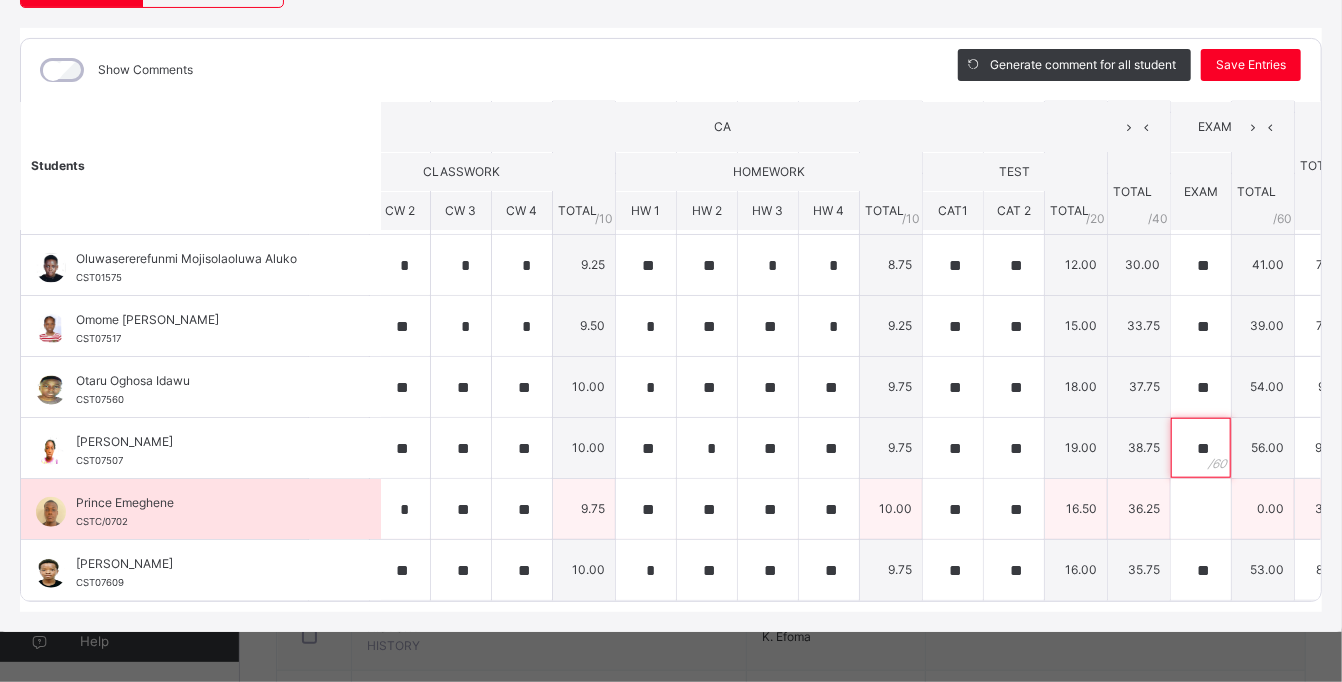 type on "**" 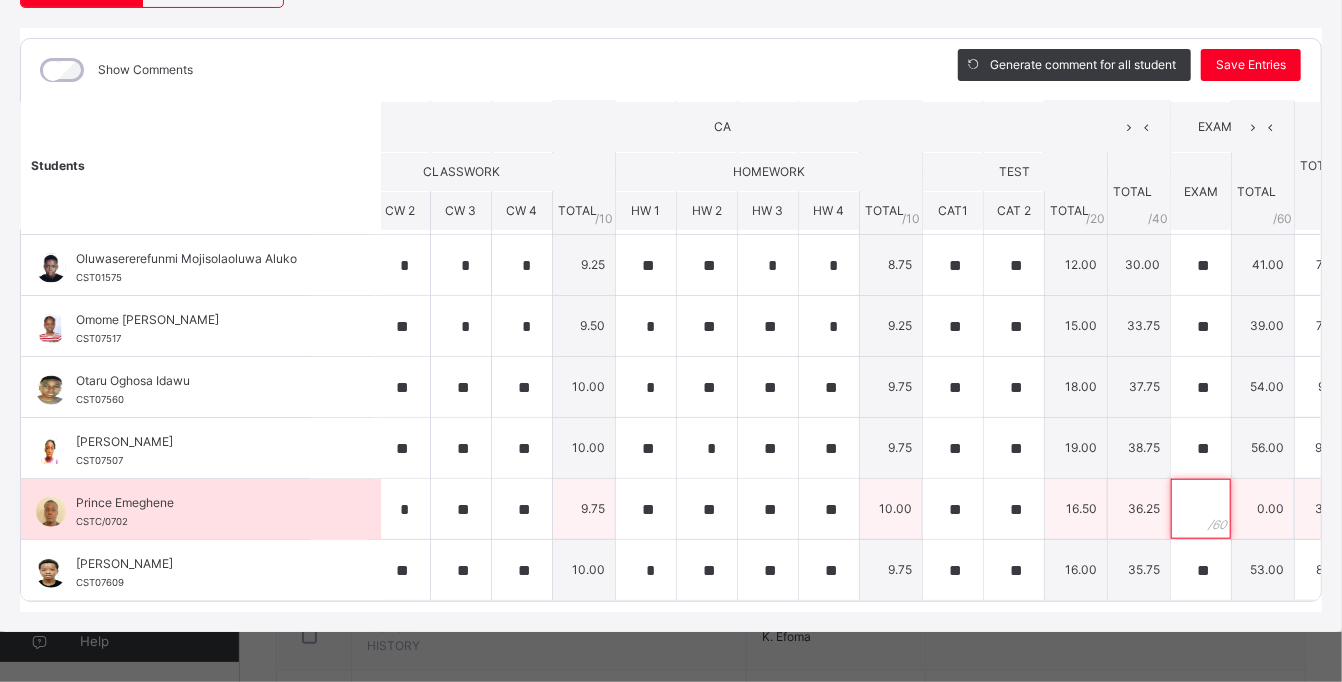 click at bounding box center [1201, 509] 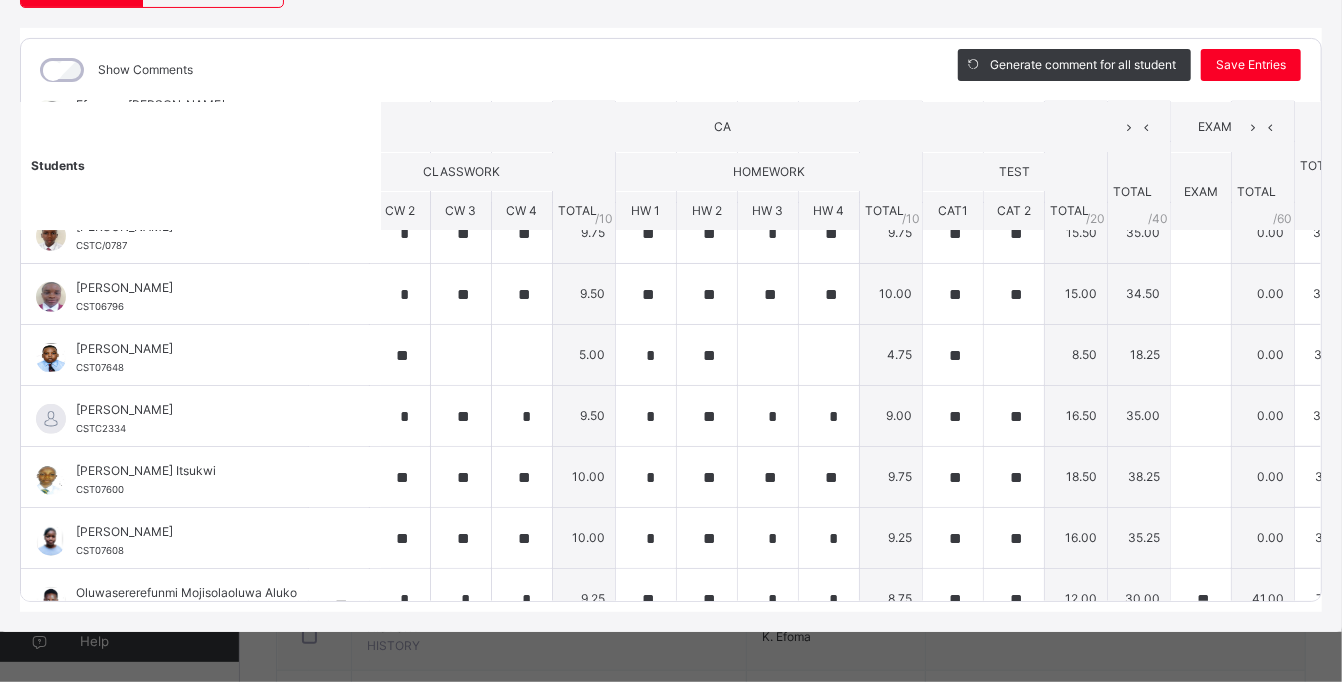 scroll, scrollTop: 515, scrollLeft: 73, axis: both 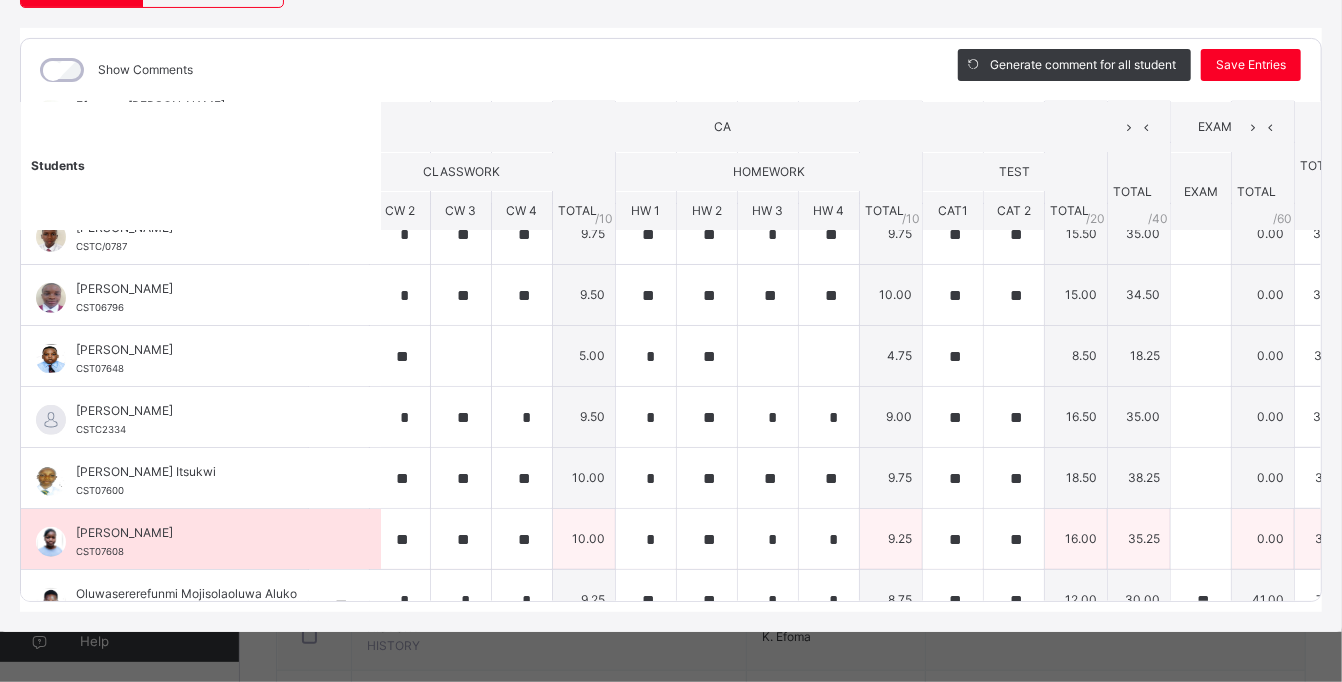 type 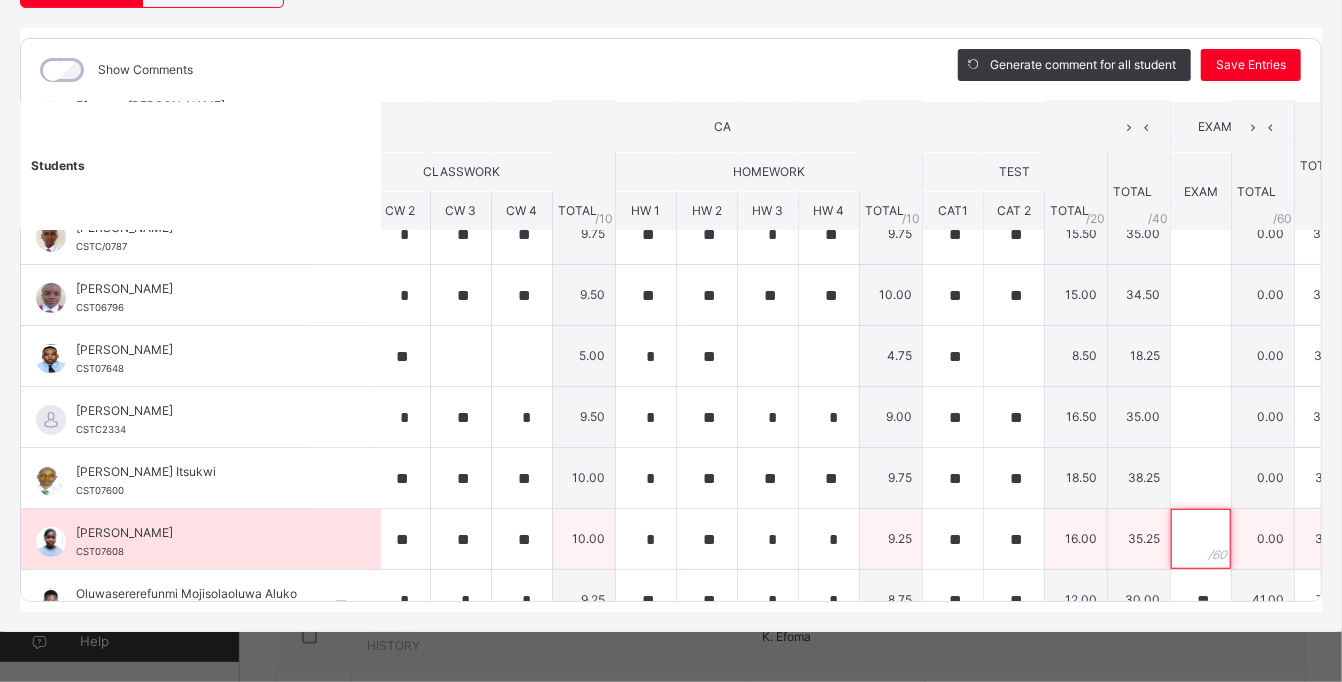 click at bounding box center [1201, 539] 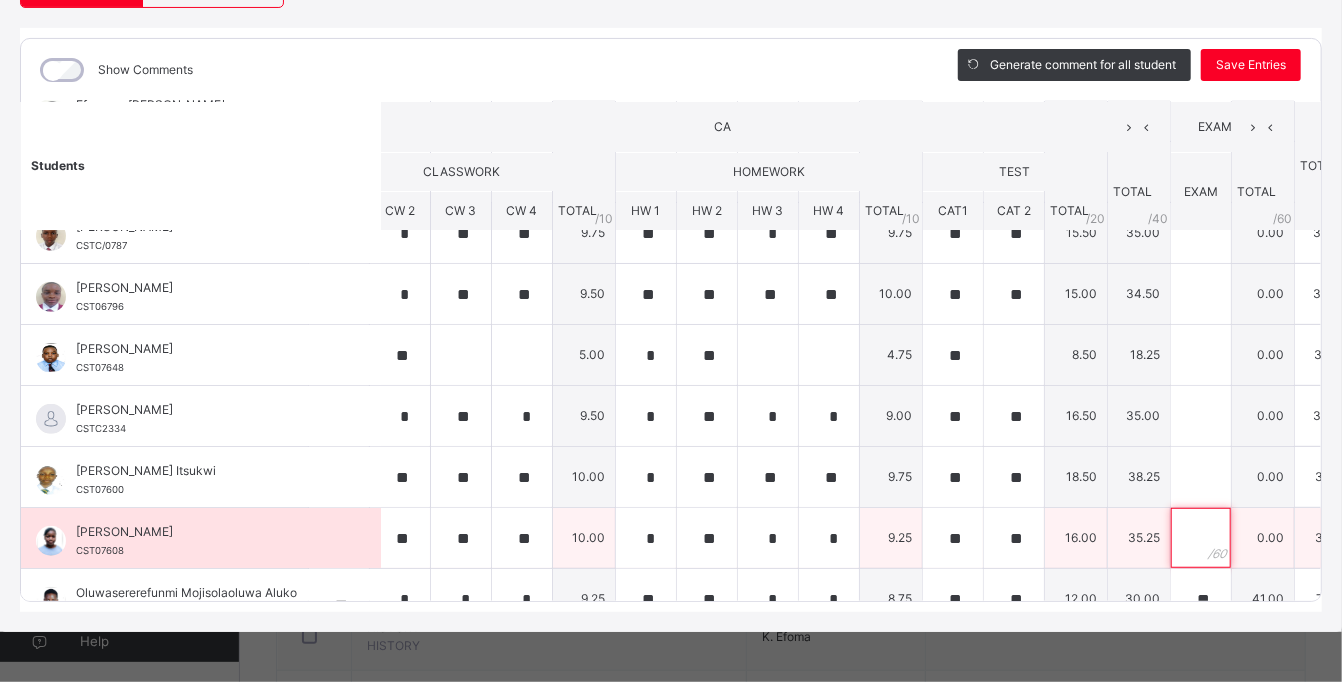 scroll, scrollTop: 515, scrollLeft: 73, axis: both 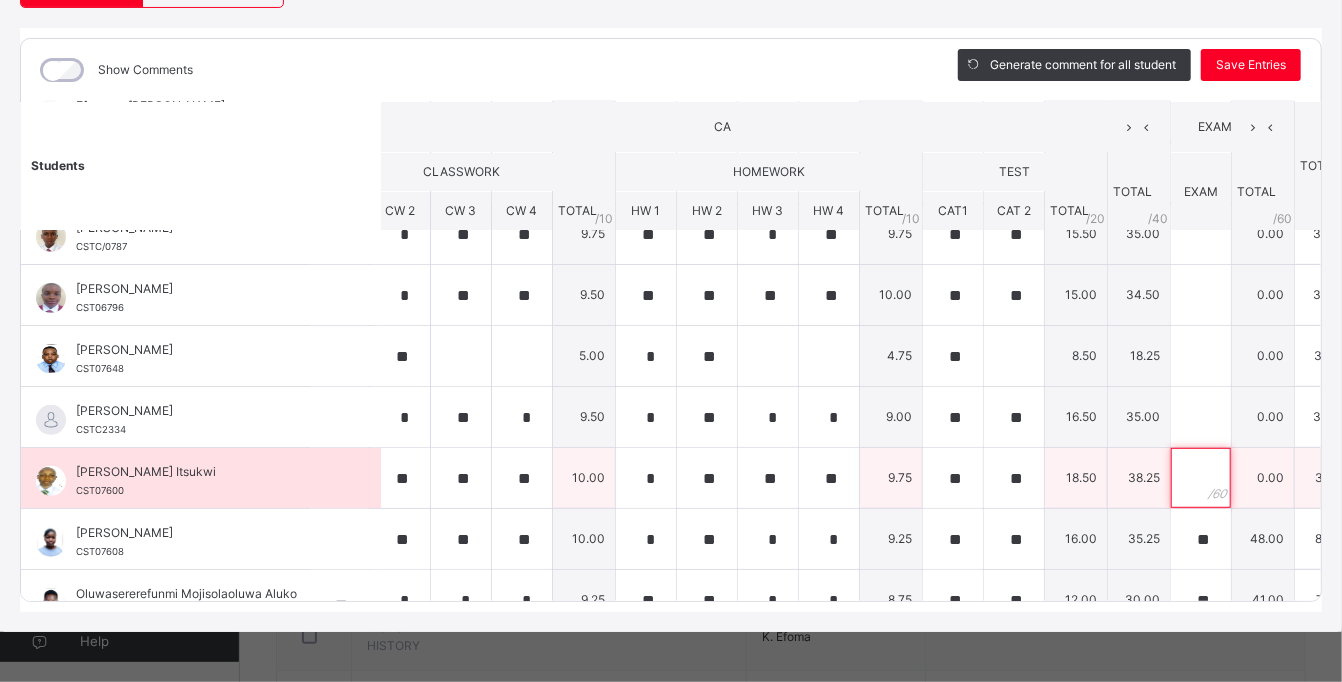 click at bounding box center [1201, 478] 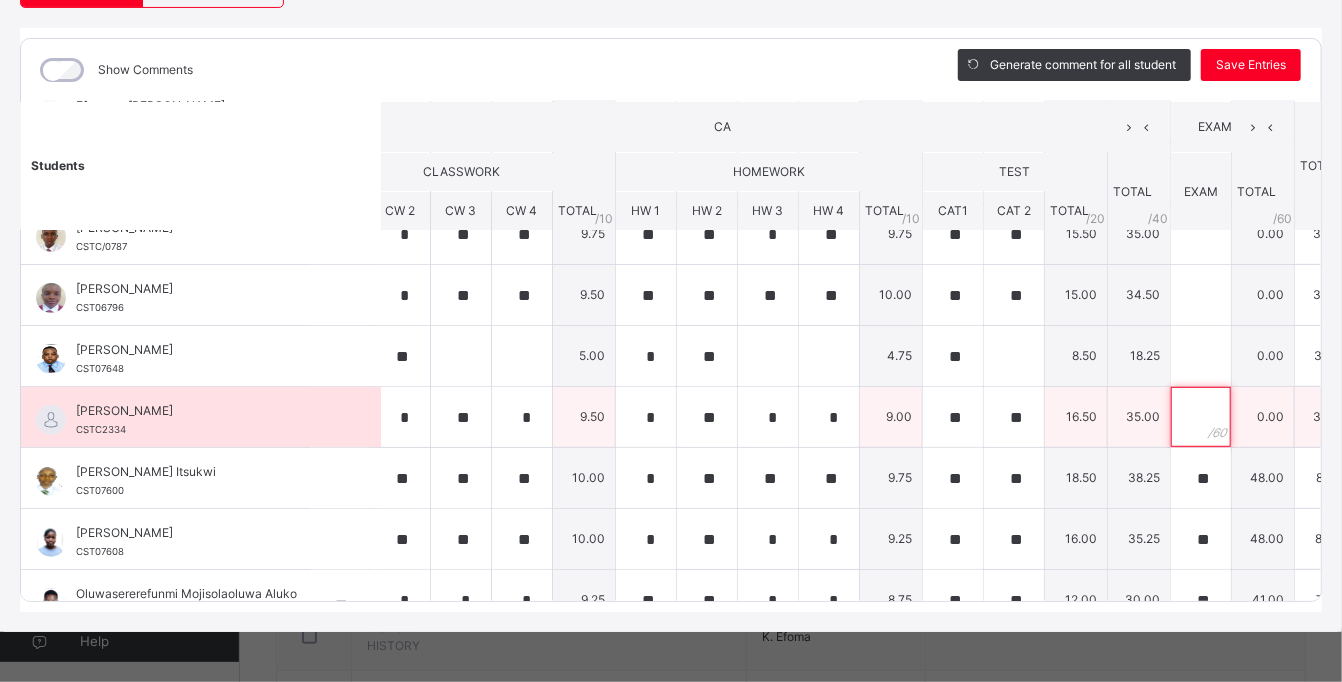 click at bounding box center [1201, 417] 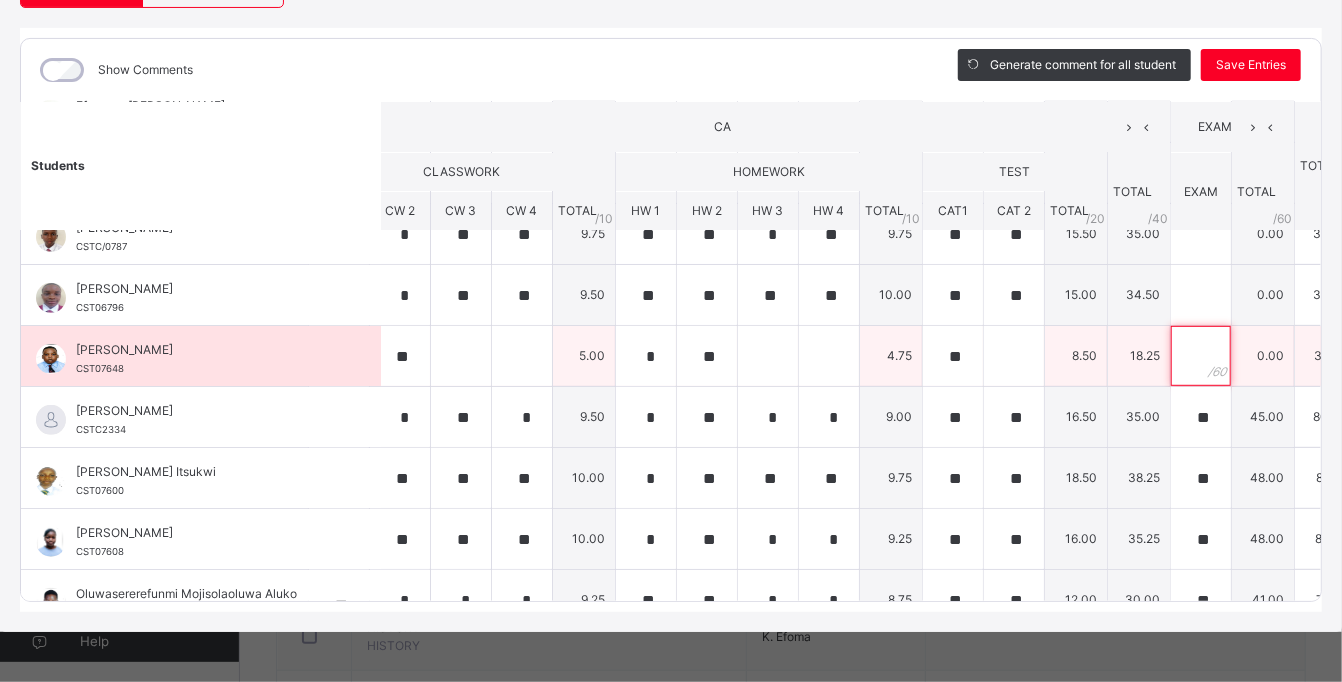 click at bounding box center (1201, 356) 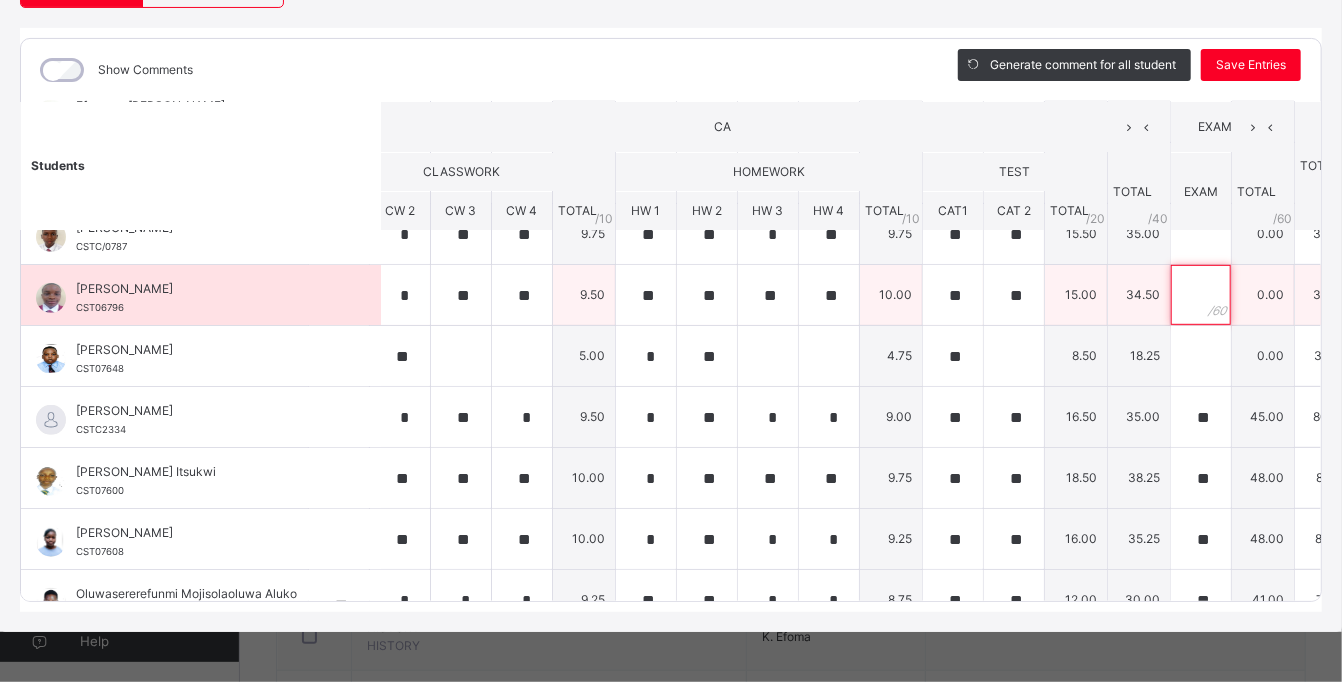 click at bounding box center [1201, 295] 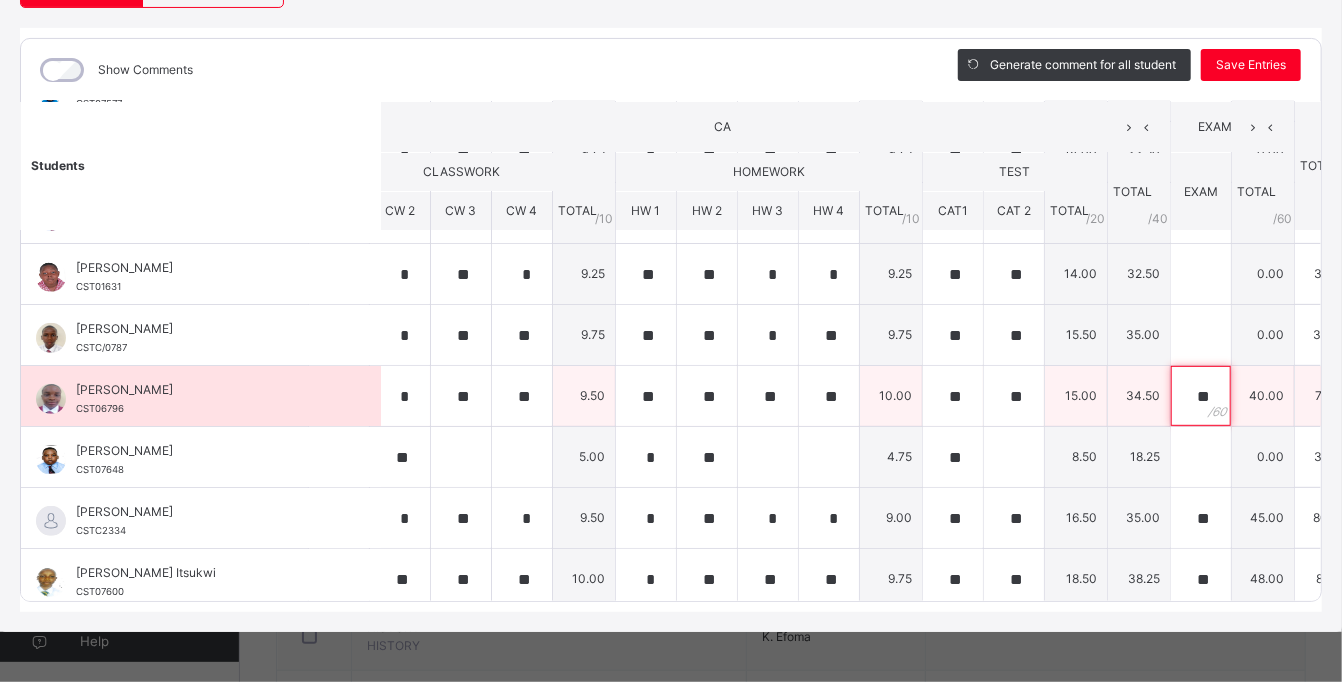 scroll, scrollTop: 404, scrollLeft: 73, axis: both 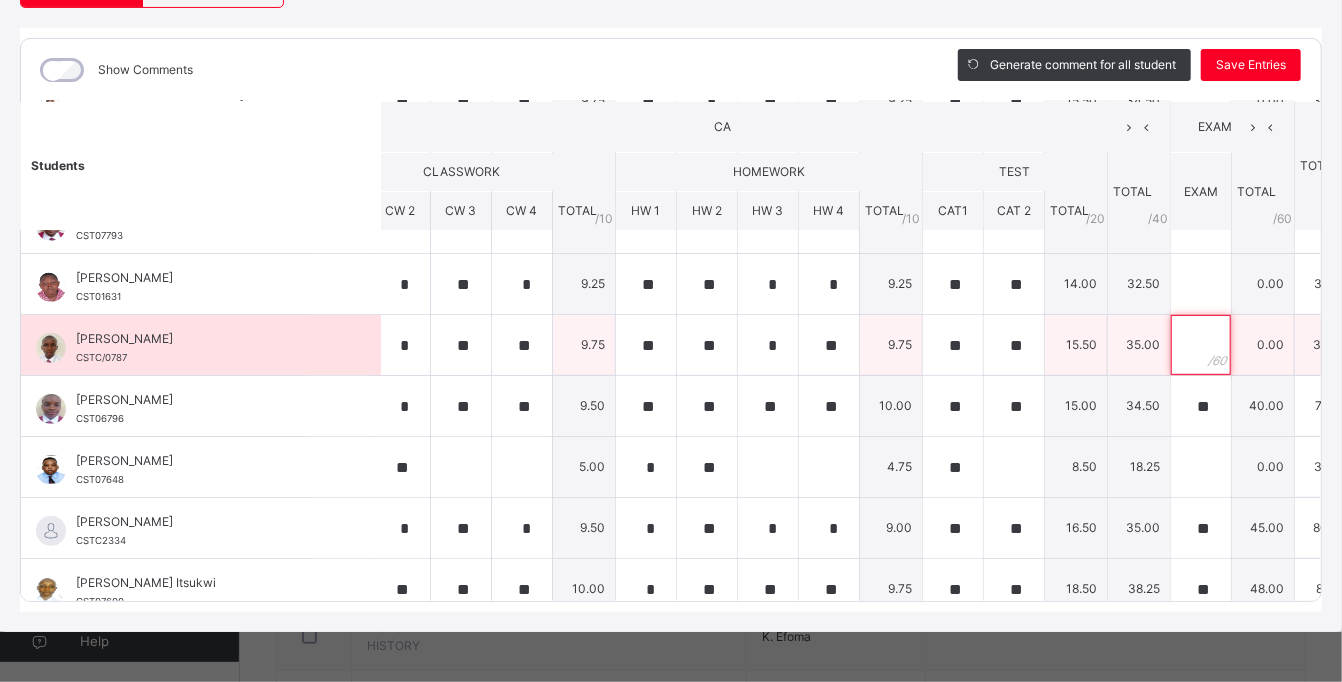 click at bounding box center [1201, 345] 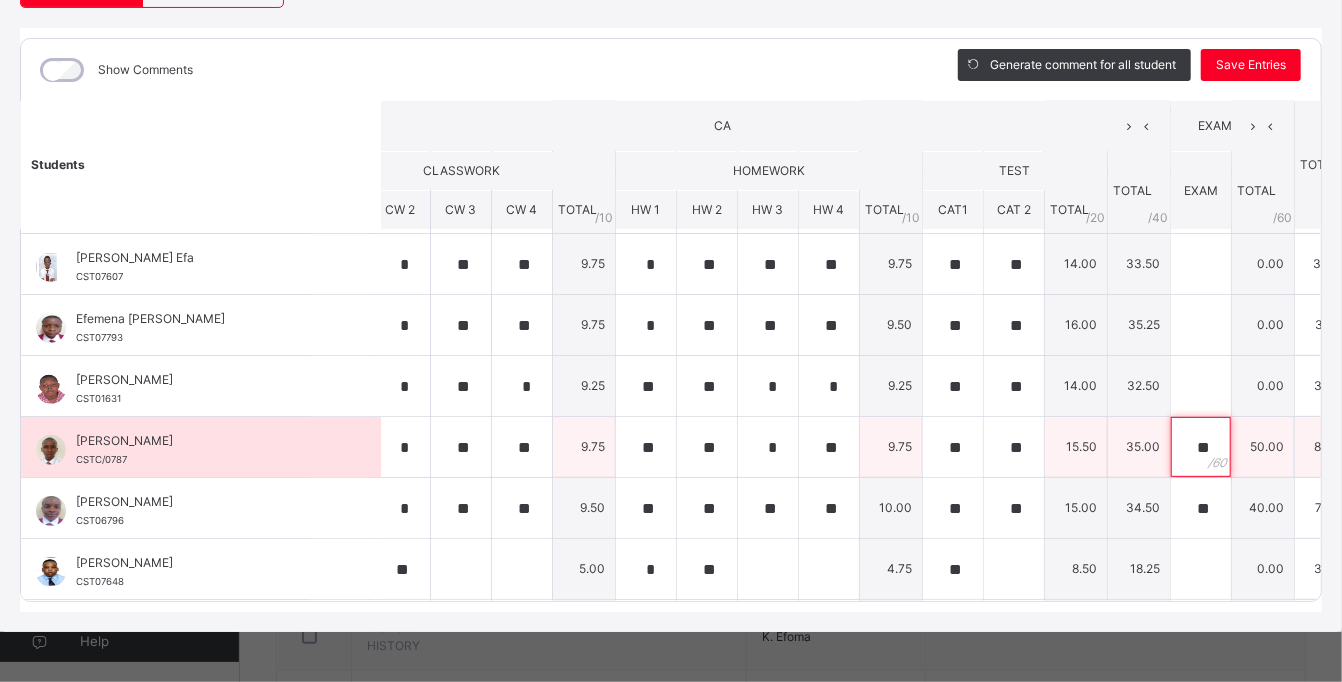 scroll, scrollTop: 301, scrollLeft: 73, axis: both 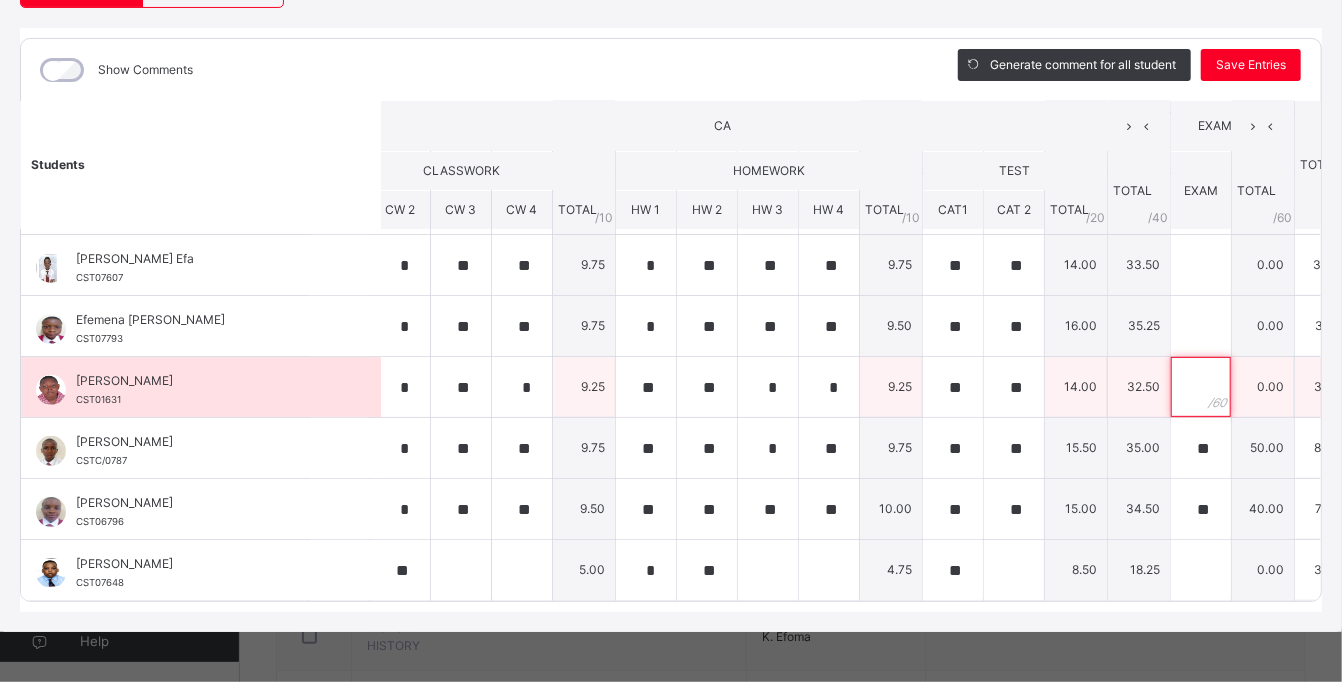click at bounding box center (1201, 387) 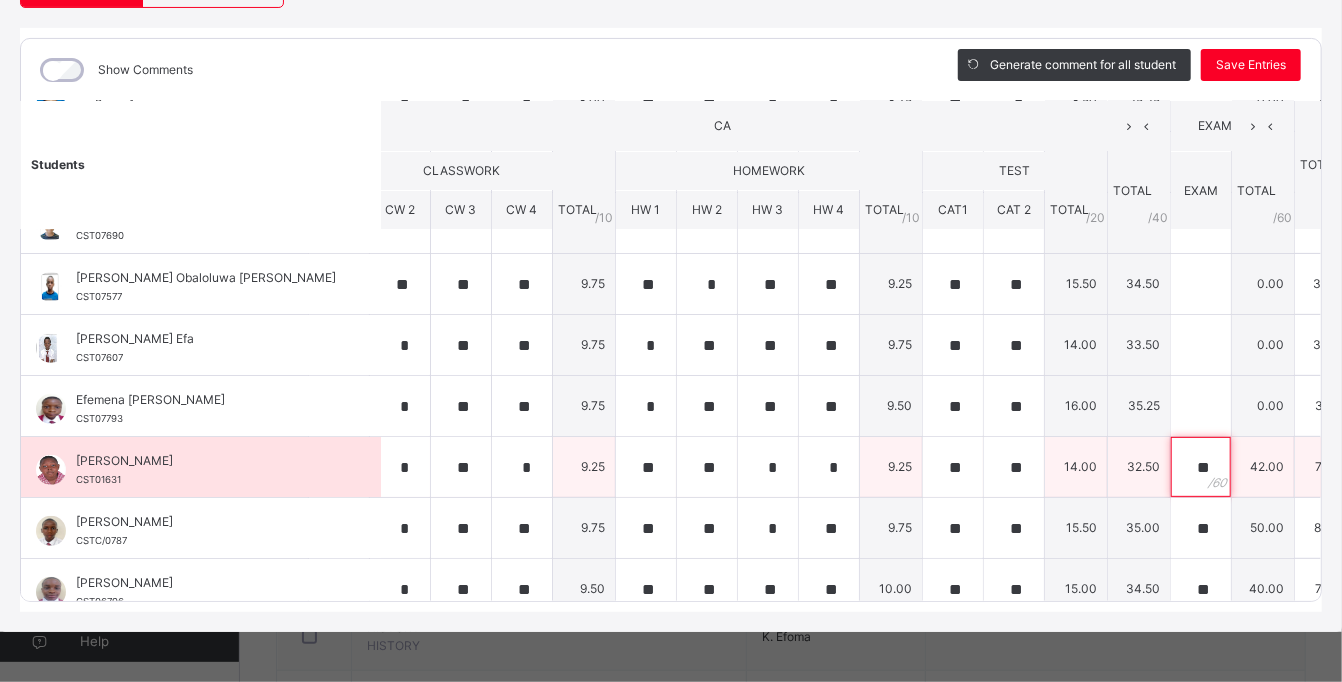 scroll, scrollTop: 203, scrollLeft: 73, axis: both 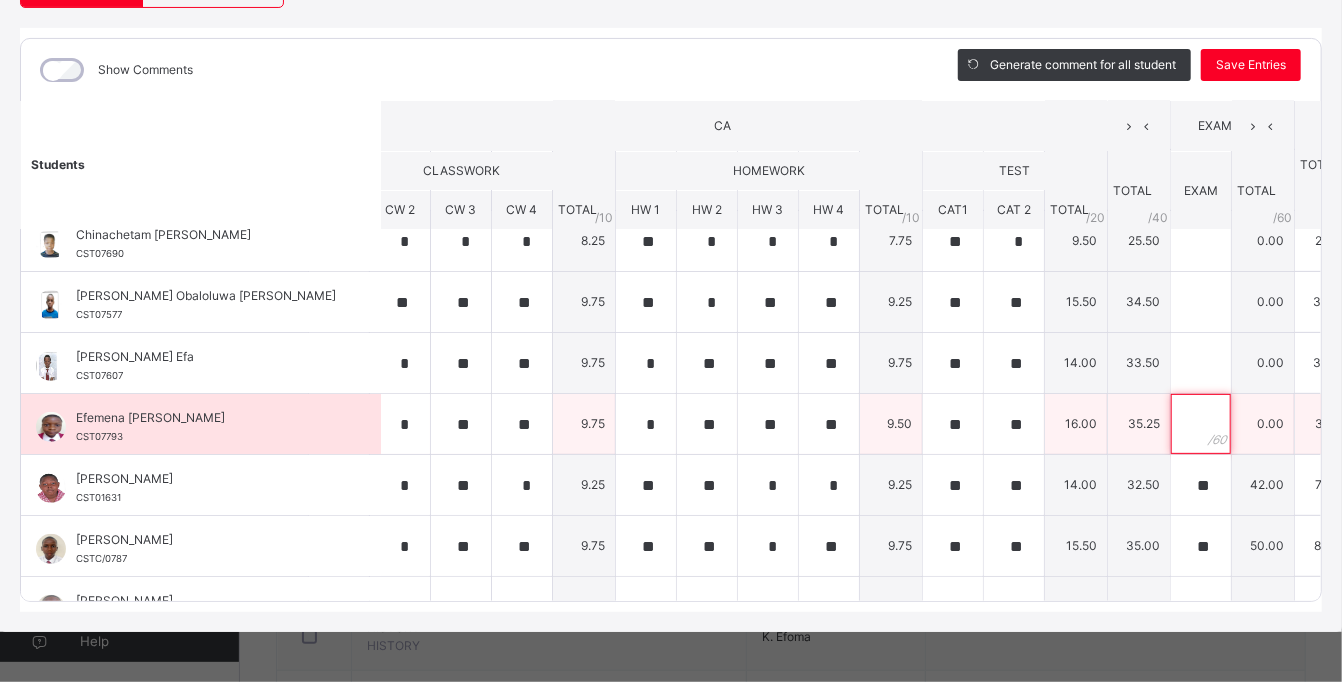 click at bounding box center (1201, 424) 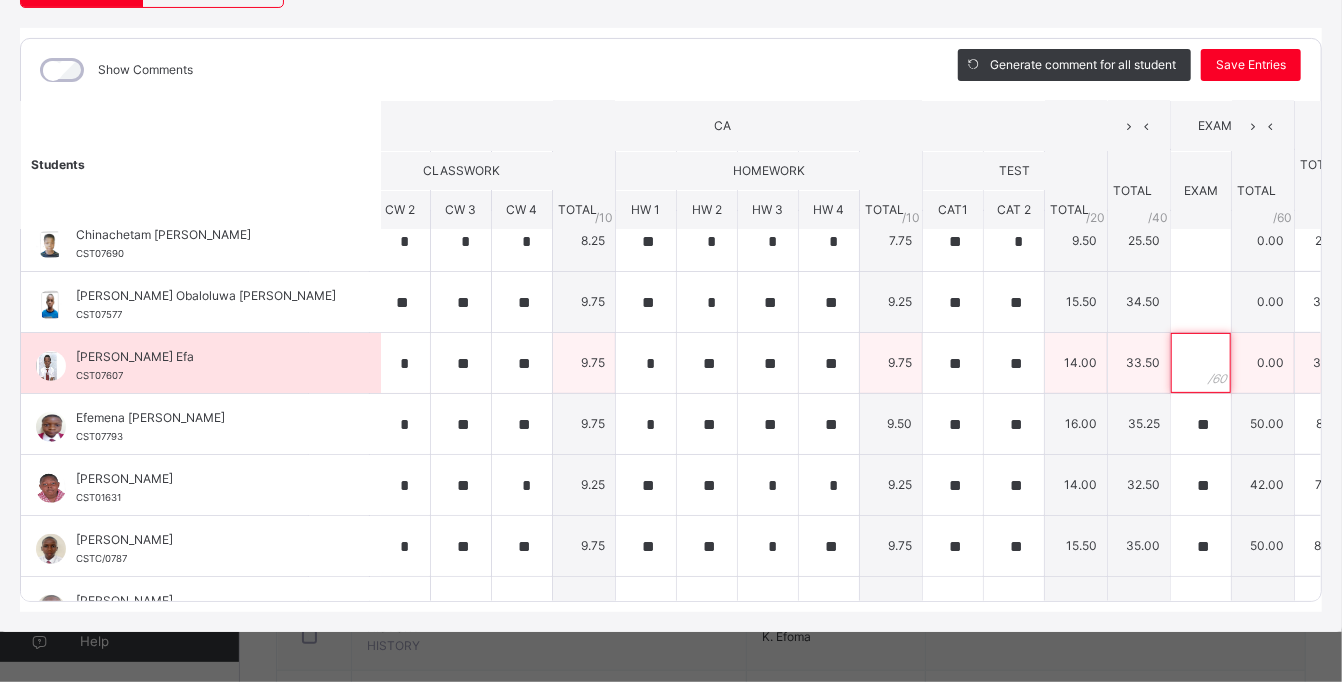 click at bounding box center [1201, 363] 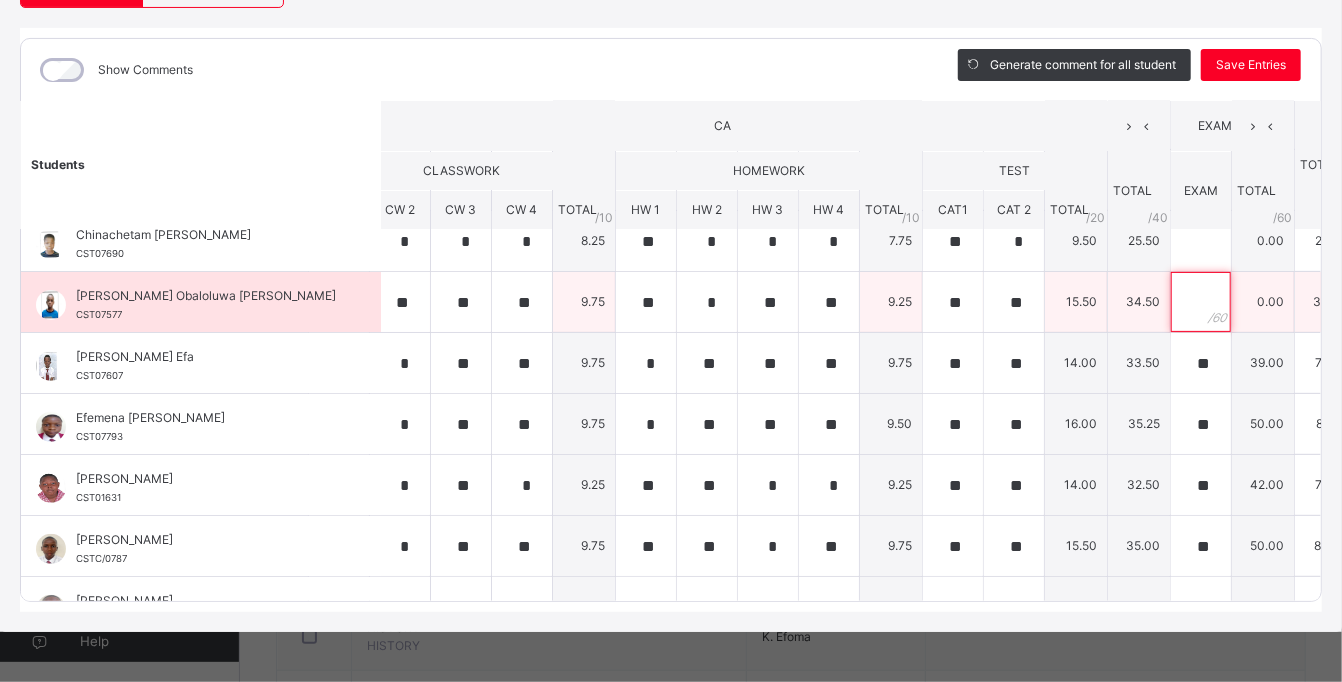 click at bounding box center (1201, 302) 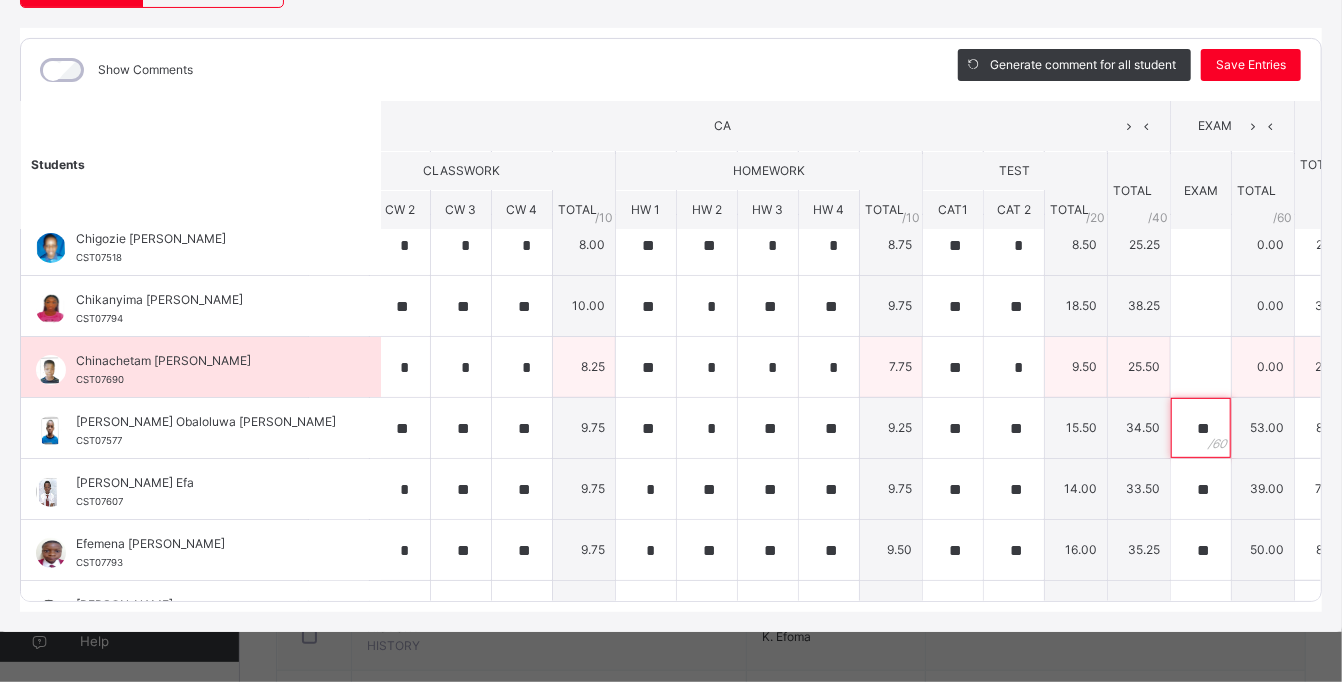 scroll, scrollTop: 0, scrollLeft: 73, axis: horizontal 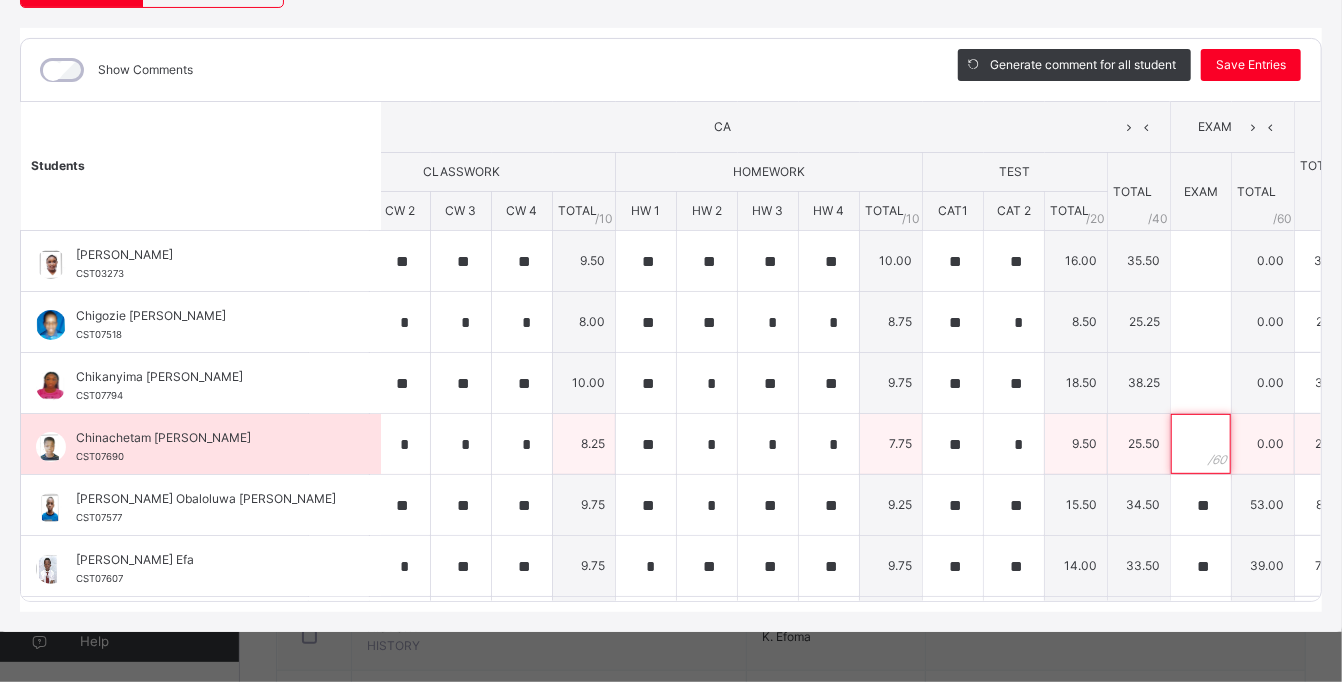 click at bounding box center [1201, 444] 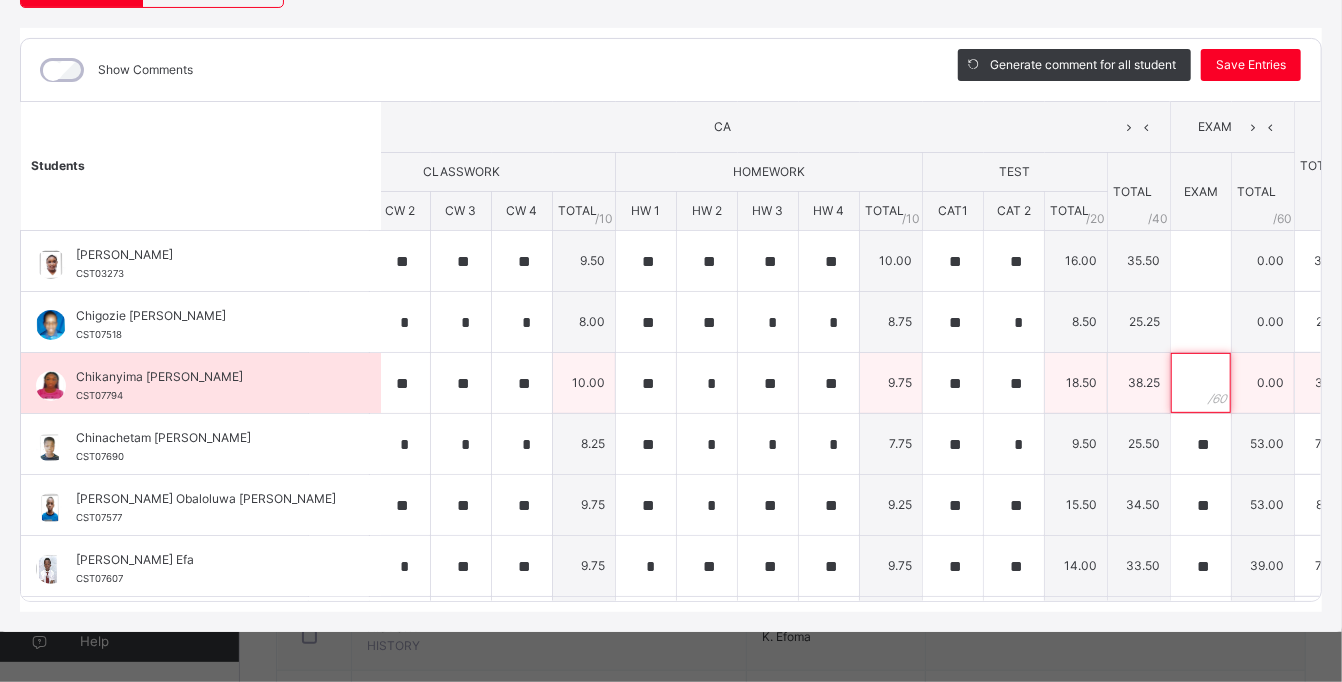 click at bounding box center [1201, 383] 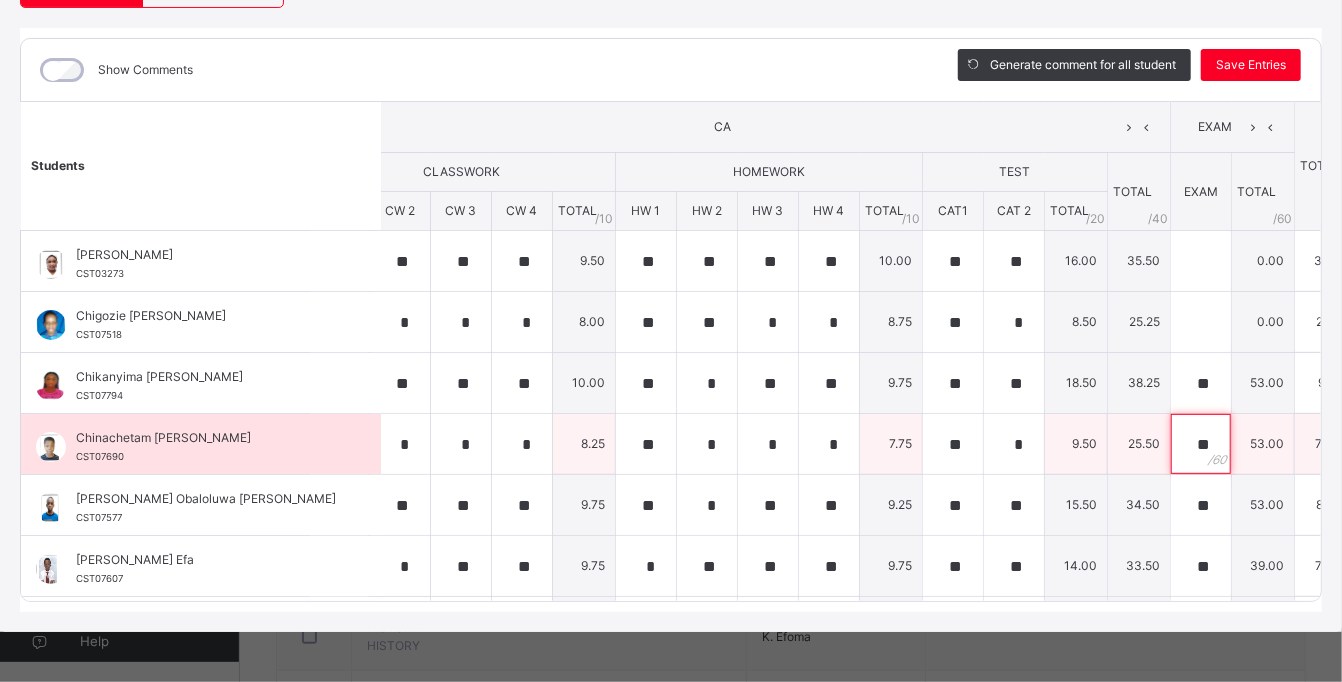 click on "**" at bounding box center (1201, 444) 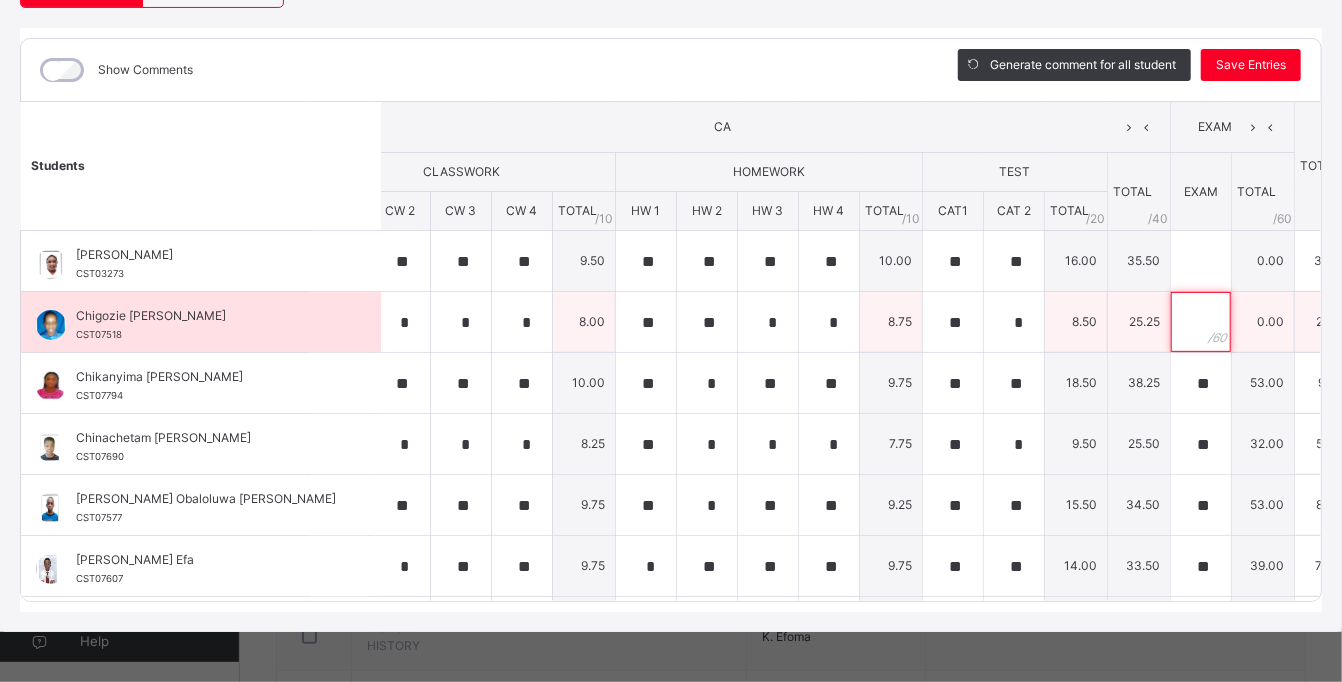 click at bounding box center [1201, 322] 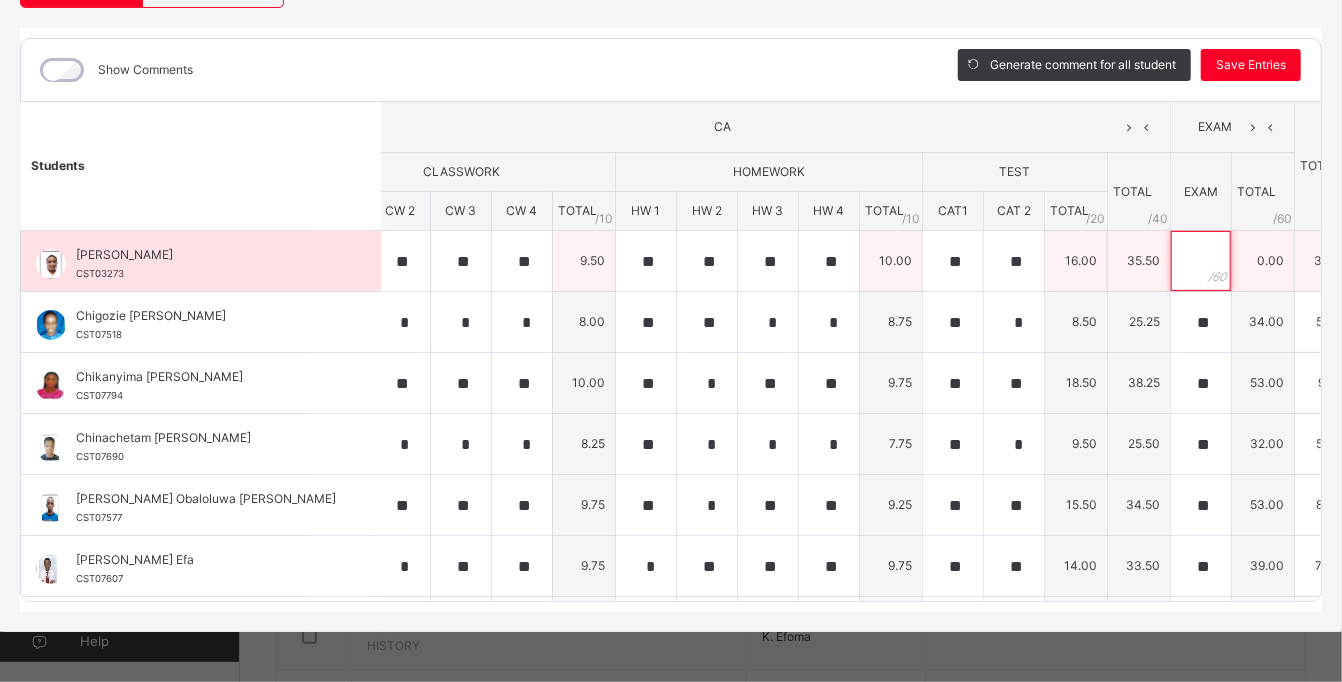 click at bounding box center [1201, 261] 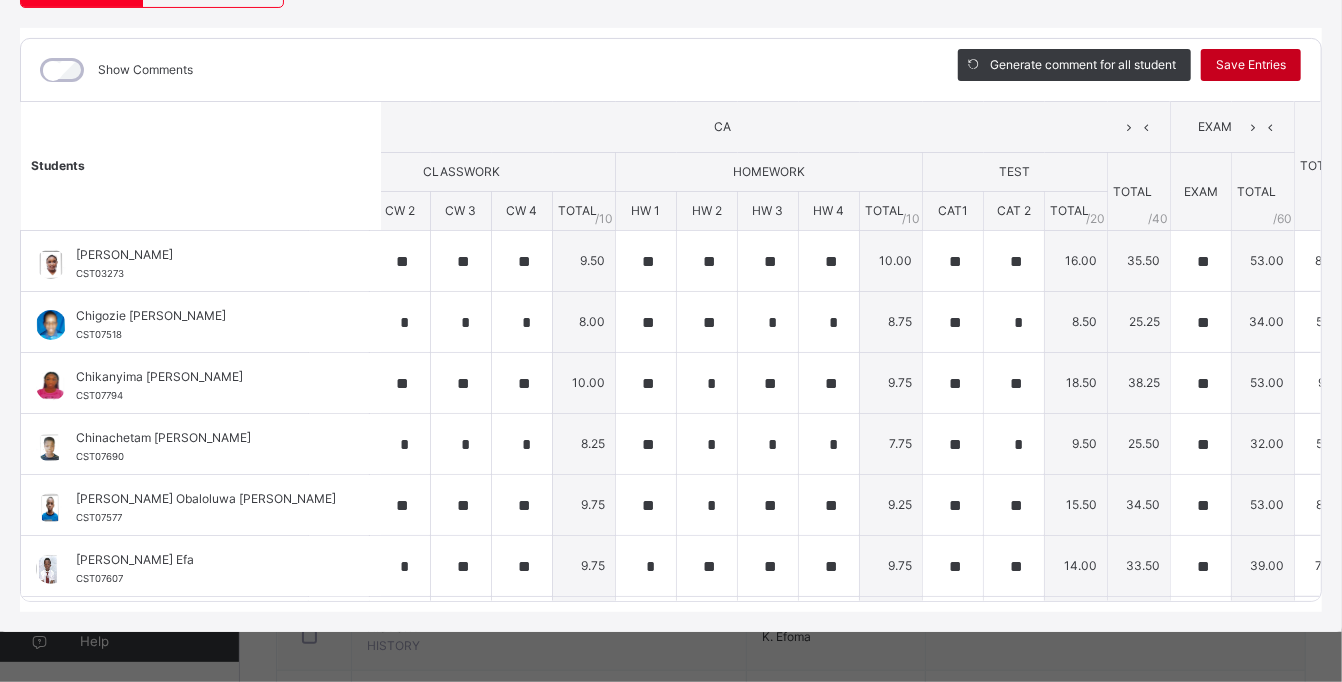 click on "Save Entries" at bounding box center (1251, 65) 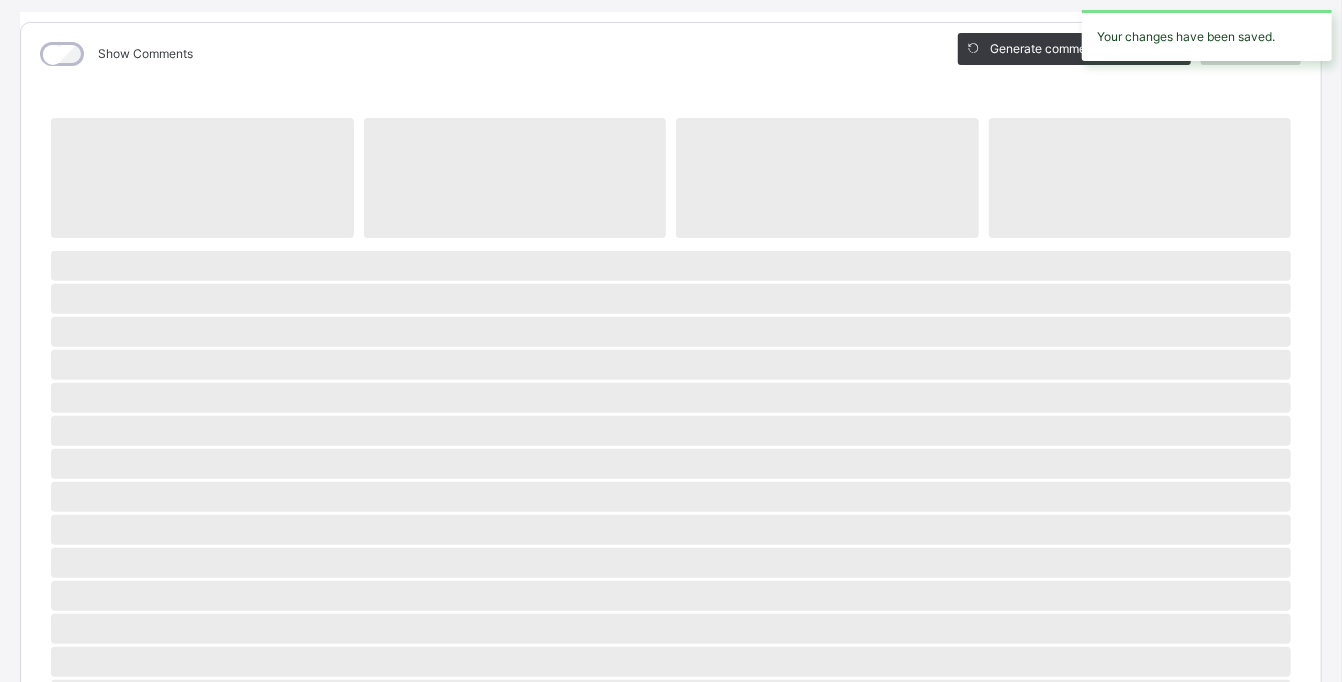 scroll, scrollTop: 245, scrollLeft: 0, axis: vertical 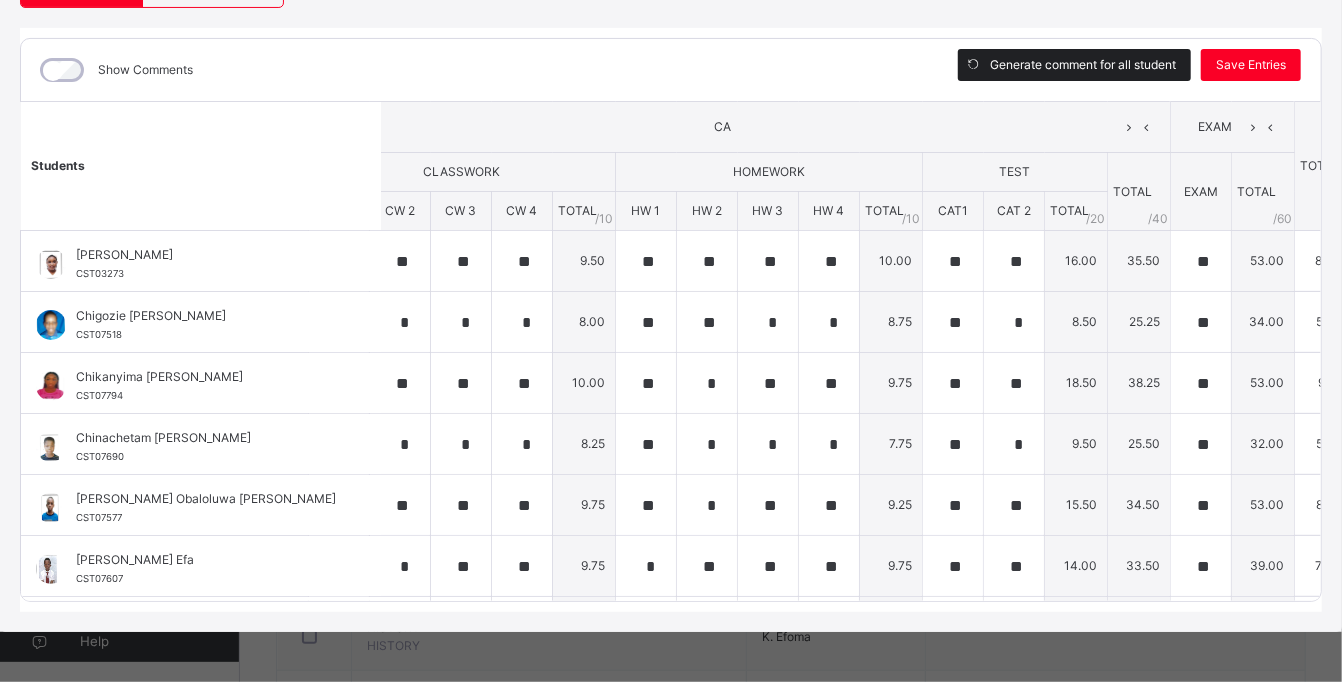click on "Generate comment for all student" at bounding box center (1083, 65) 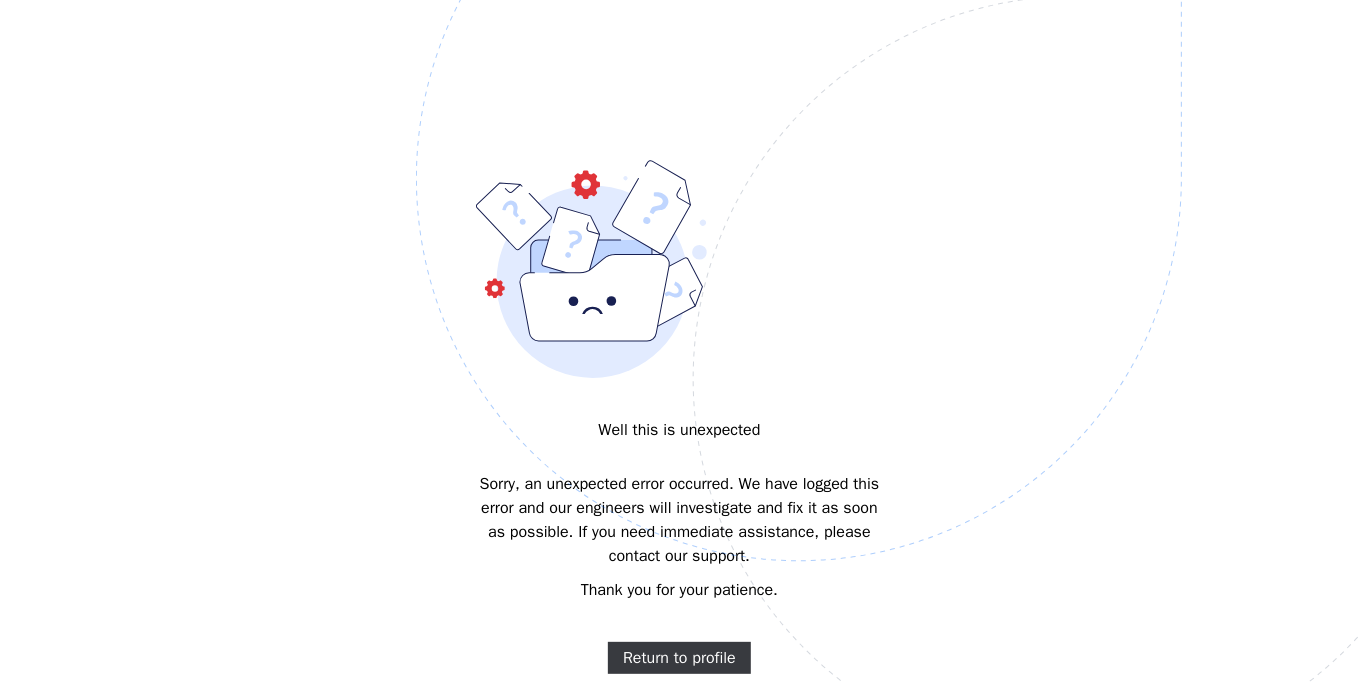 scroll, scrollTop: 0, scrollLeft: 0, axis: both 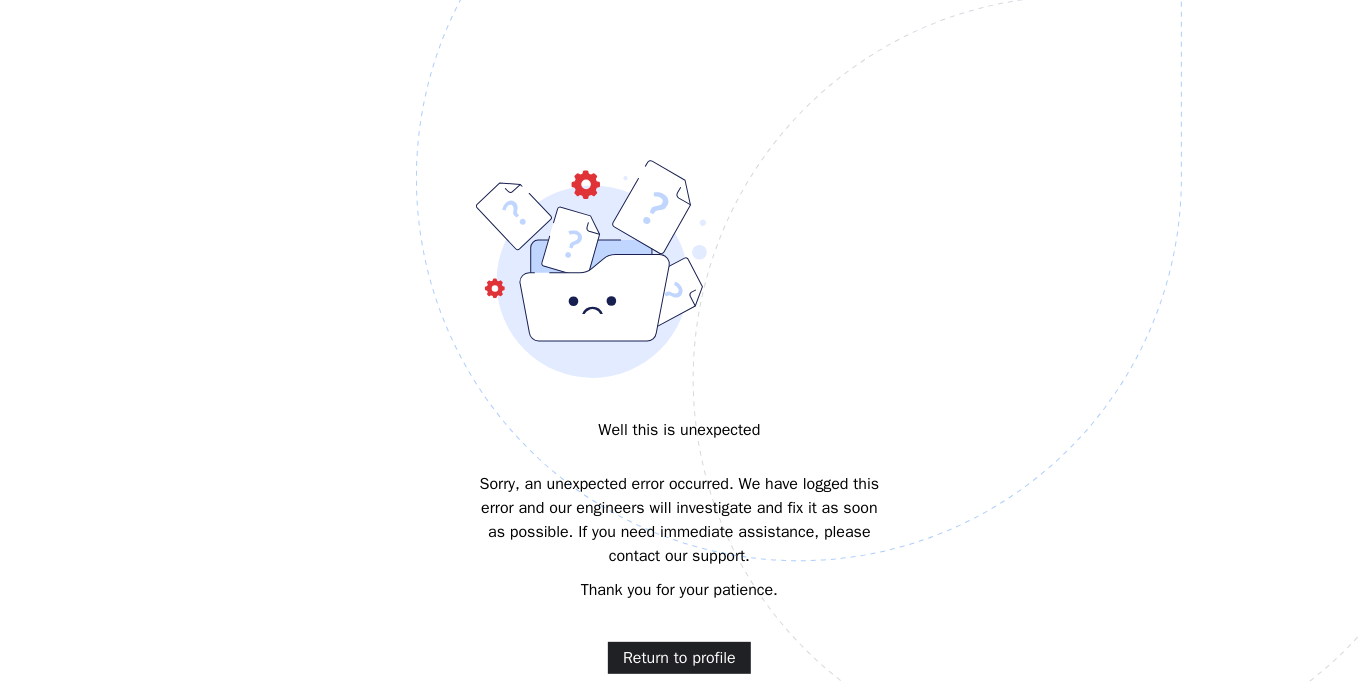 click on "Return to profile" at bounding box center (679, 658) 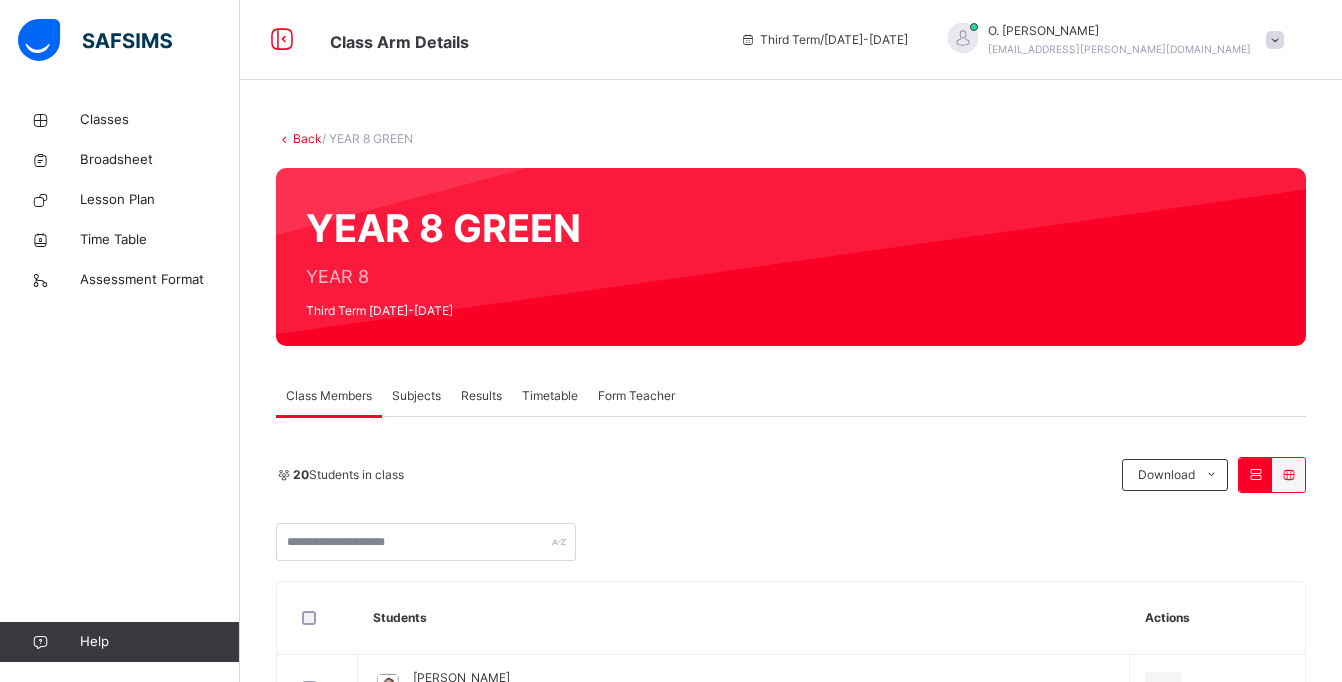 scroll, scrollTop: 0, scrollLeft: 0, axis: both 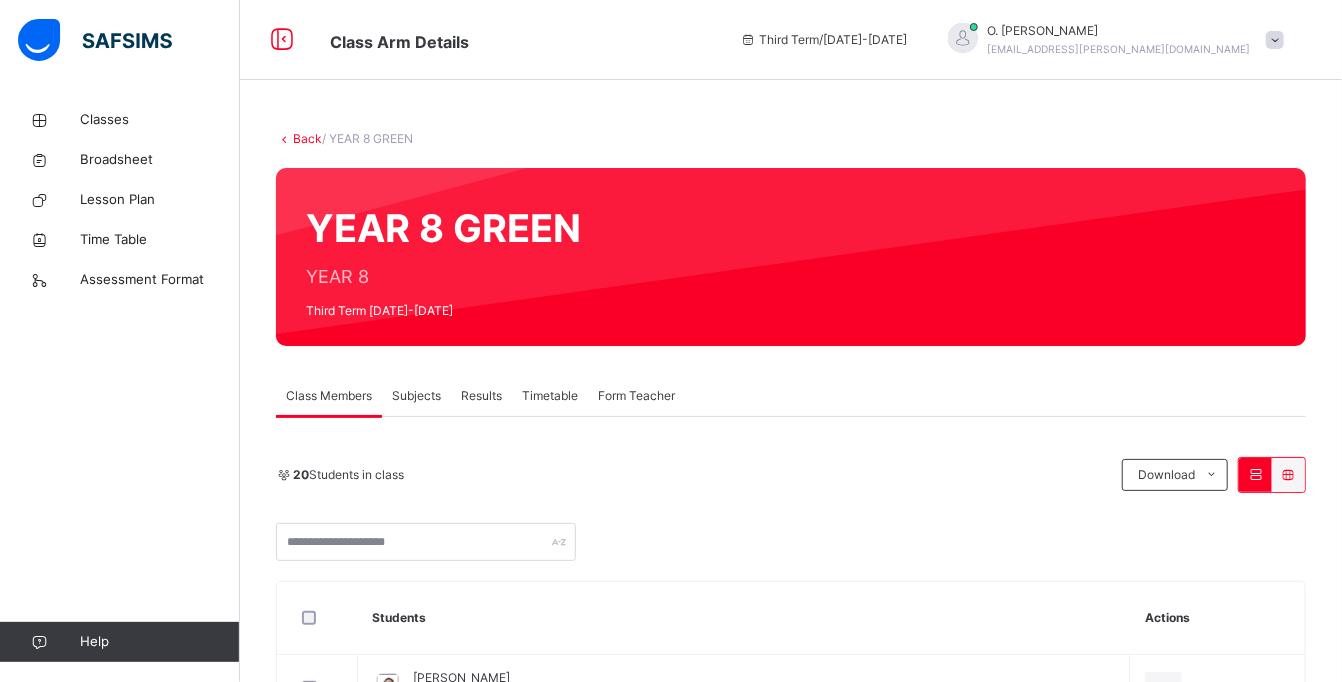 click on "Subjects" at bounding box center (416, 396) 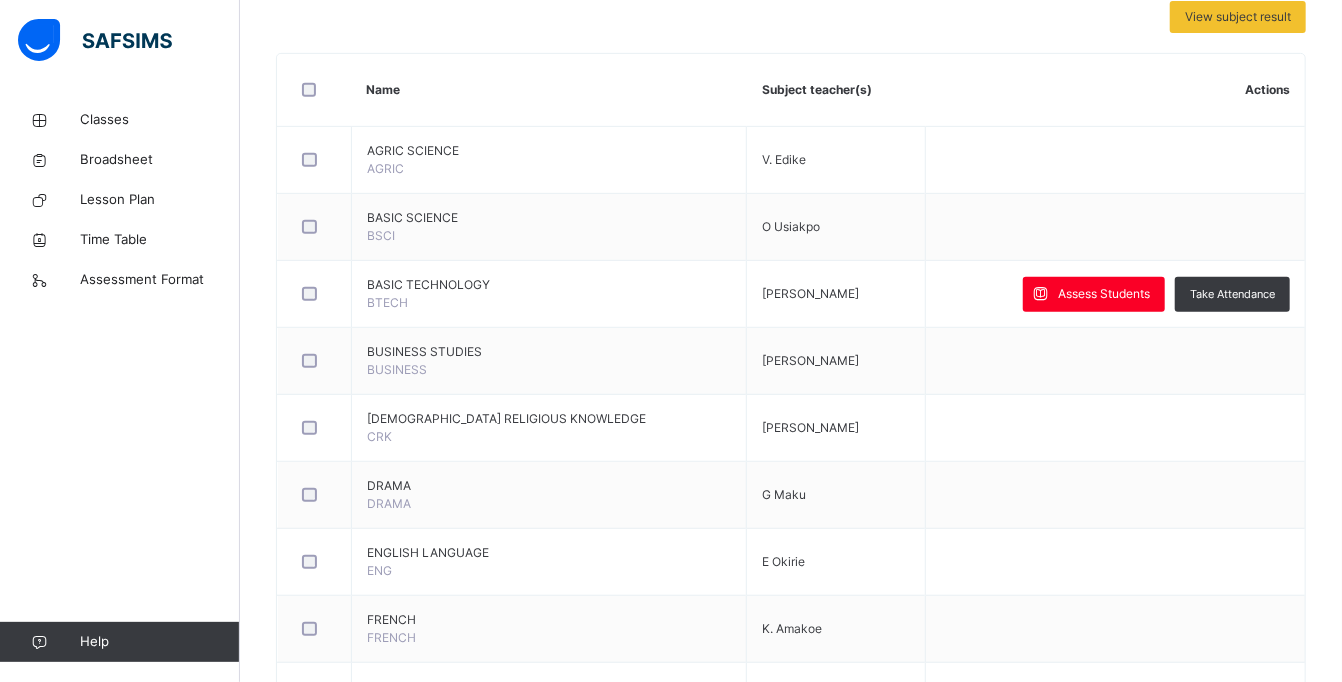 scroll, scrollTop: 445, scrollLeft: 0, axis: vertical 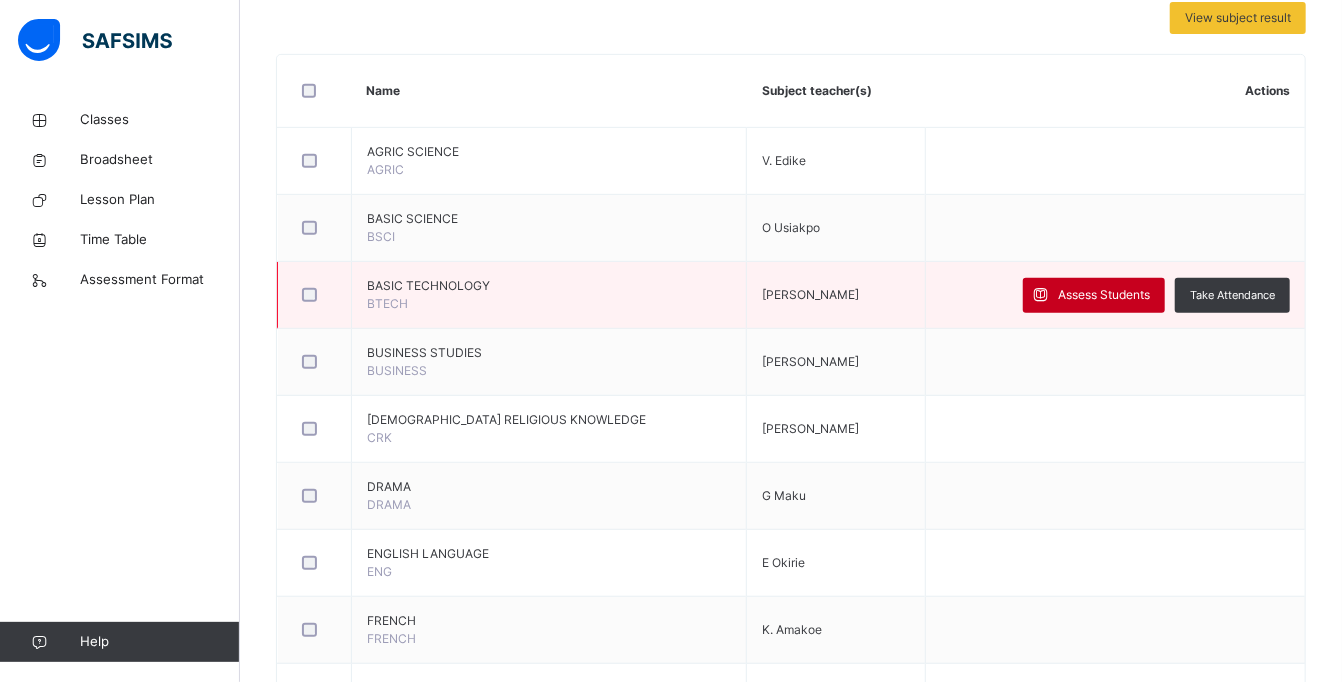 click on "Assess Students" at bounding box center (1094, 295) 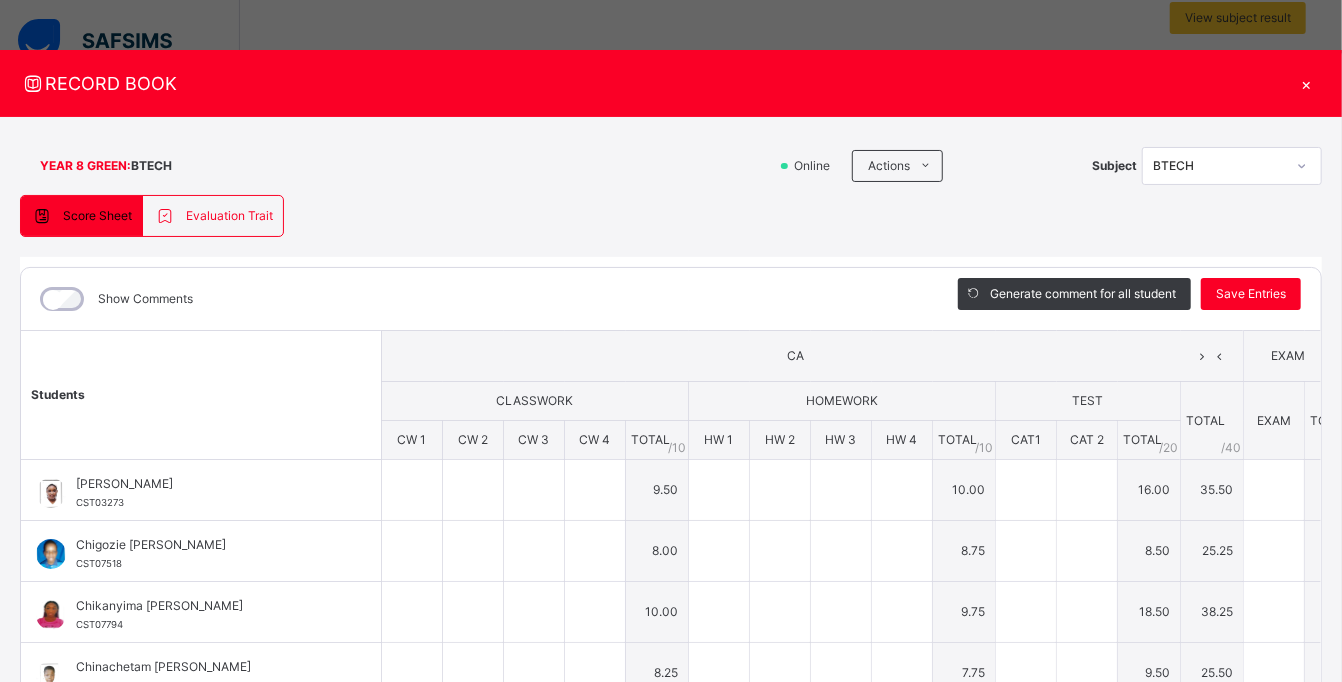 type on "*" 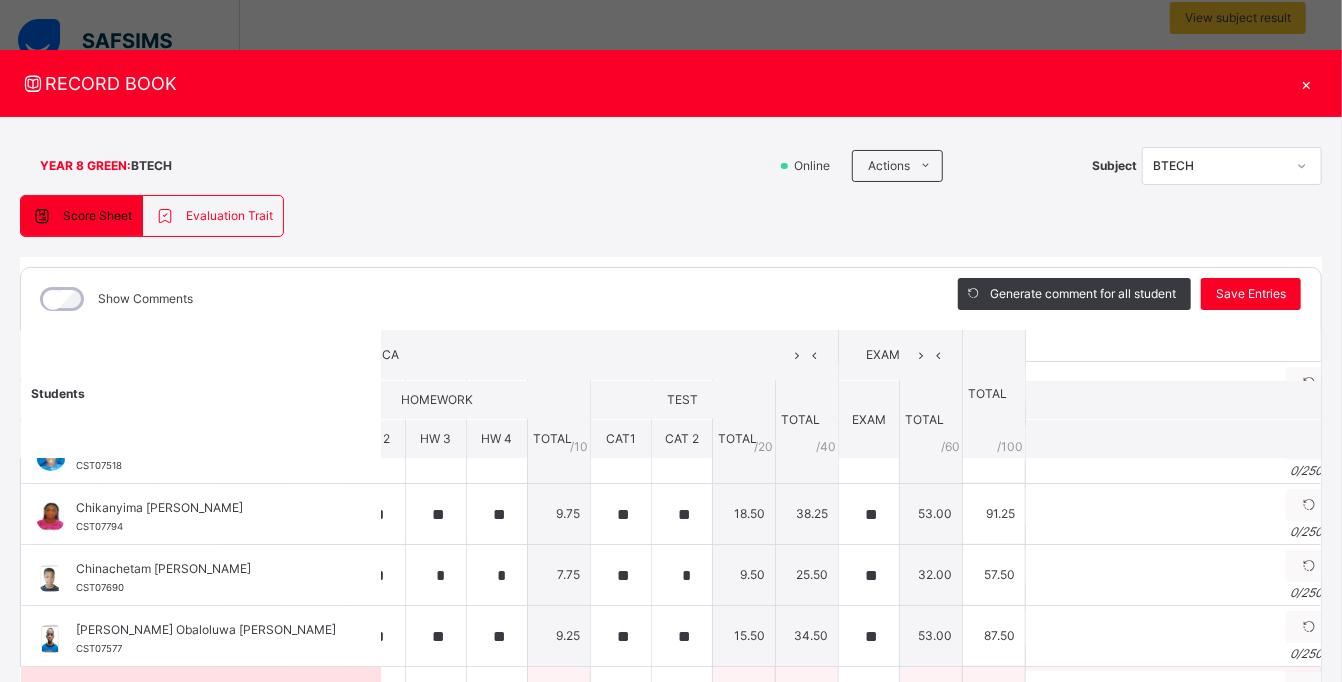scroll, scrollTop: 0, scrollLeft: 405, axis: horizontal 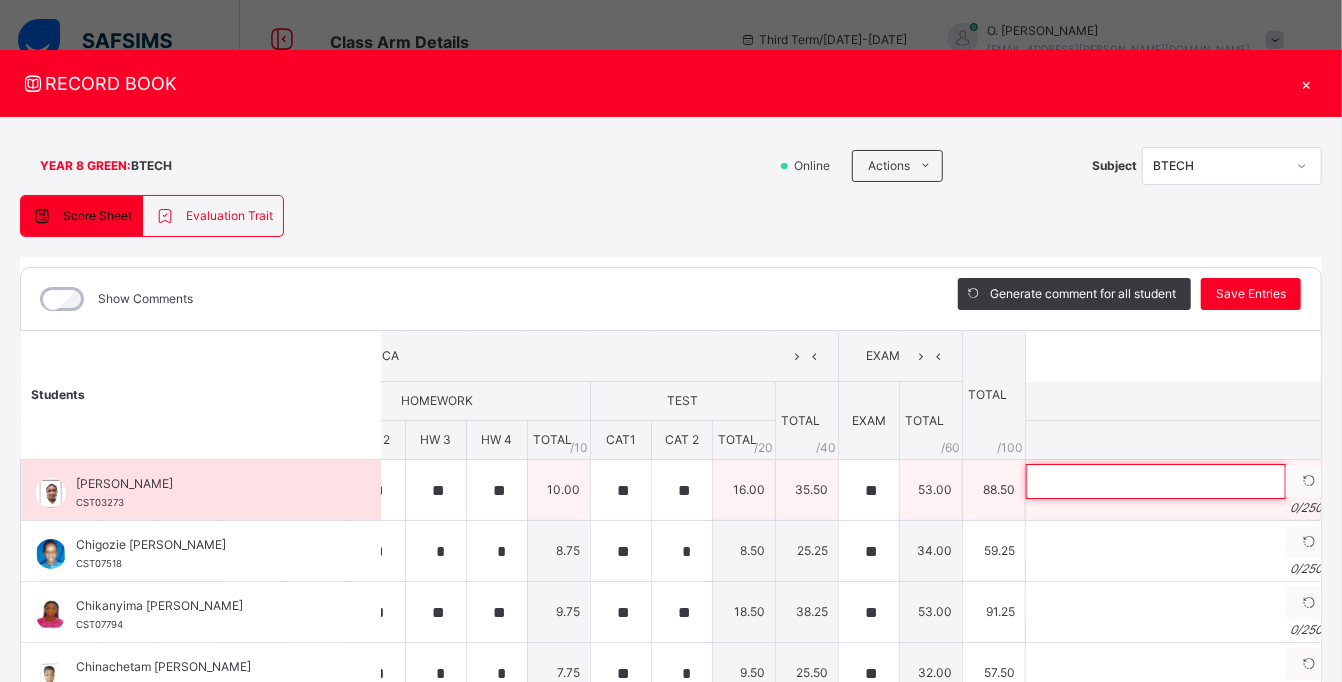 click at bounding box center [1156, 481] 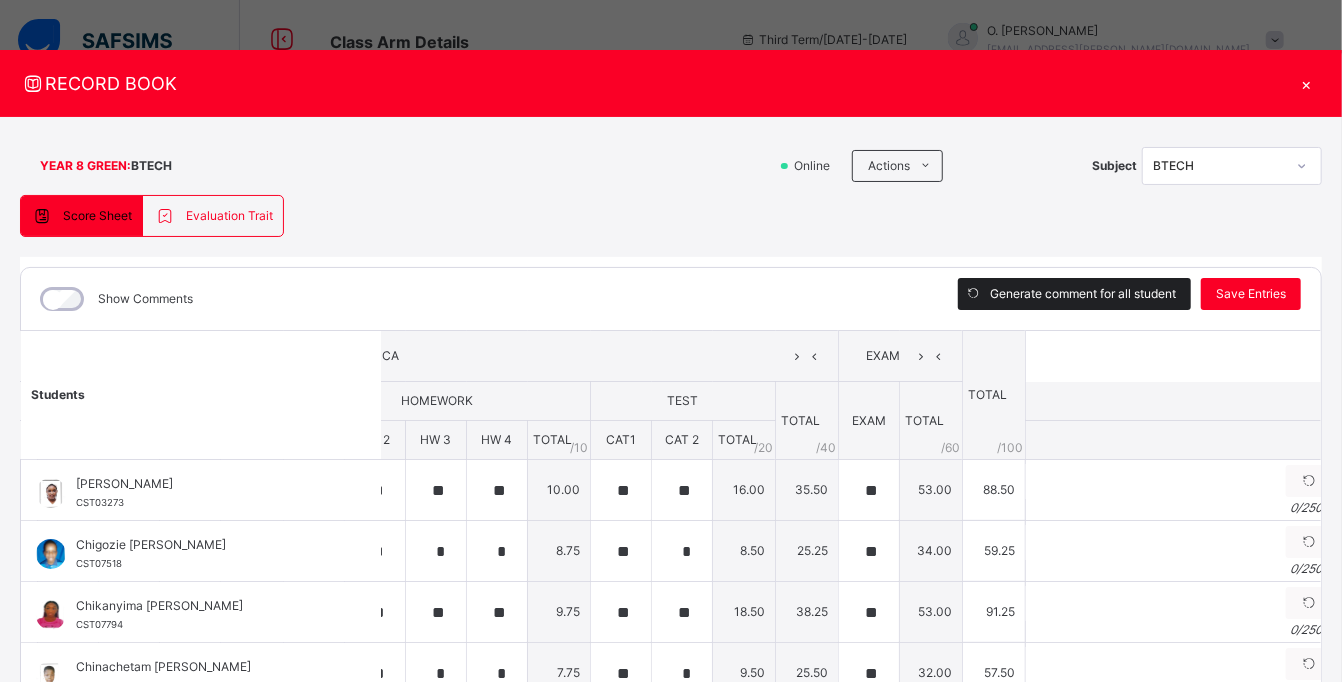 click on "Generate comment for all student" at bounding box center (1083, 294) 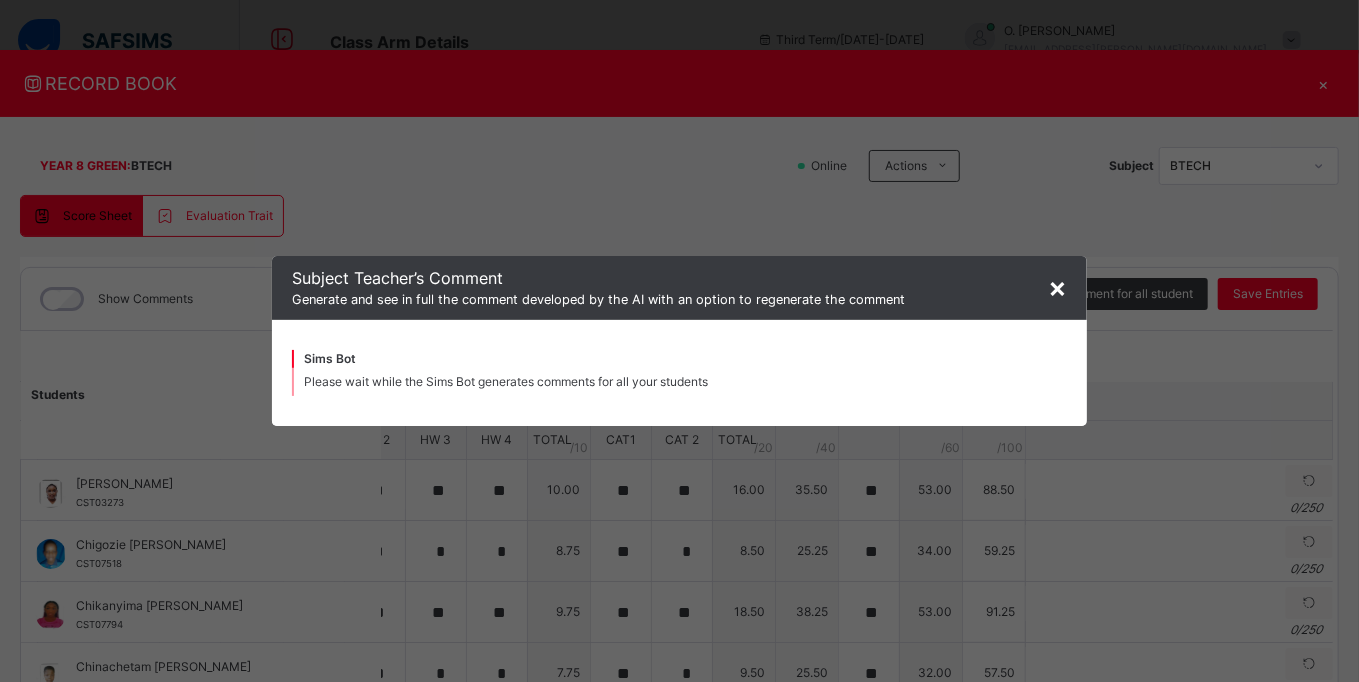 click on "×" at bounding box center (1057, 287) 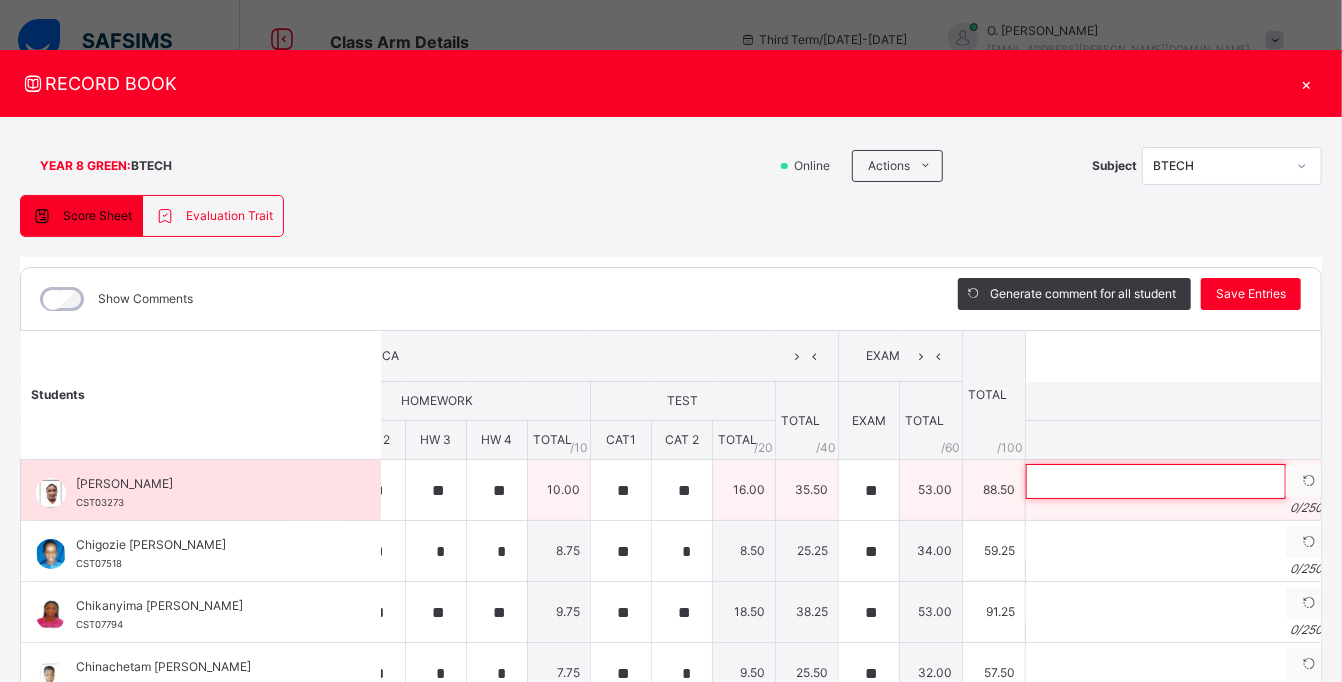 click at bounding box center (1156, 481) 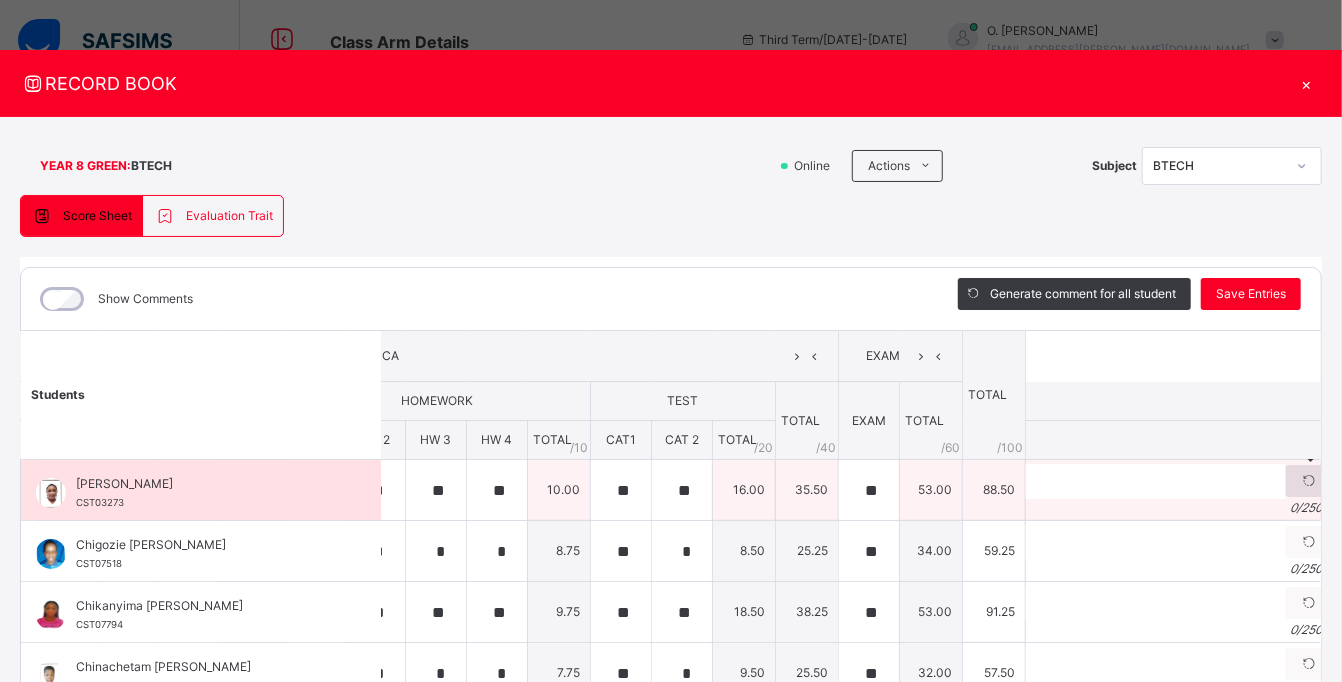 click at bounding box center (1309, 481) 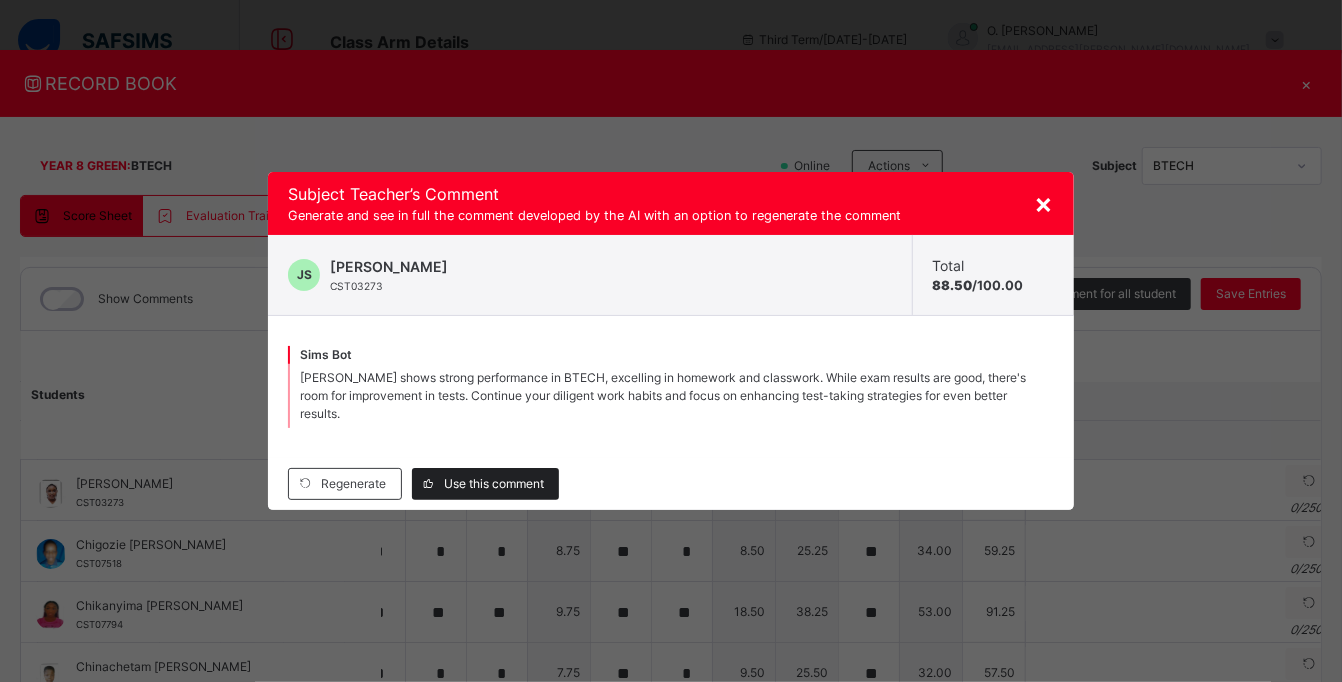 click on "Use this comment" at bounding box center [494, 484] 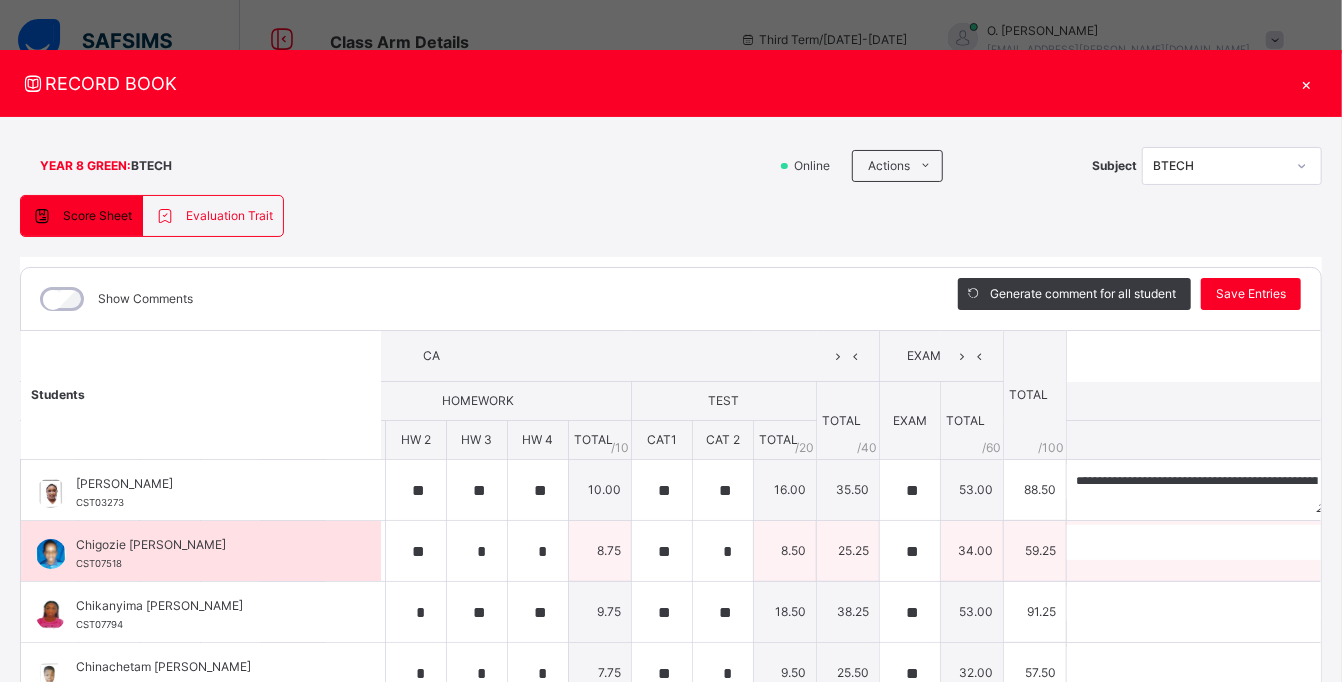 scroll, scrollTop: 0, scrollLeft: 364, axis: horizontal 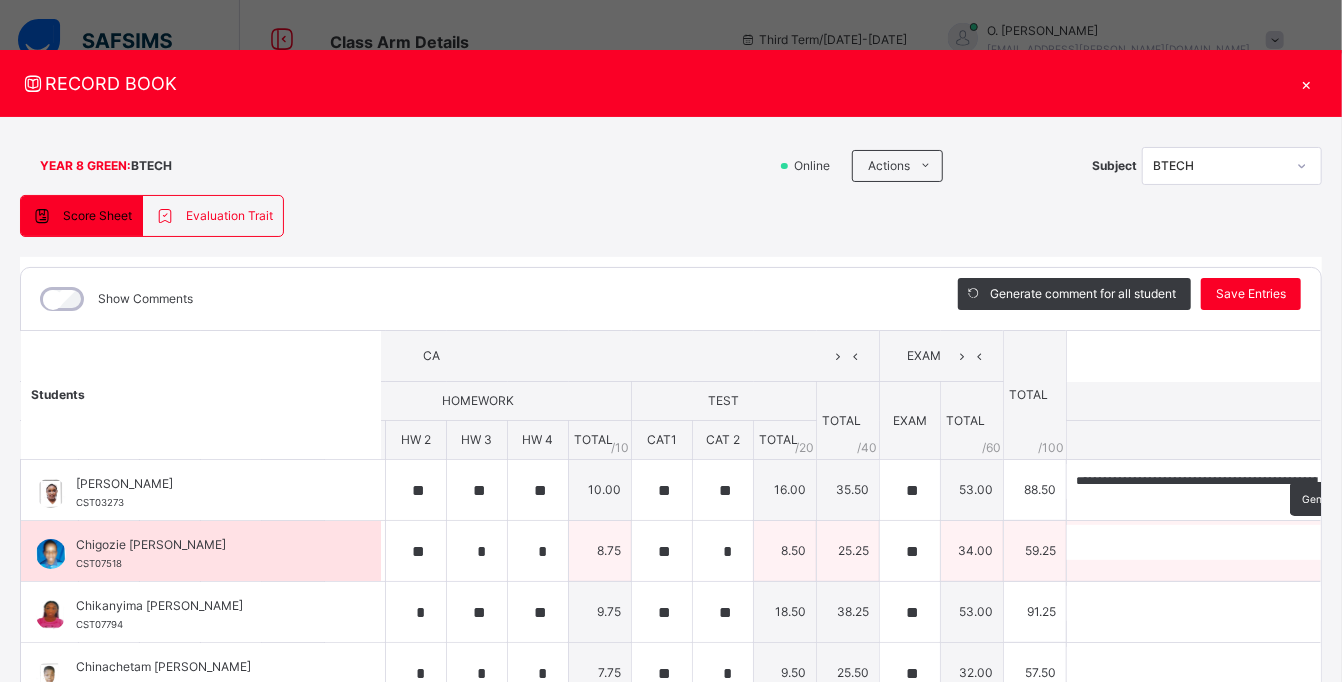 click at bounding box center (1350, 542) 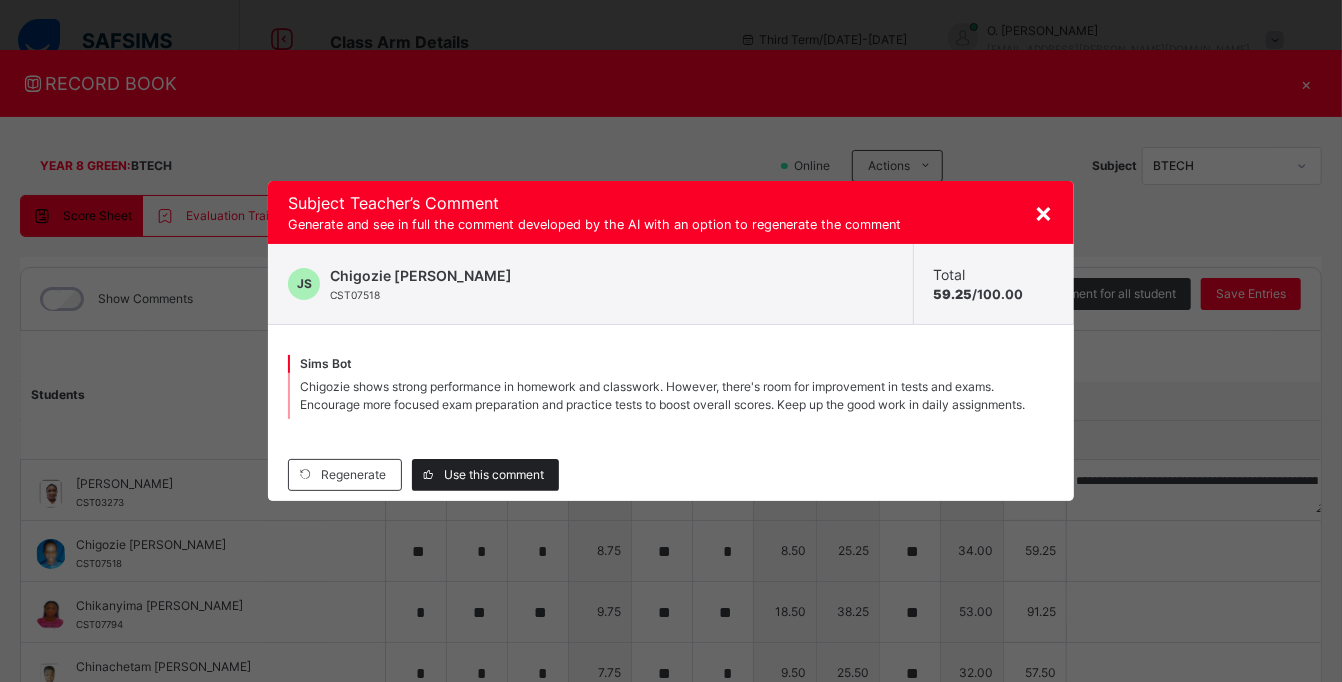 click on "Use this comment" at bounding box center [494, 475] 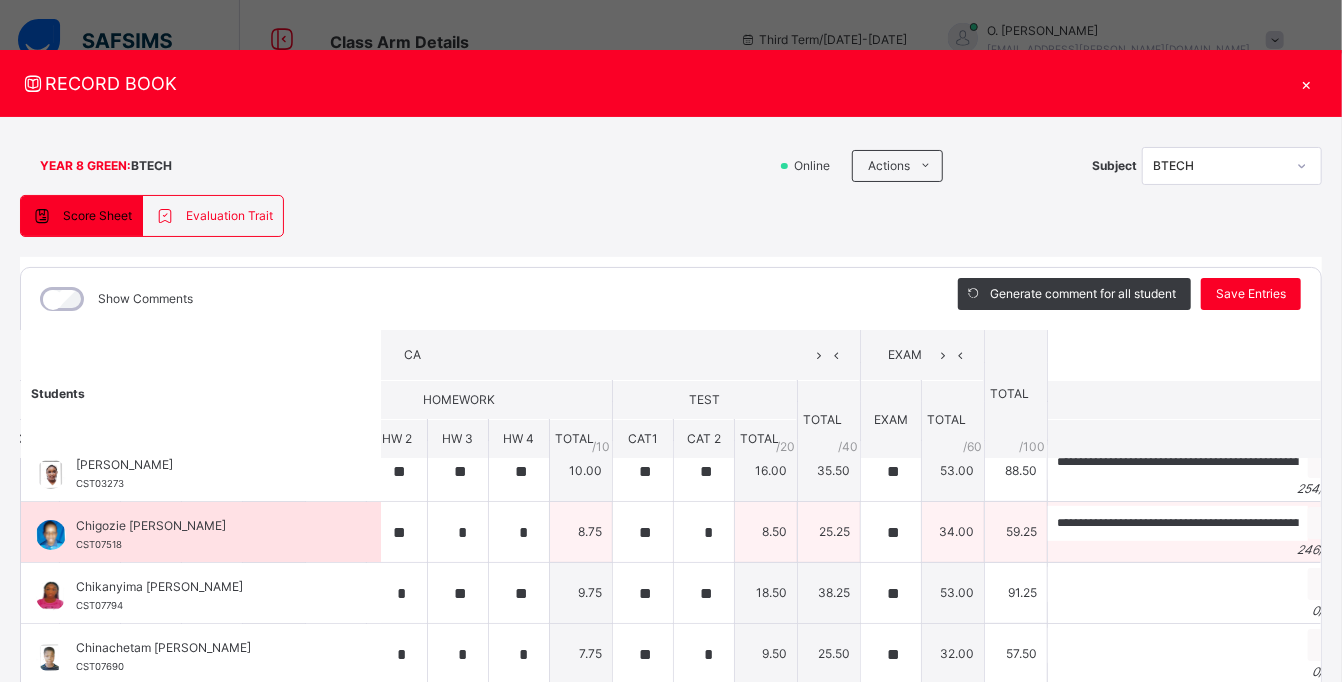 scroll, scrollTop: 18, scrollLeft: 384, axis: both 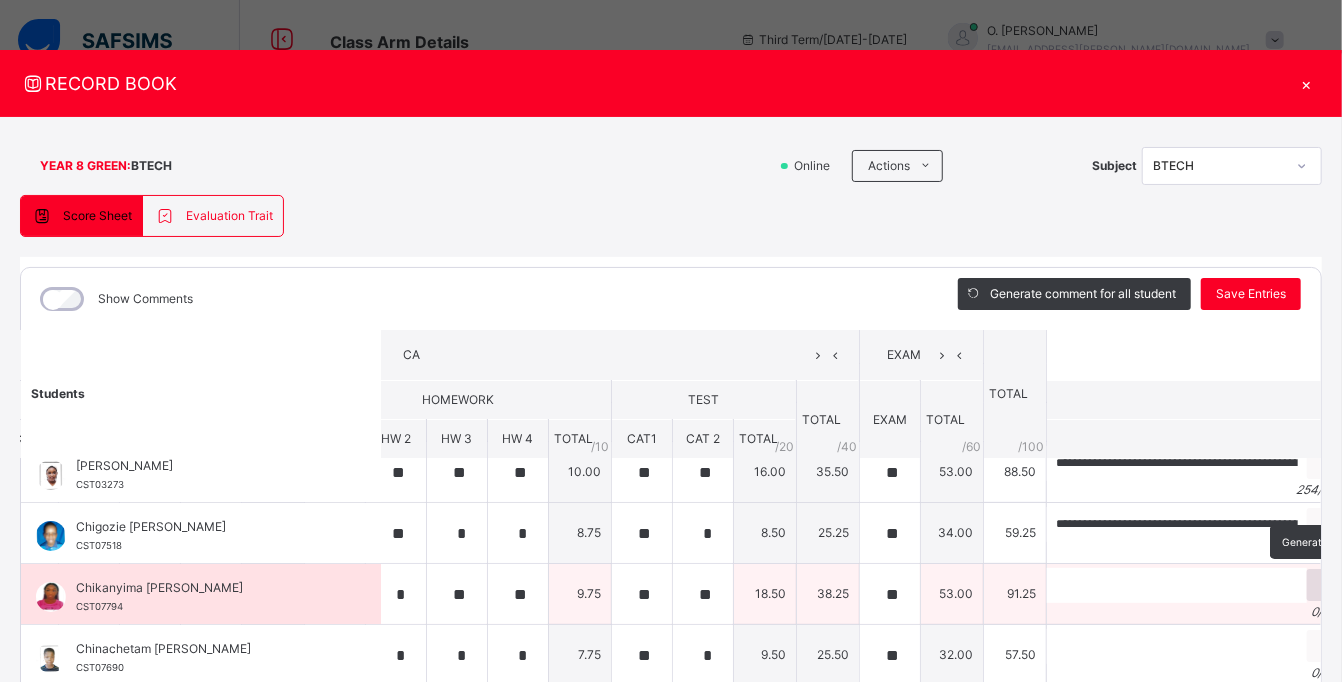 click at bounding box center (1330, 585) 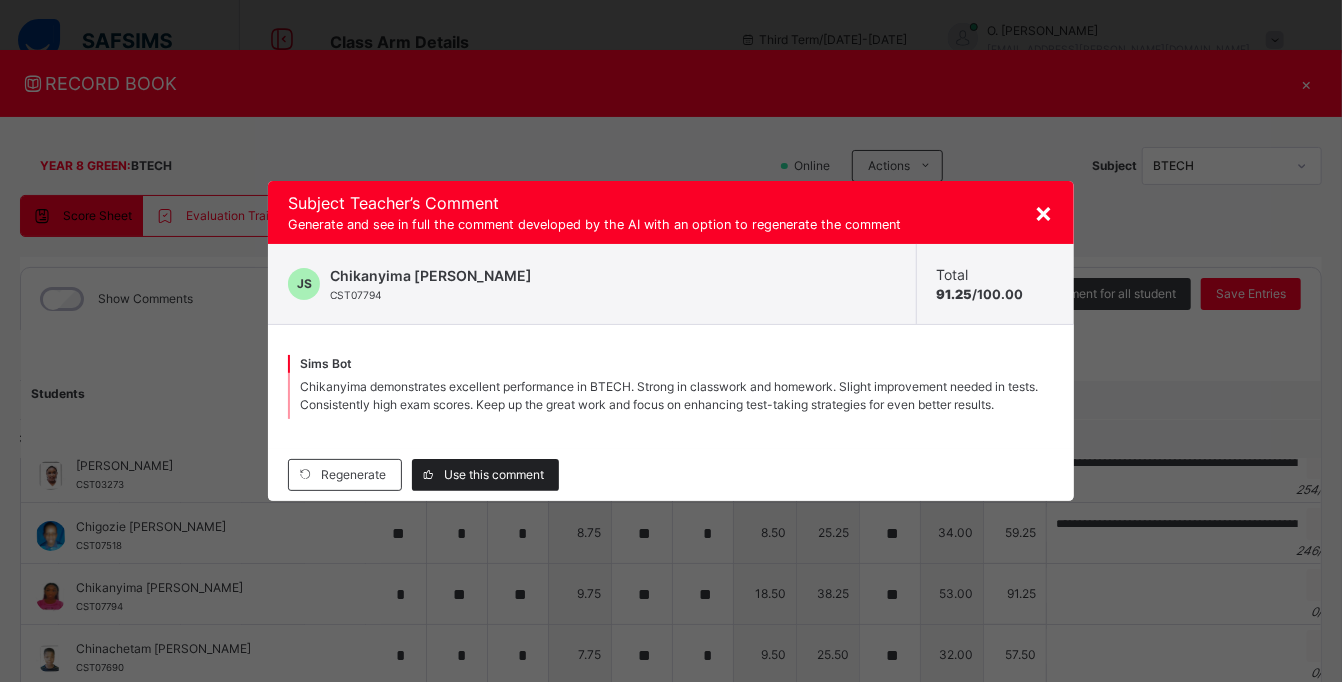 click on "Use this comment" at bounding box center (494, 475) 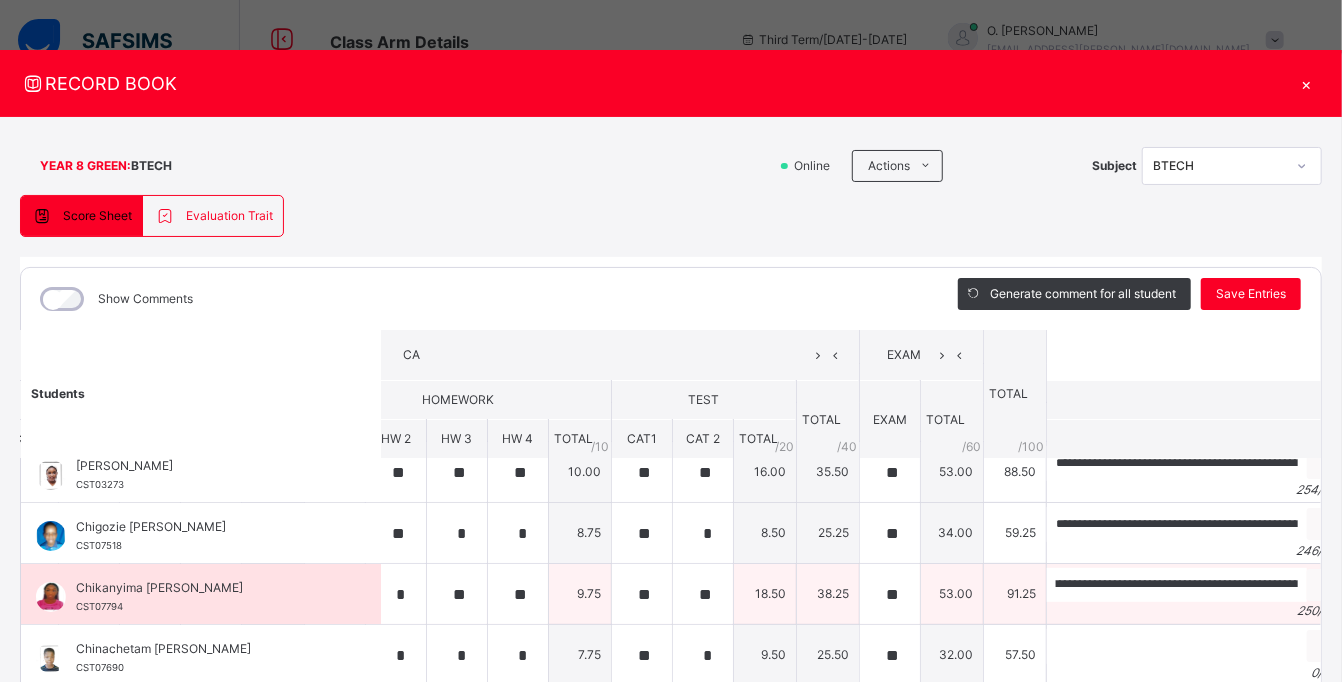scroll, scrollTop: 0, scrollLeft: 72, axis: horizontal 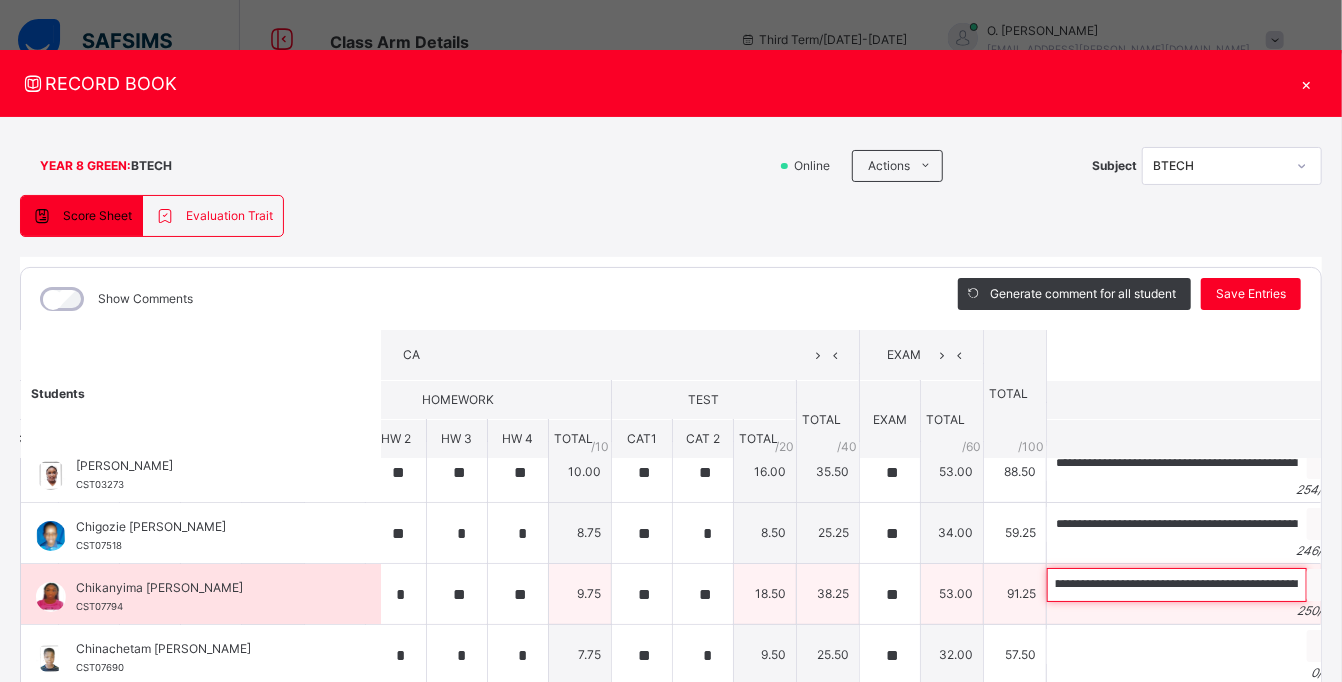 drag, startPoint x: 1208, startPoint y: 576, endPoint x: 1209, endPoint y: 557, distance: 19.026299 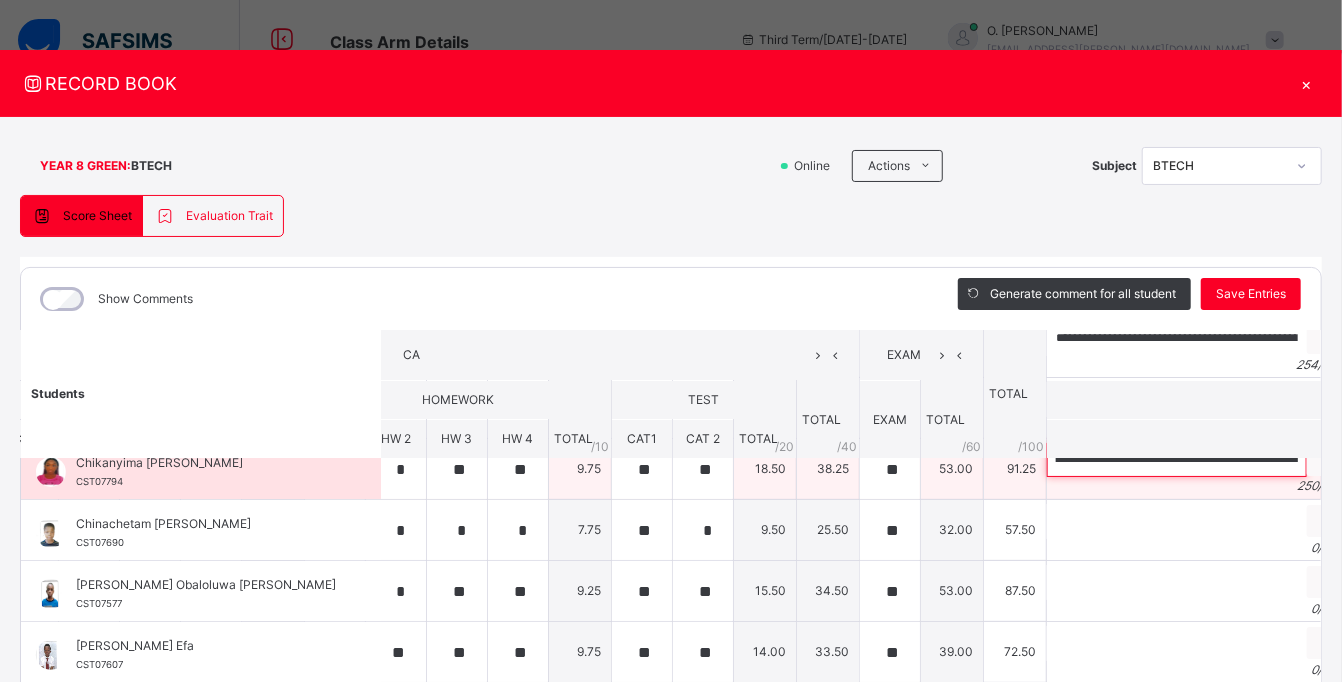 scroll, scrollTop: 144, scrollLeft: 384, axis: both 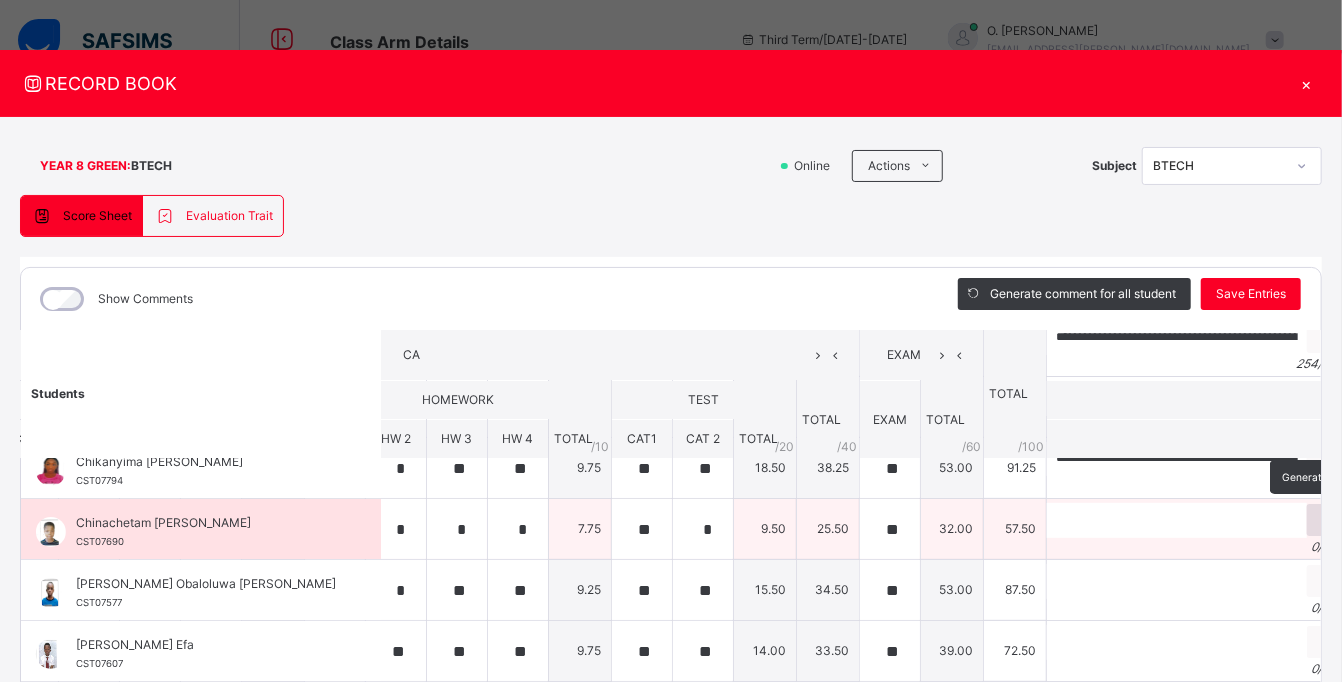 click at bounding box center (1330, 520) 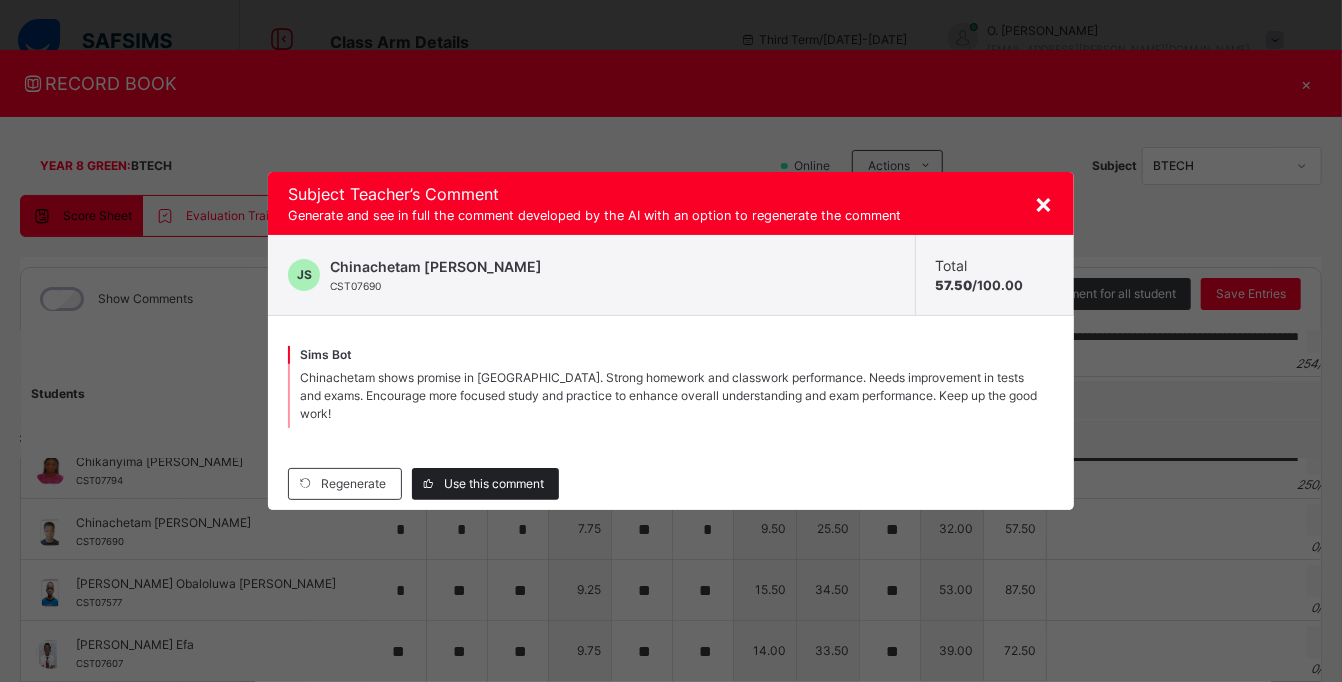 click on "Use this comment" at bounding box center (494, 484) 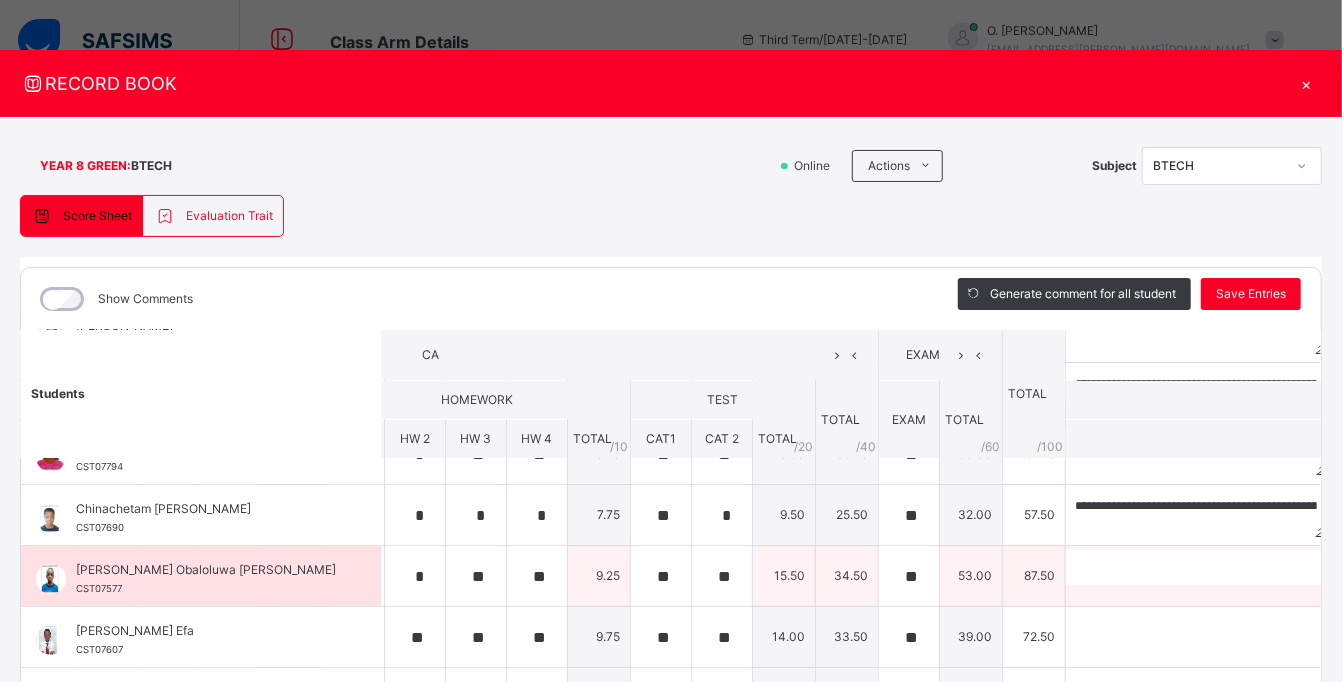 scroll, scrollTop: 154, scrollLeft: 365, axis: both 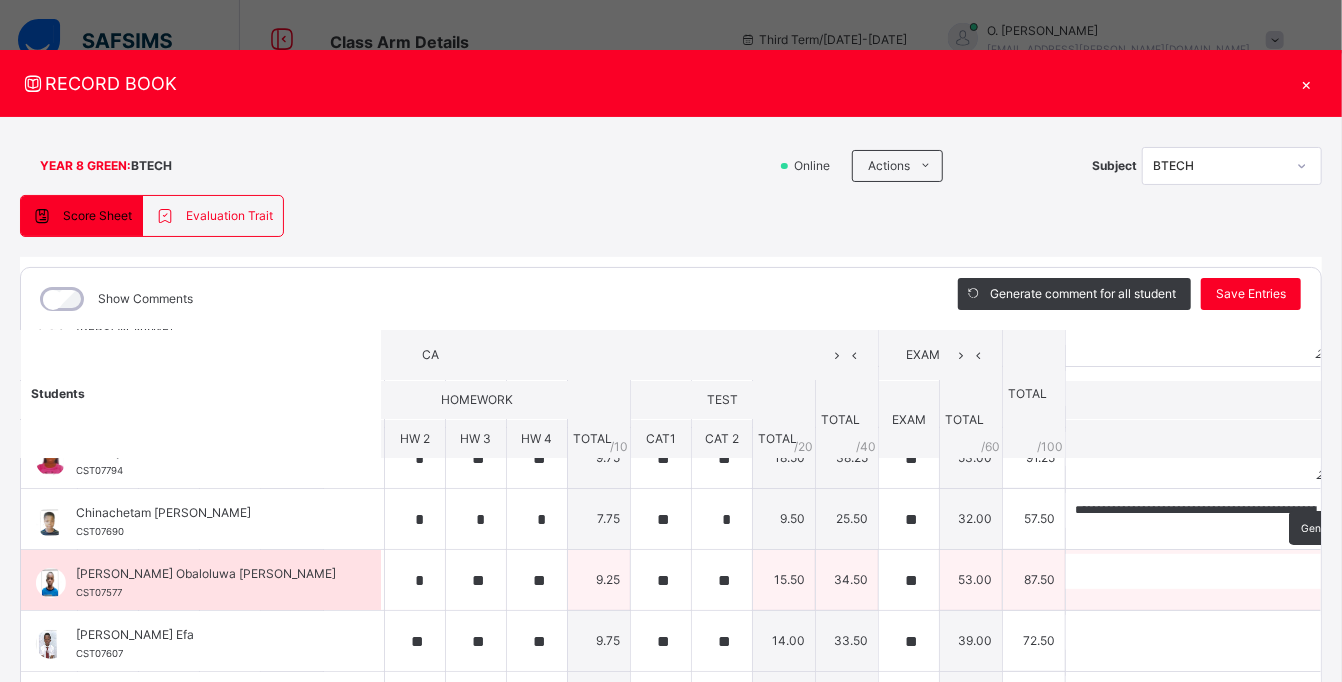 click at bounding box center [1349, 571] 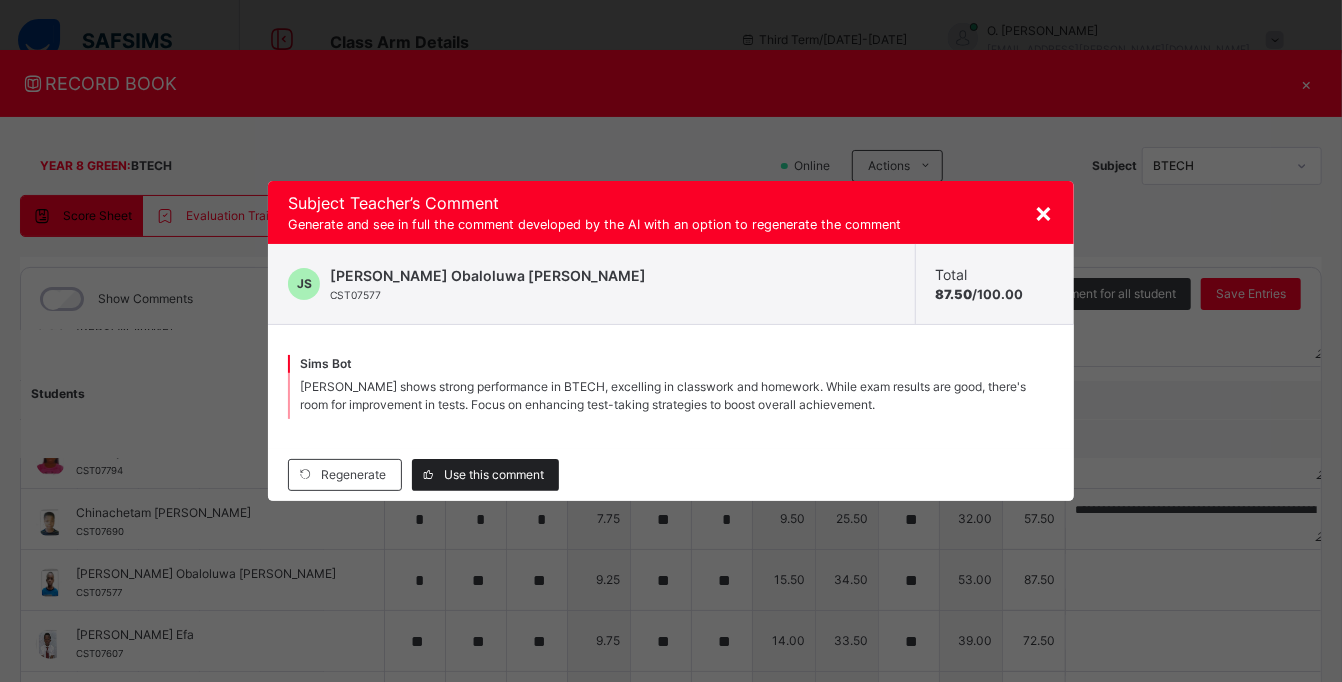 click on "Use this comment" at bounding box center (494, 475) 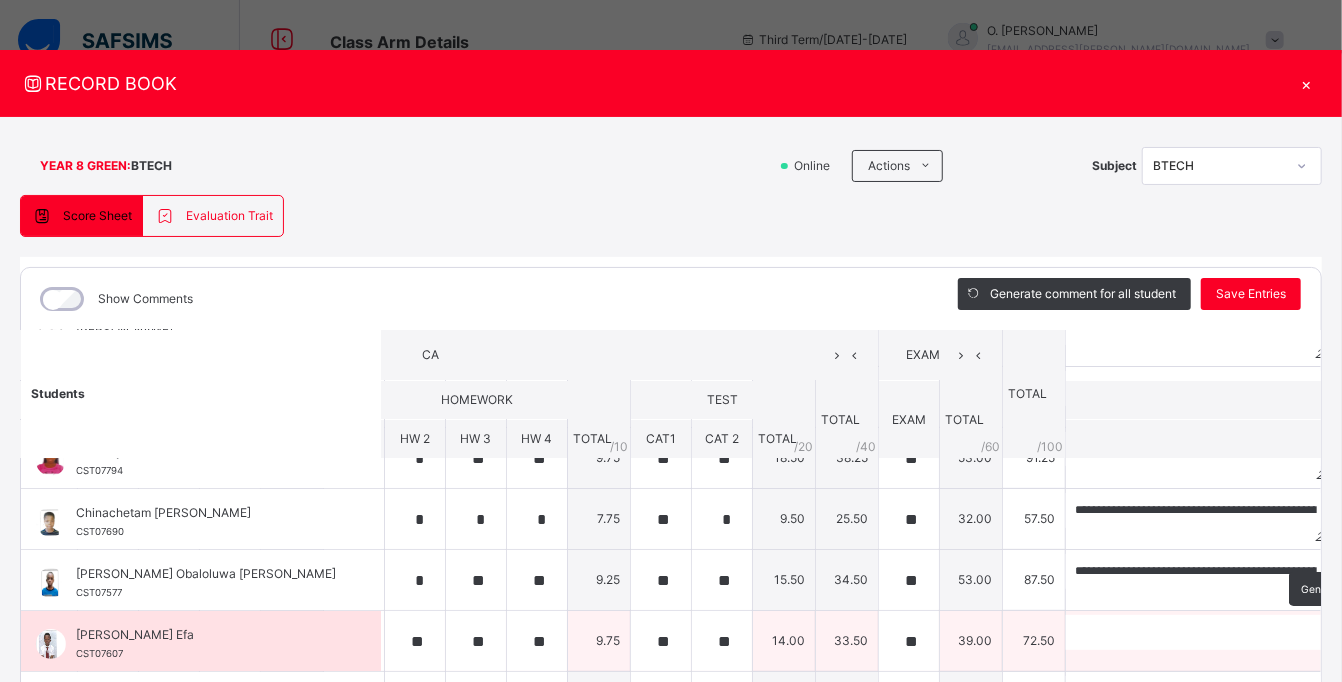 click at bounding box center (1349, 632) 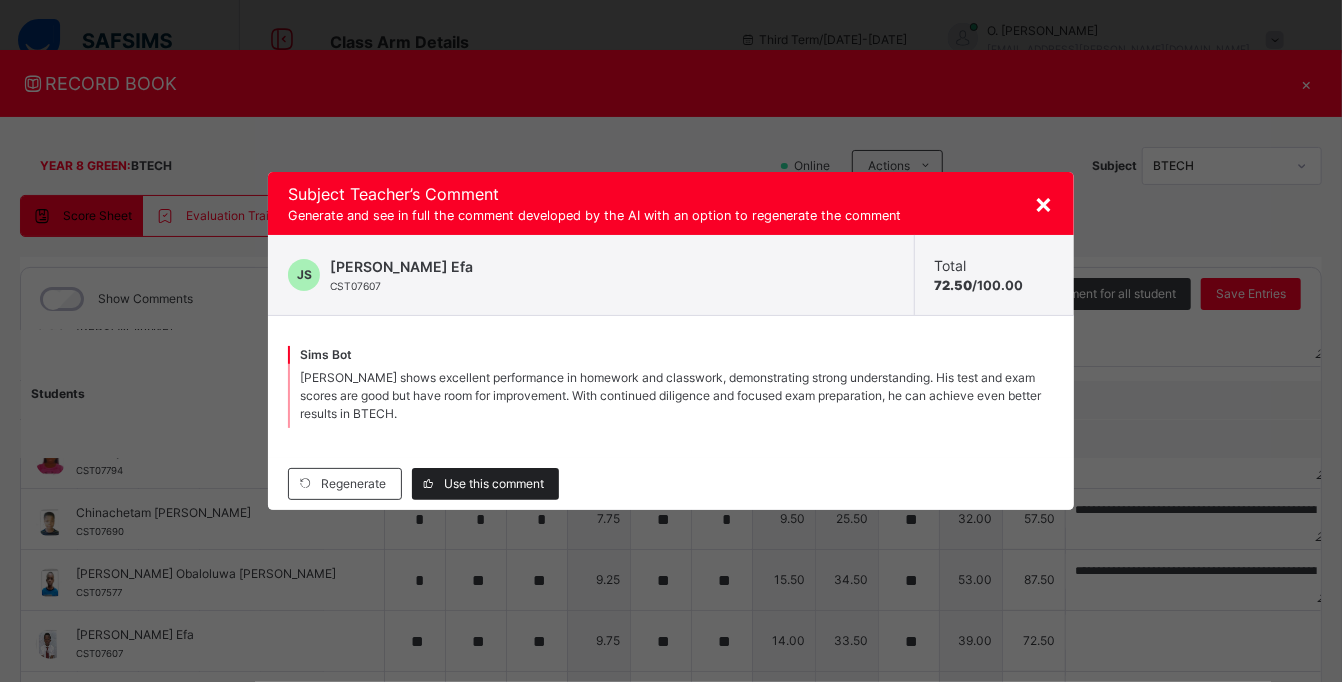 click on "Use this comment" at bounding box center [494, 484] 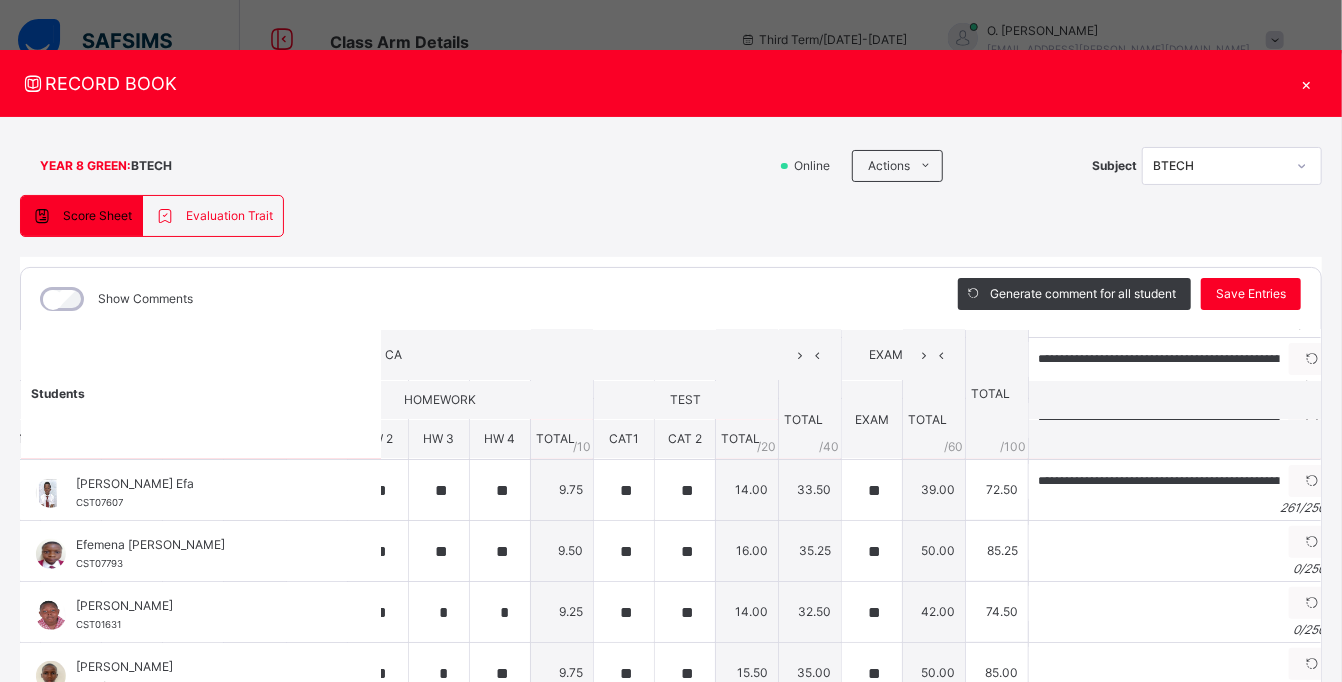 scroll, scrollTop: 305, scrollLeft: 401, axis: both 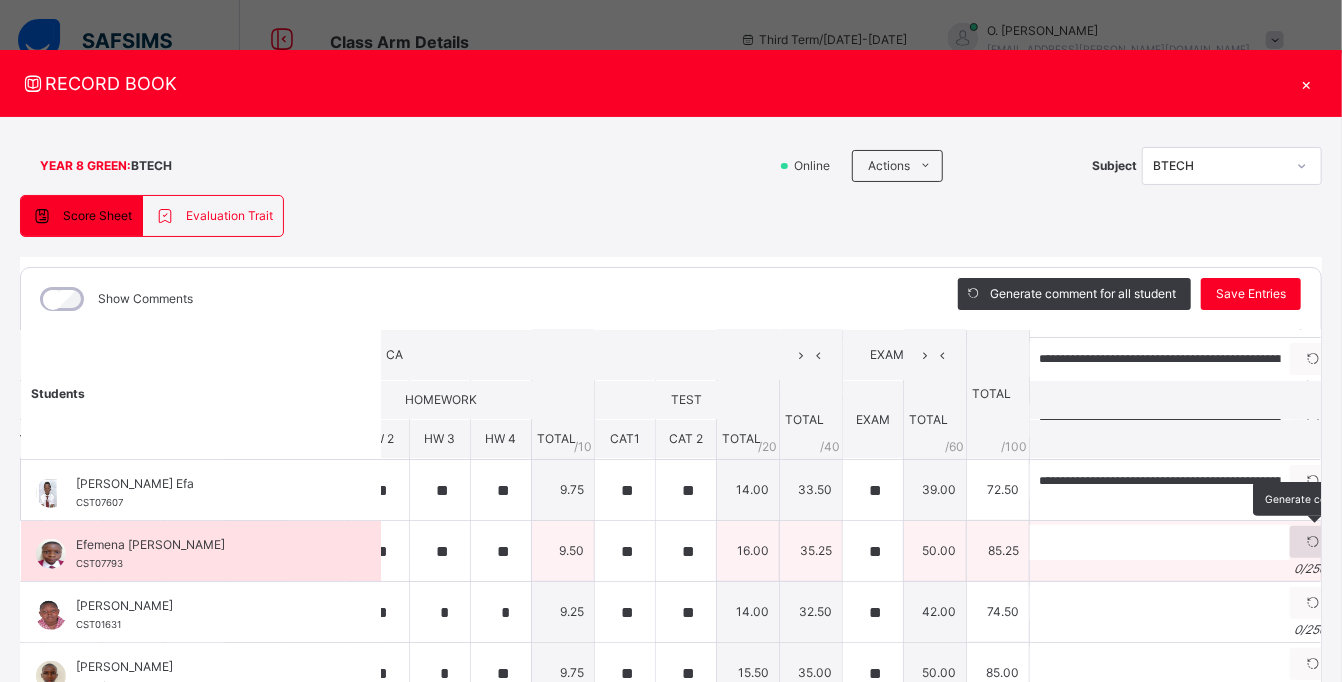 click at bounding box center (1313, 542) 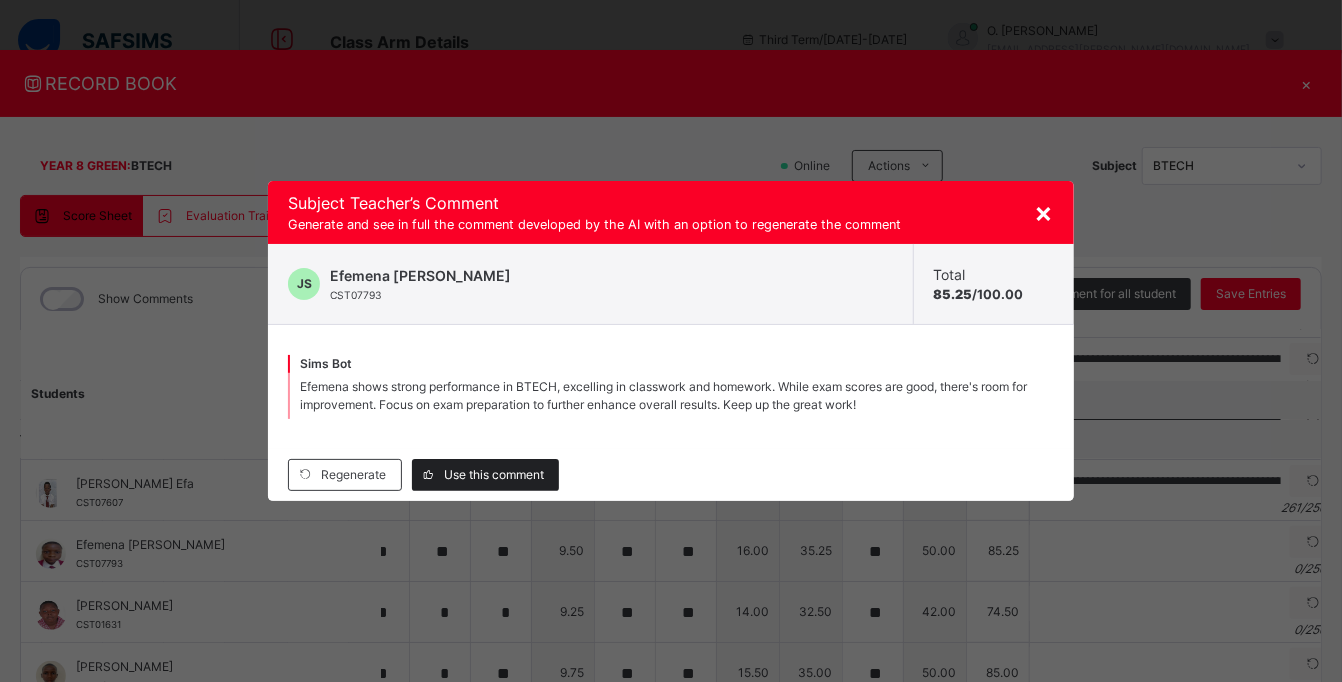 click on "Use this comment" at bounding box center (494, 475) 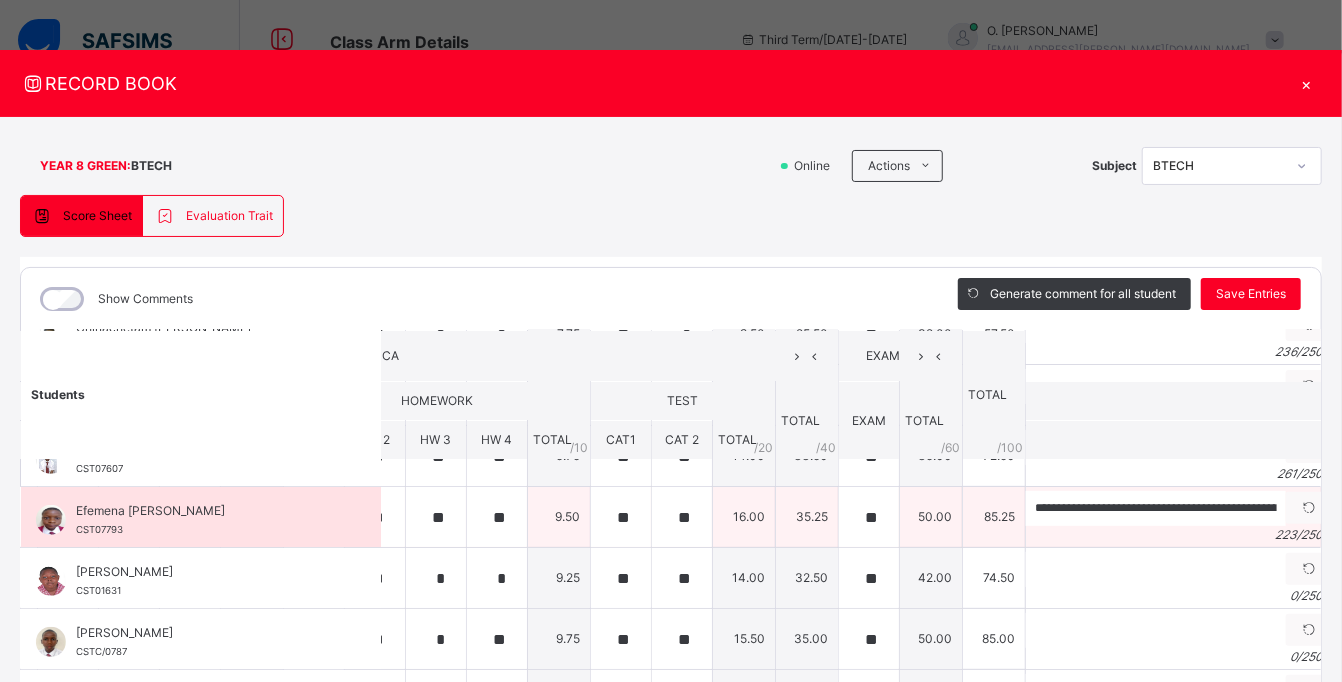 scroll, scrollTop: 337, scrollLeft: 405, axis: both 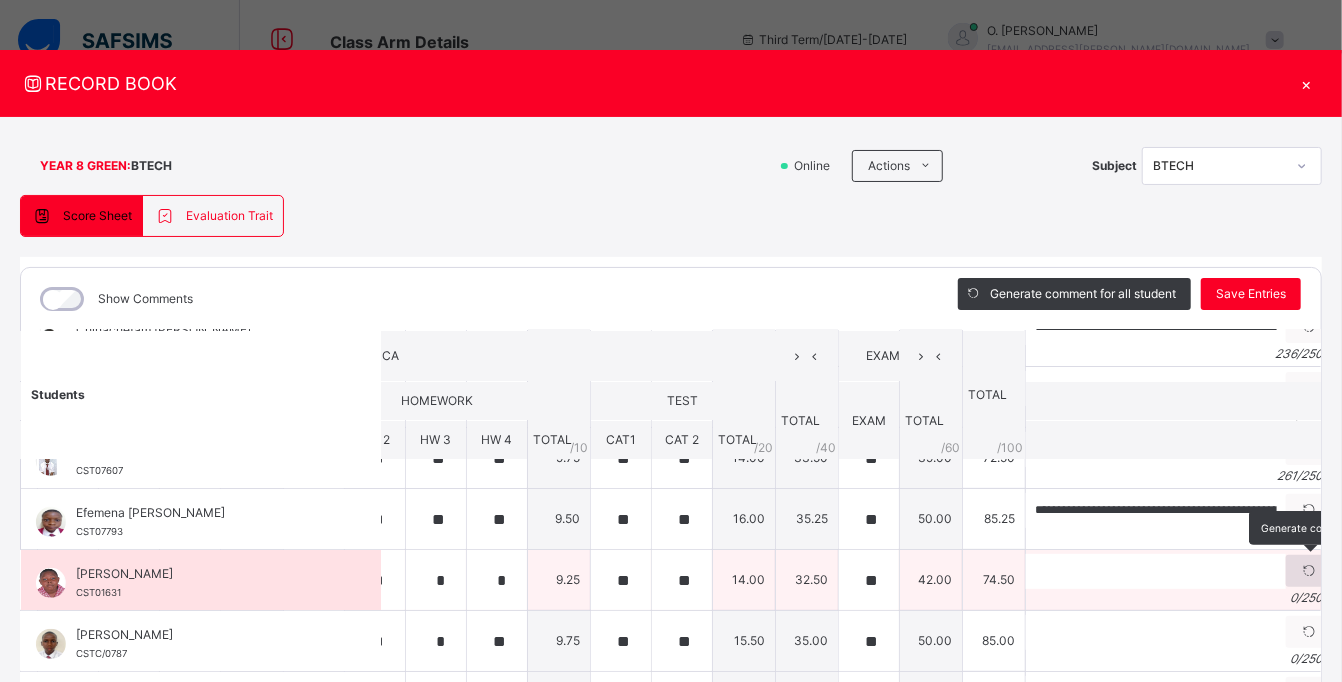 click at bounding box center (1309, 571) 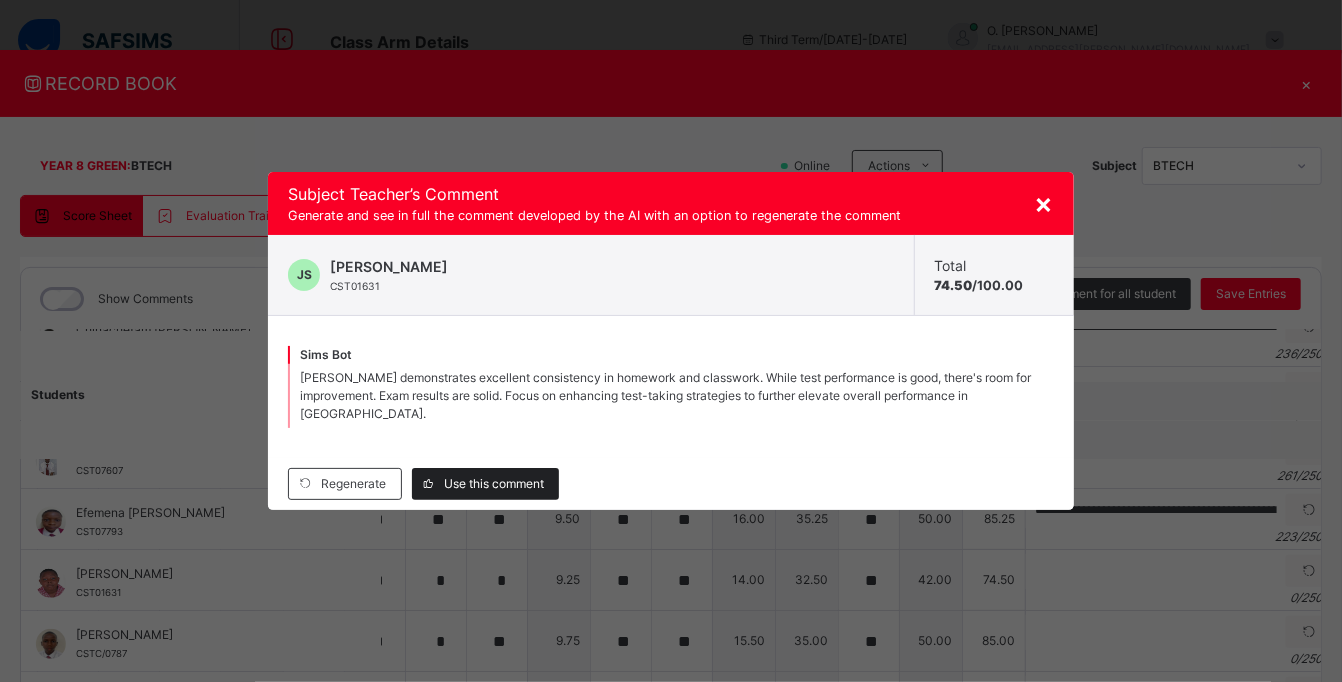 click on "Use this comment" at bounding box center (494, 484) 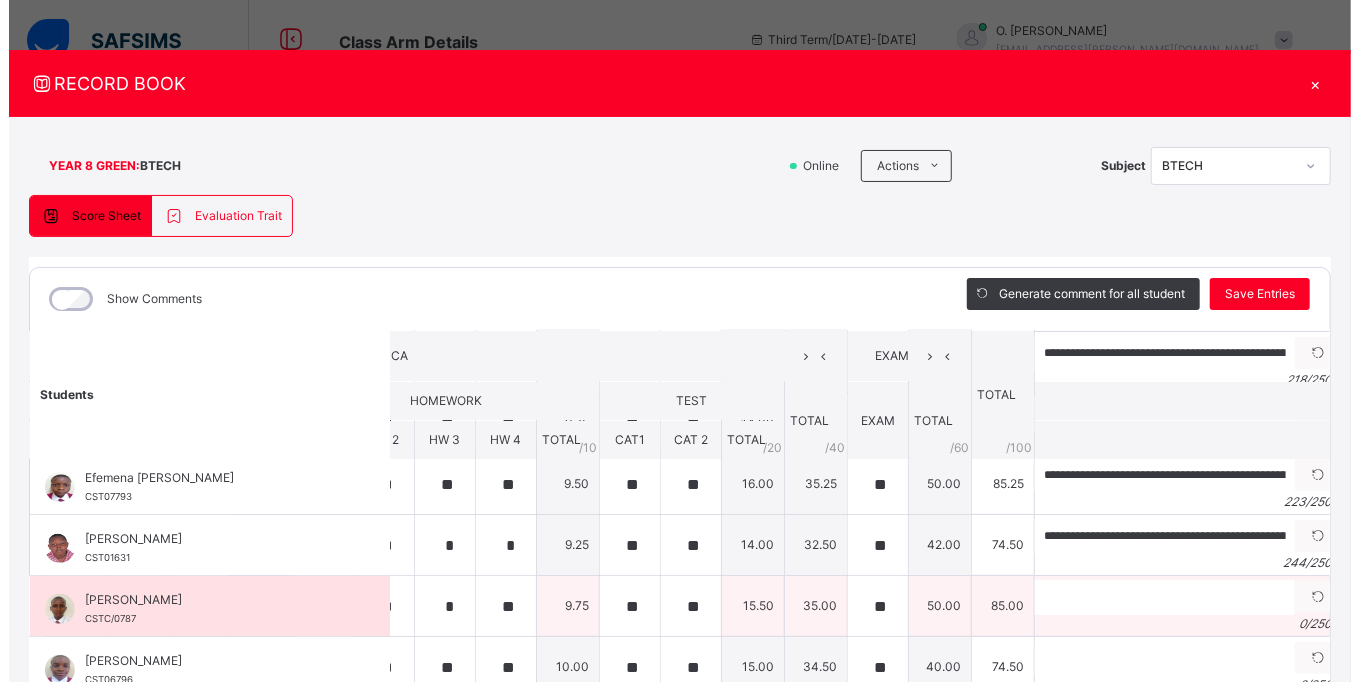 scroll, scrollTop: 420, scrollLeft: 405, axis: both 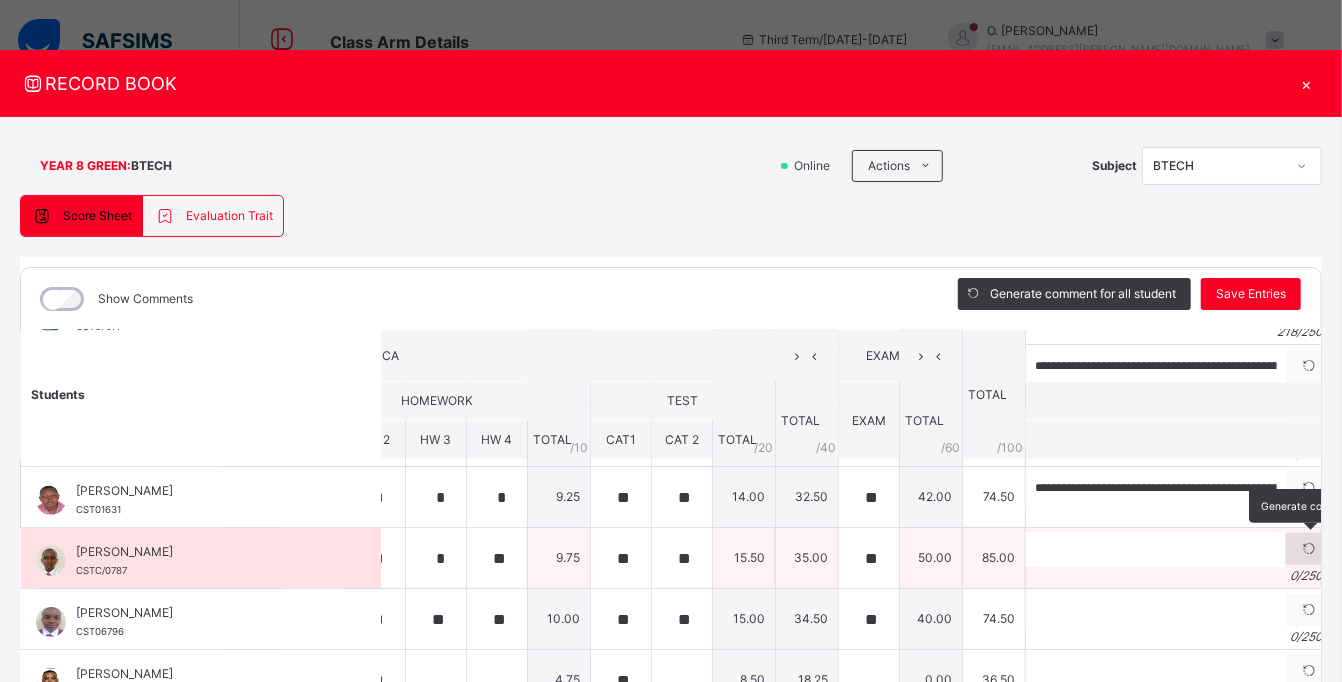 click at bounding box center [1309, 549] 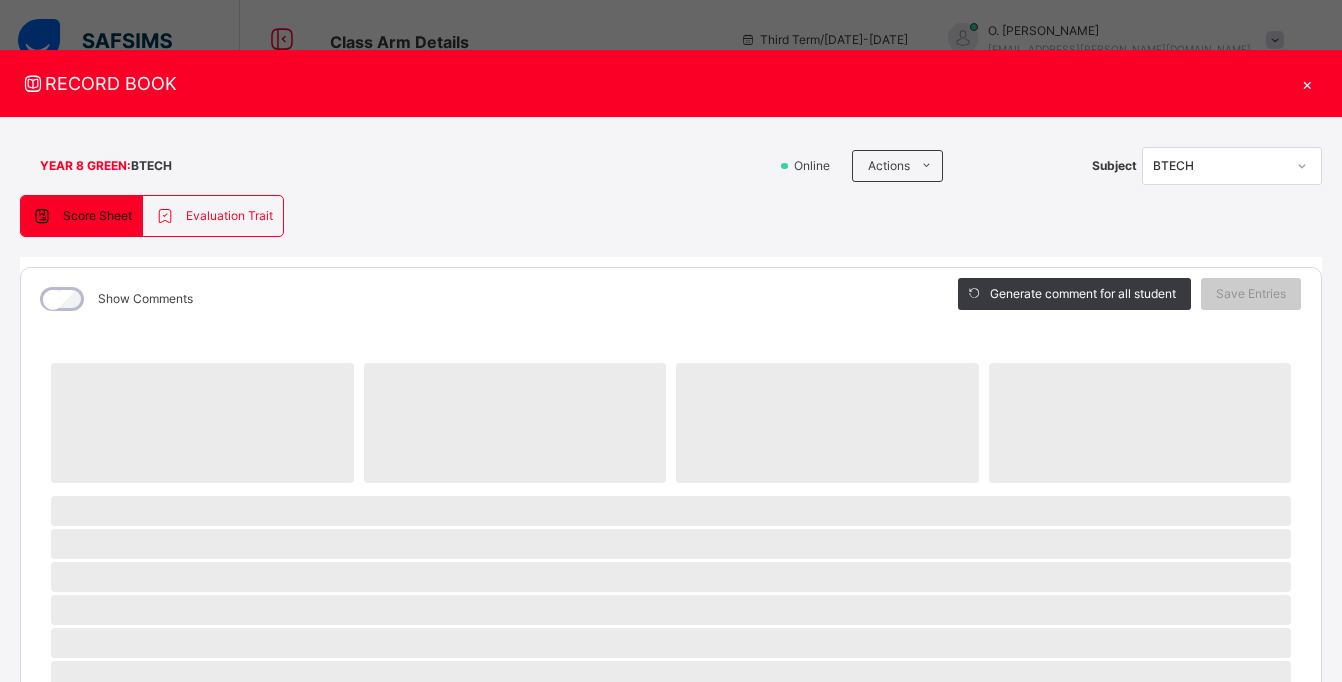 scroll, scrollTop: 340, scrollLeft: 0, axis: vertical 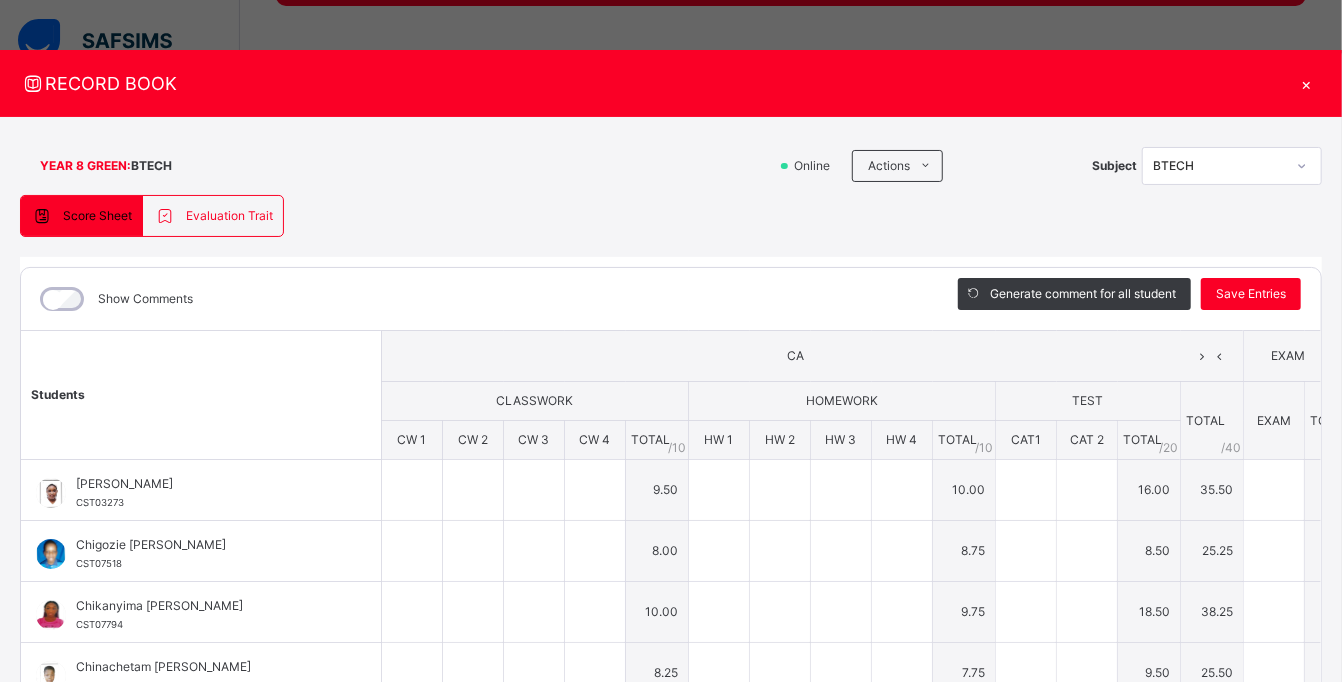 type on "*" 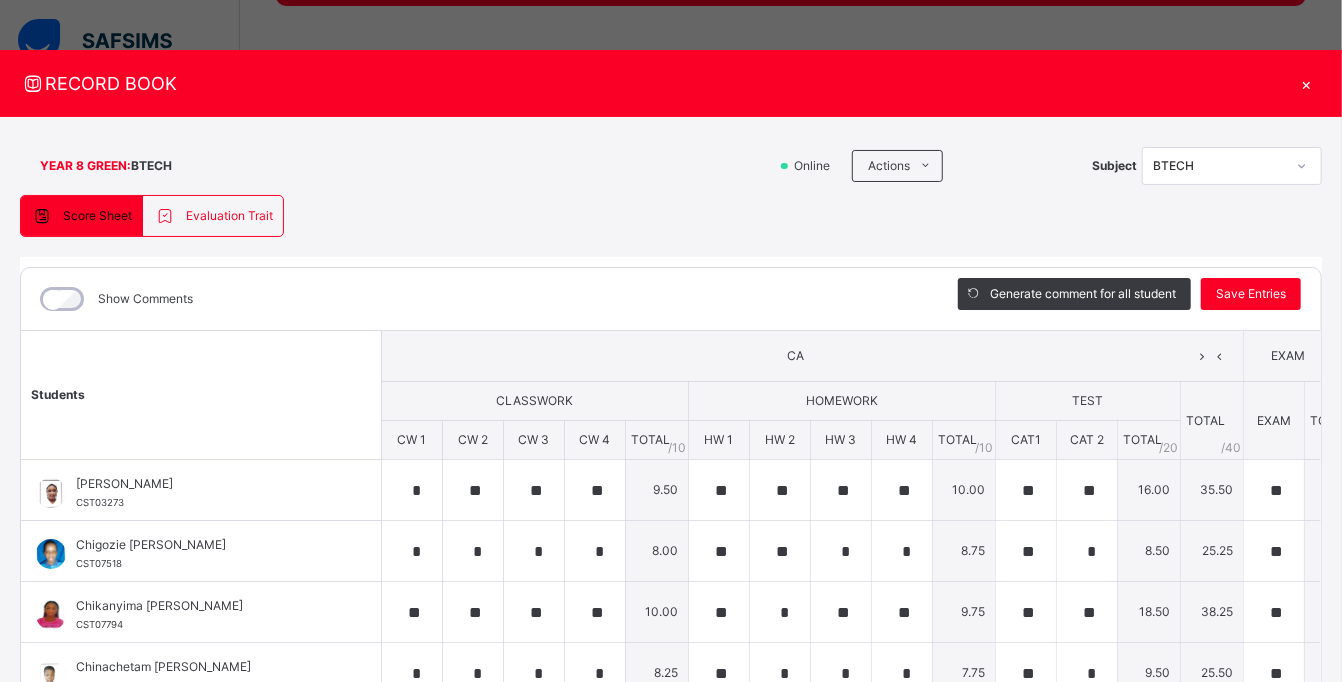 type on "**" 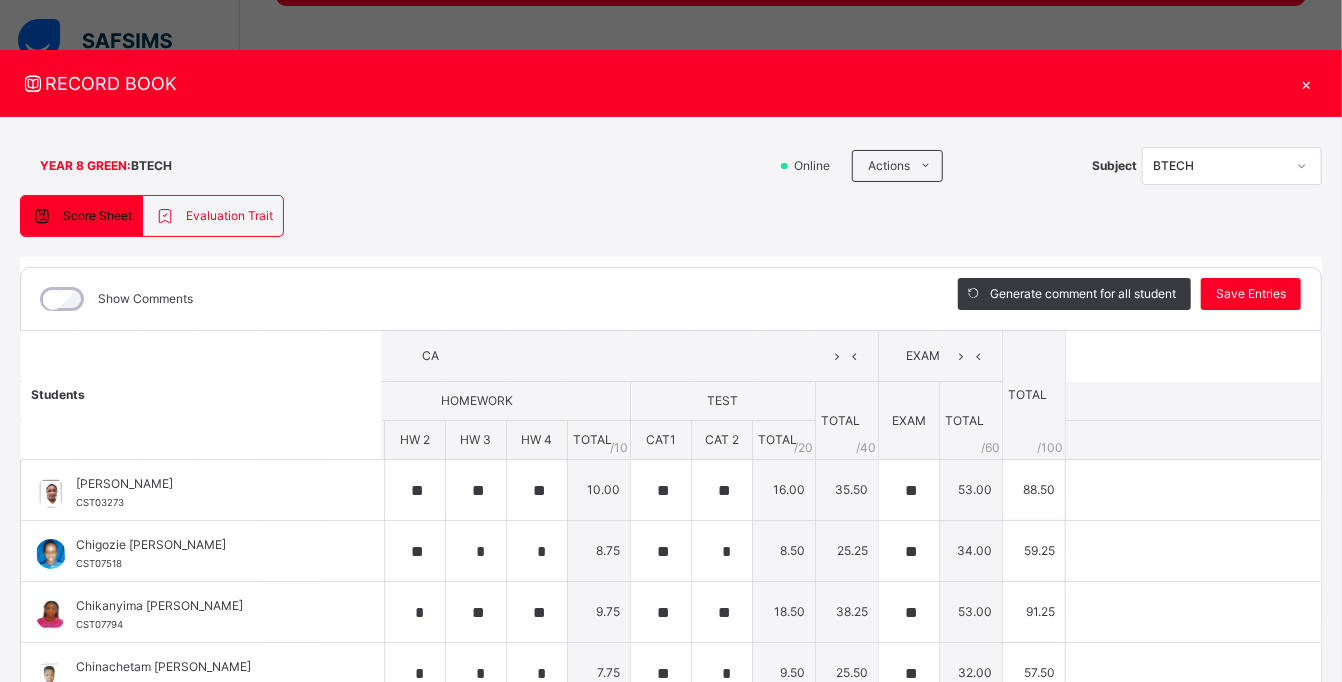 scroll, scrollTop: 0, scrollLeft: 405, axis: horizontal 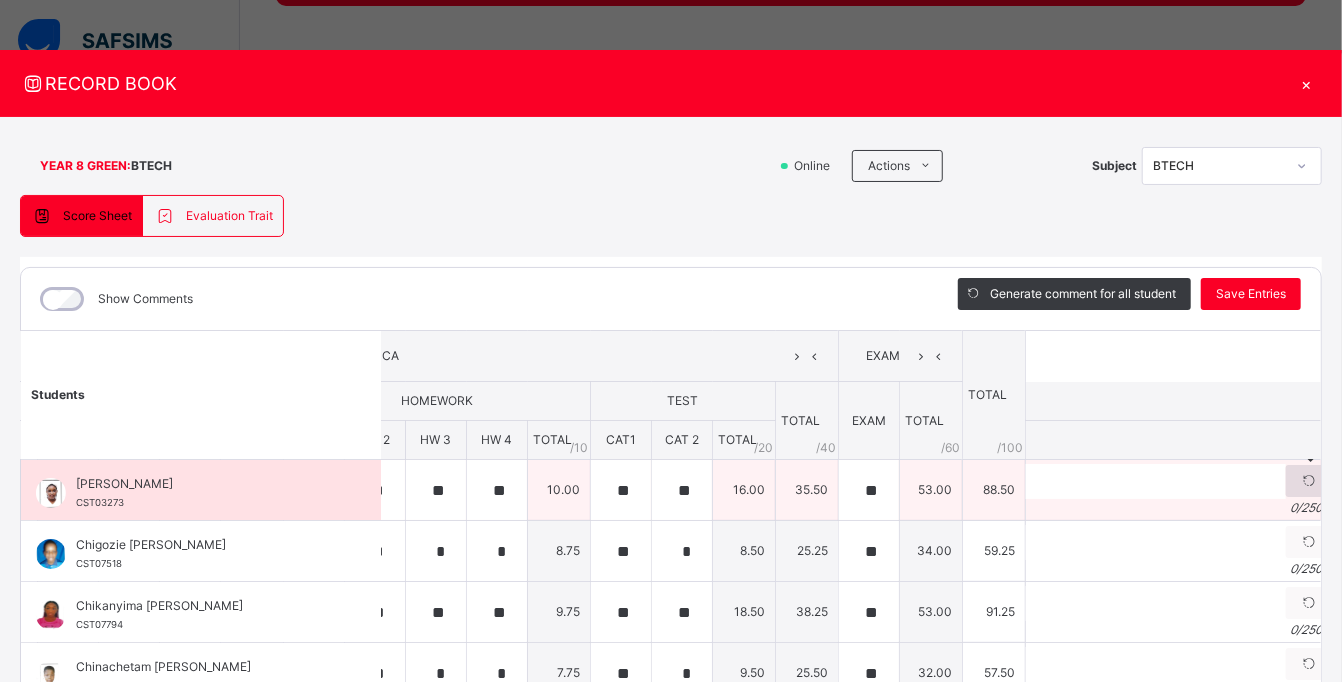 click at bounding box center (1309, 481) 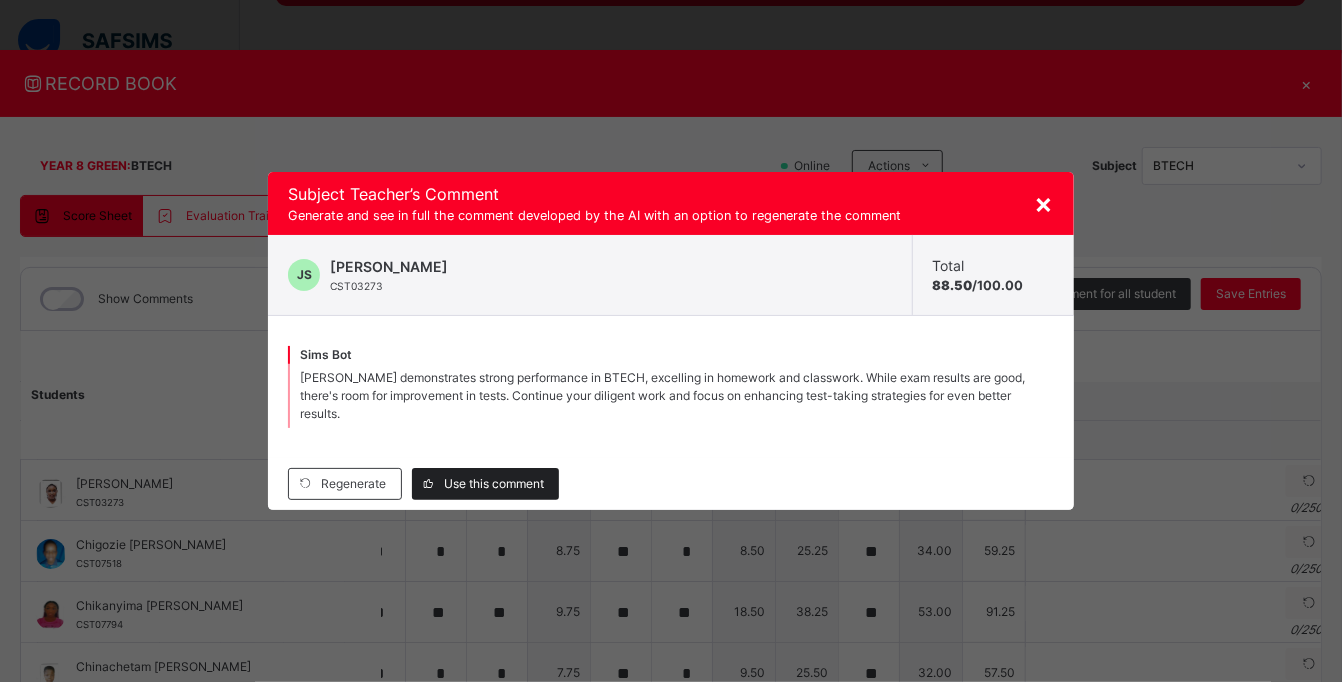 click on "Use this comment" at bounding box center [494, 484] 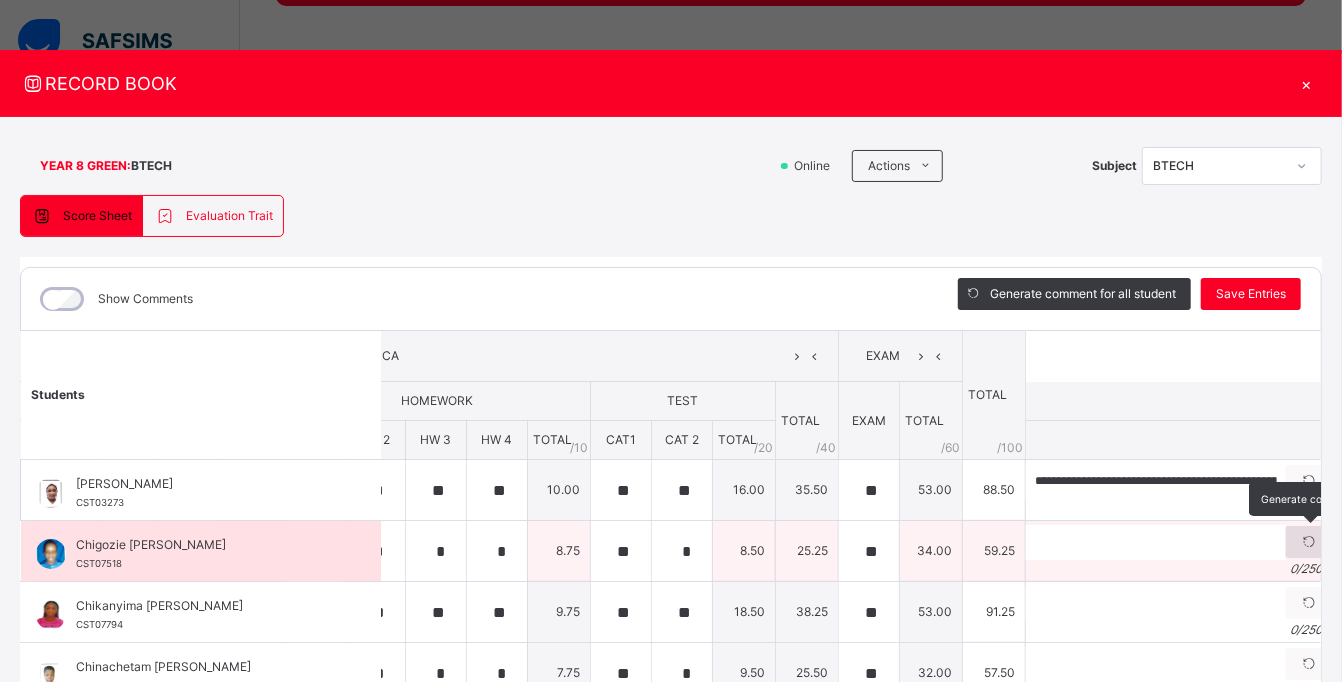 click at bounding box center (1309, 542) 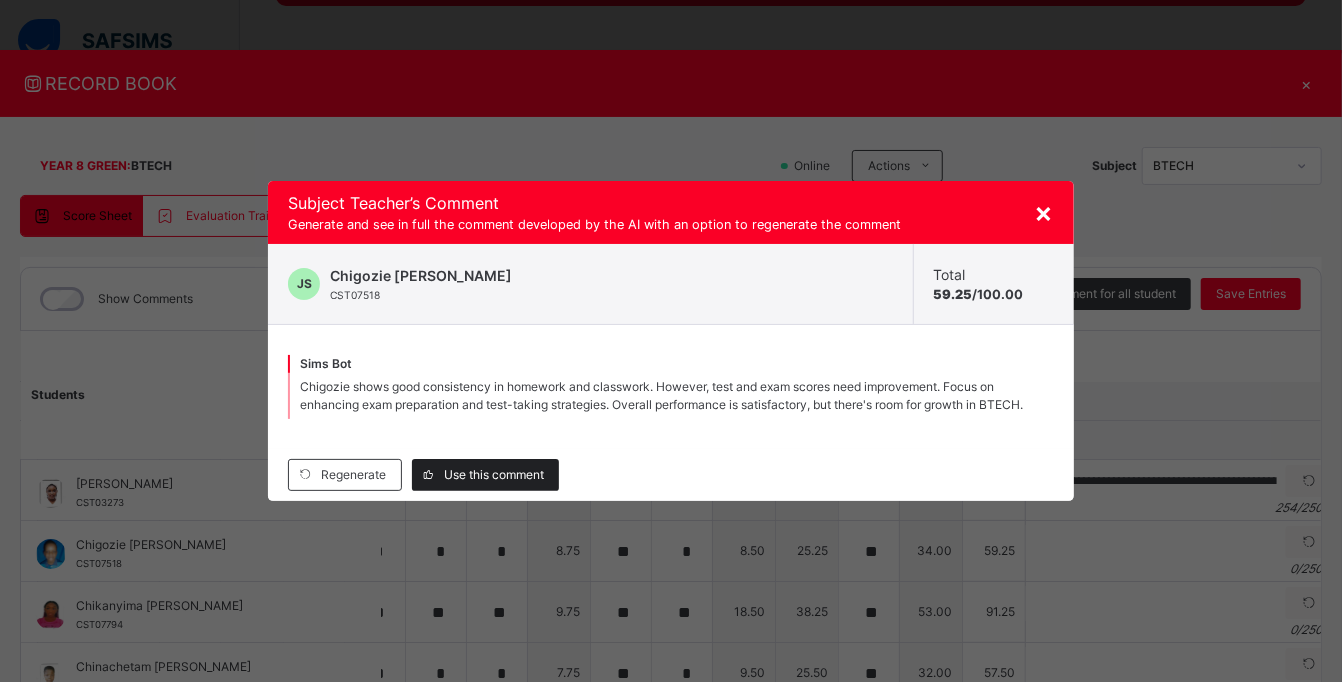 click on "Use this comment" at bounding box center [494, 475] 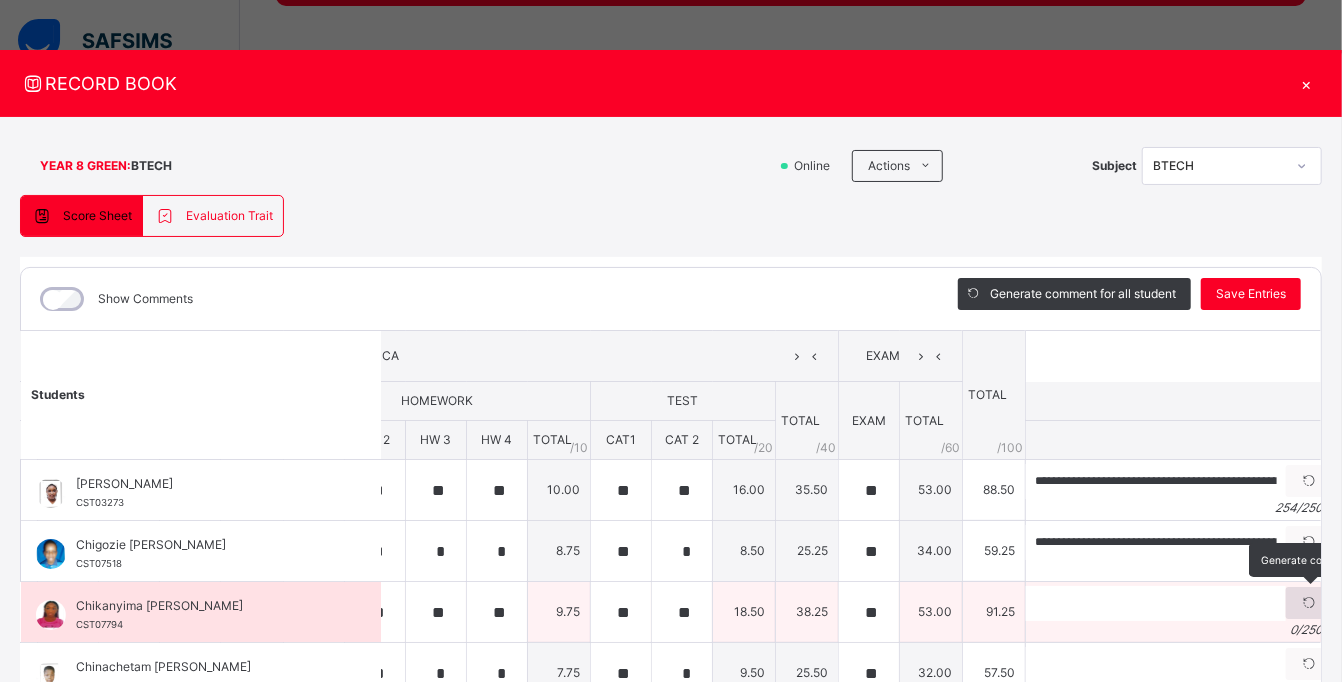 click at bounding box center [1309, 603] 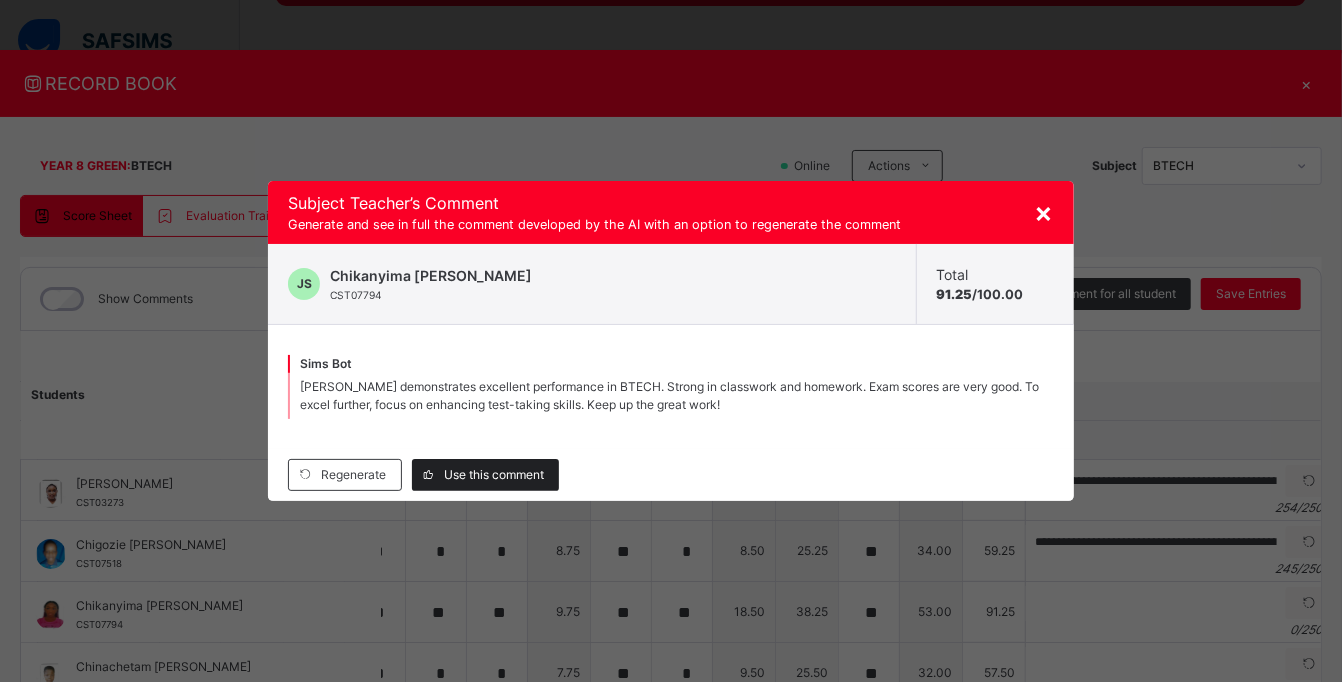 click on "Use this comment" at bounding box center (494, 475) 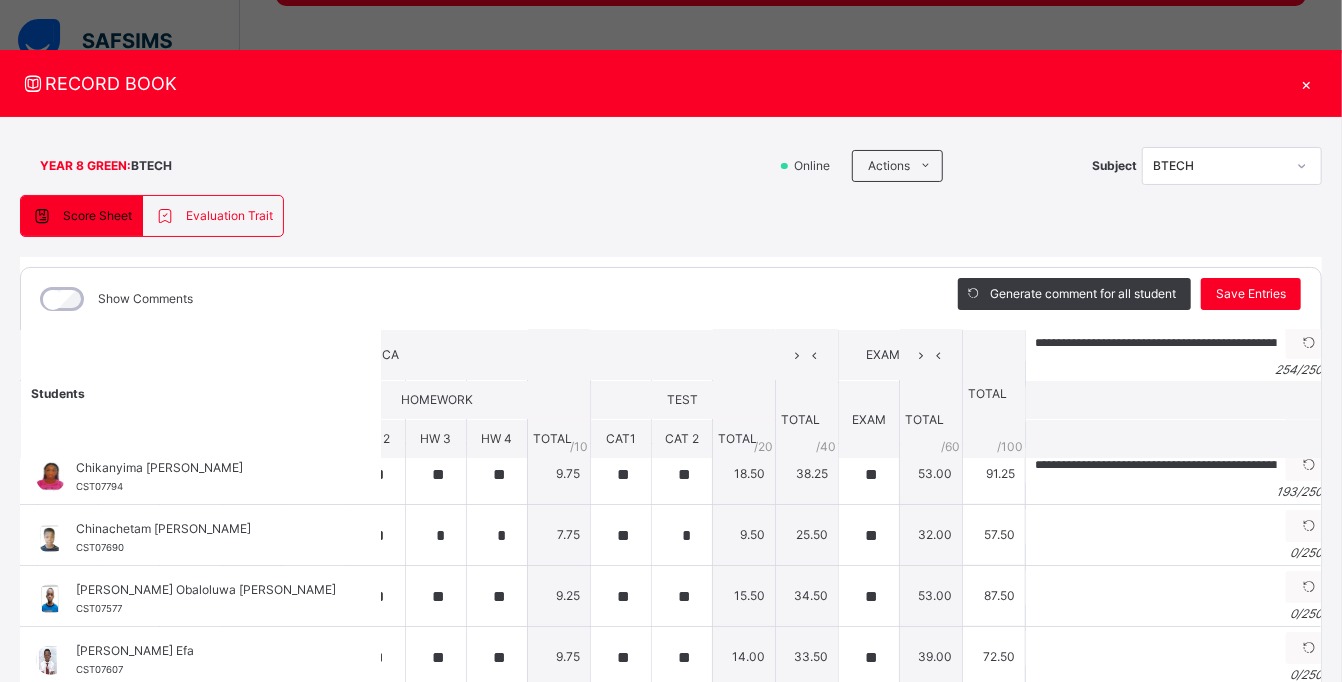 scroll, scrollTop: 141, scrollLeft: 405, axis: both 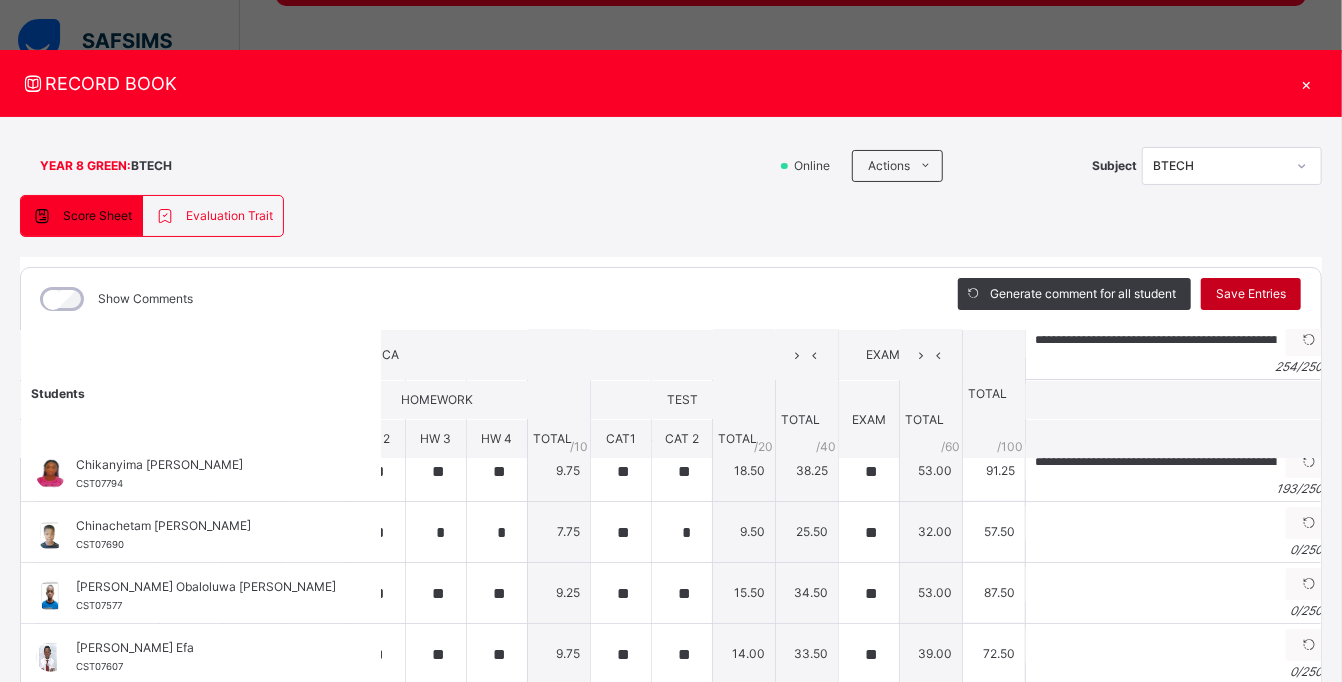 click on "Save Entries" at bounding box center (1251, 294) 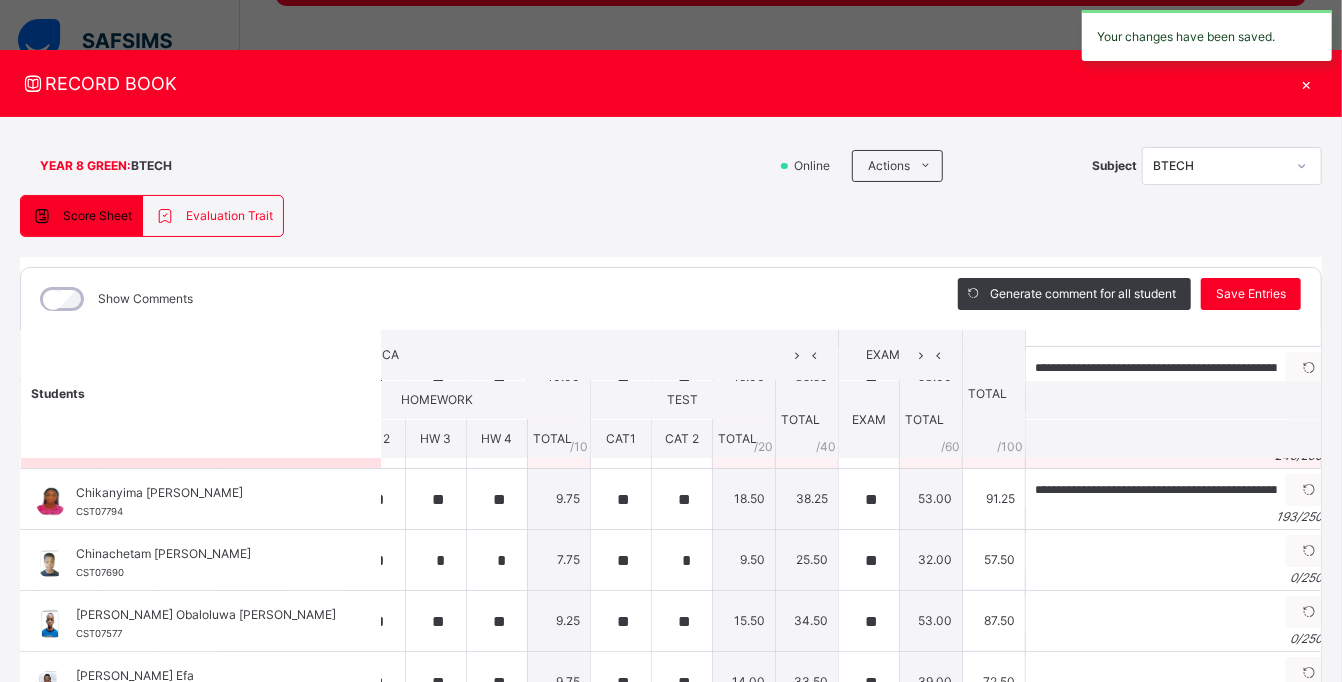 scroll, scrollTop: 114, scrollLeft: 405, axis: both 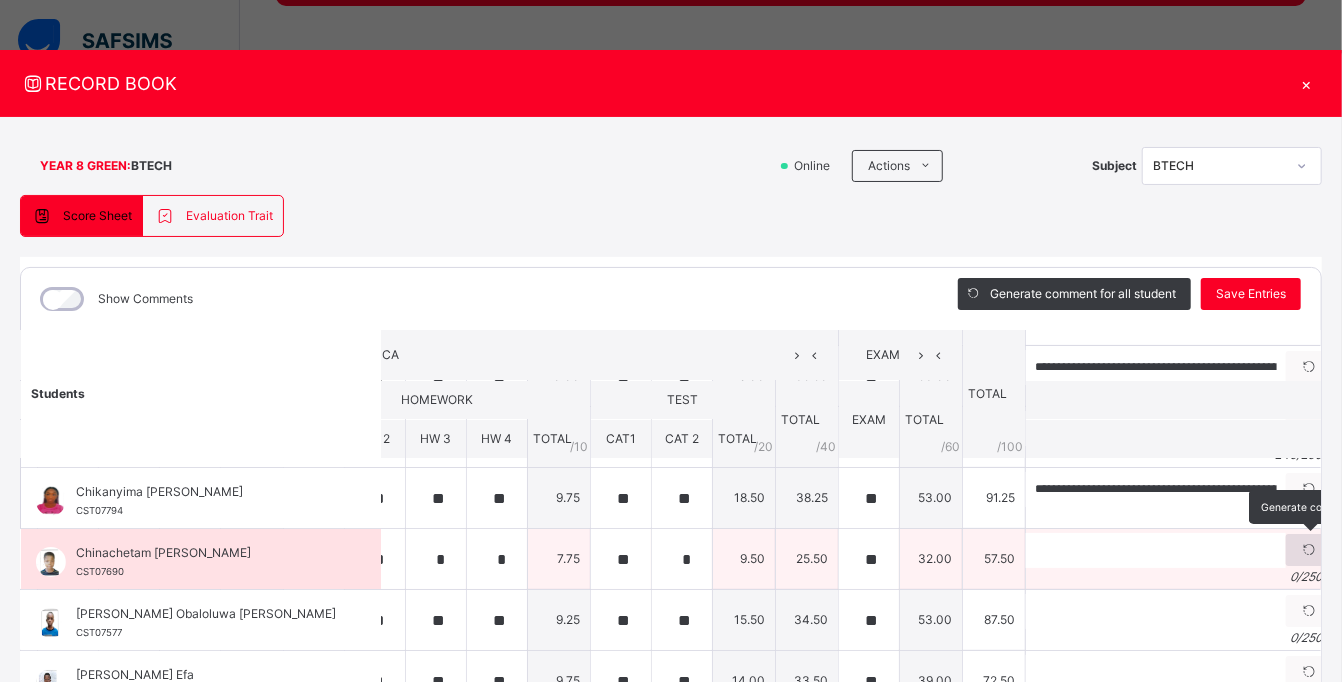 click at bounding box center (1309, 550) 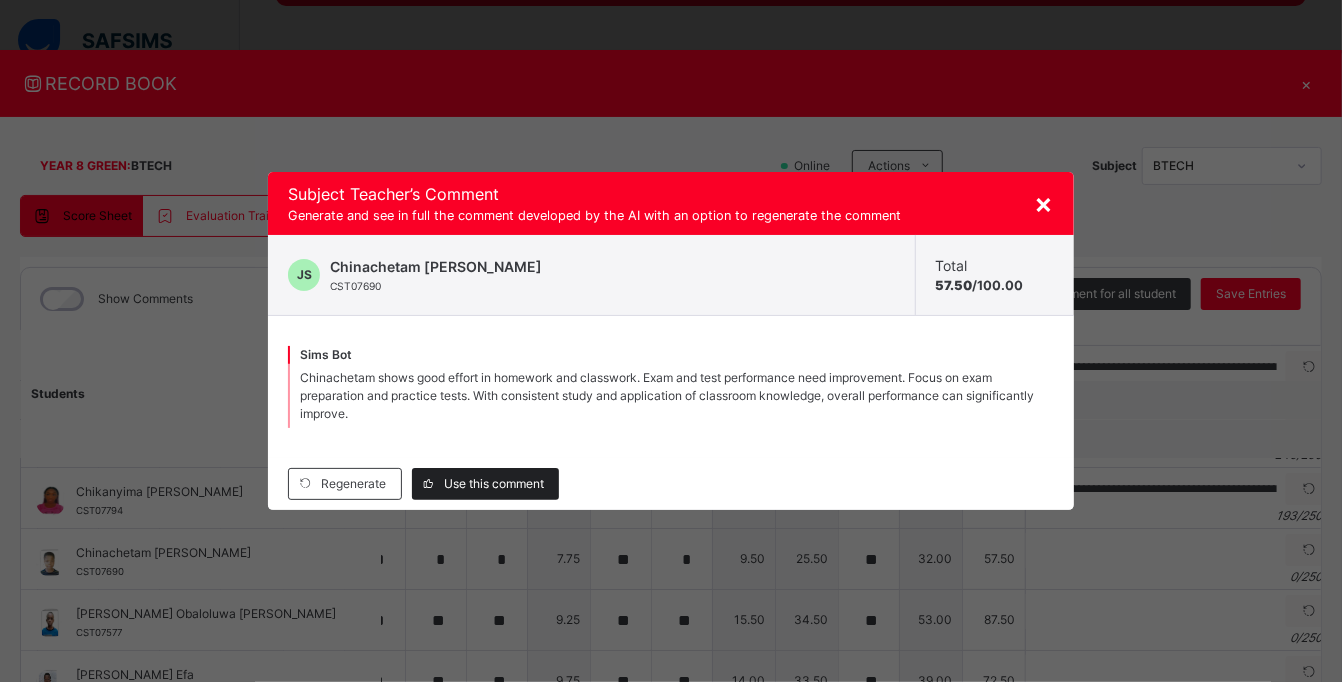 click on "Use this comment" at bounding box center (494, 484) 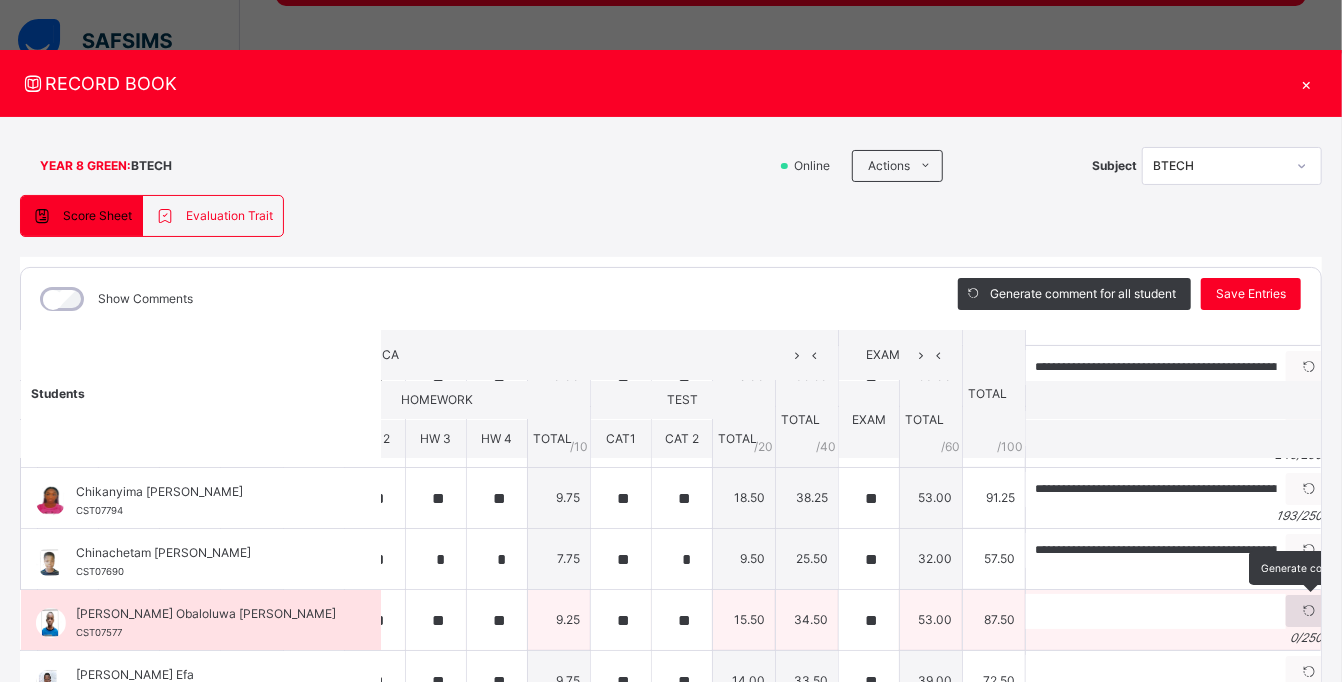 click at bounding box center [1309, 611] 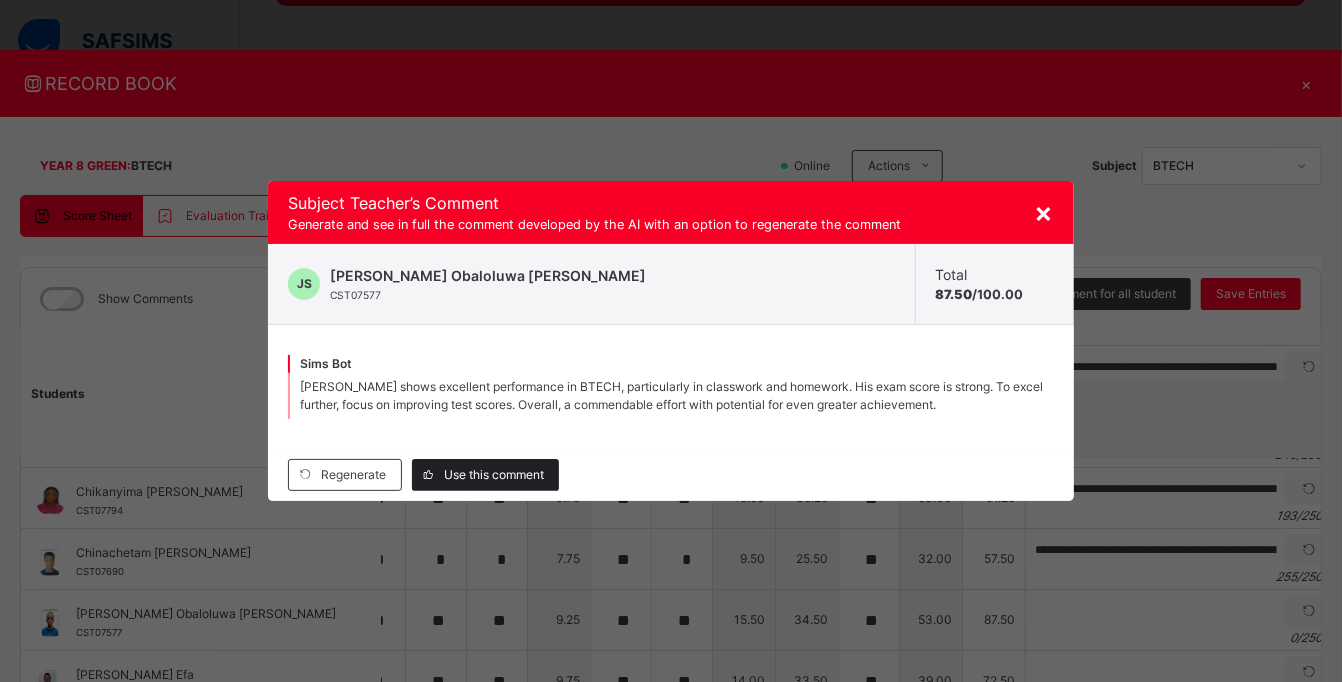 click on "Use this comment" at bounding box center [494, 475] 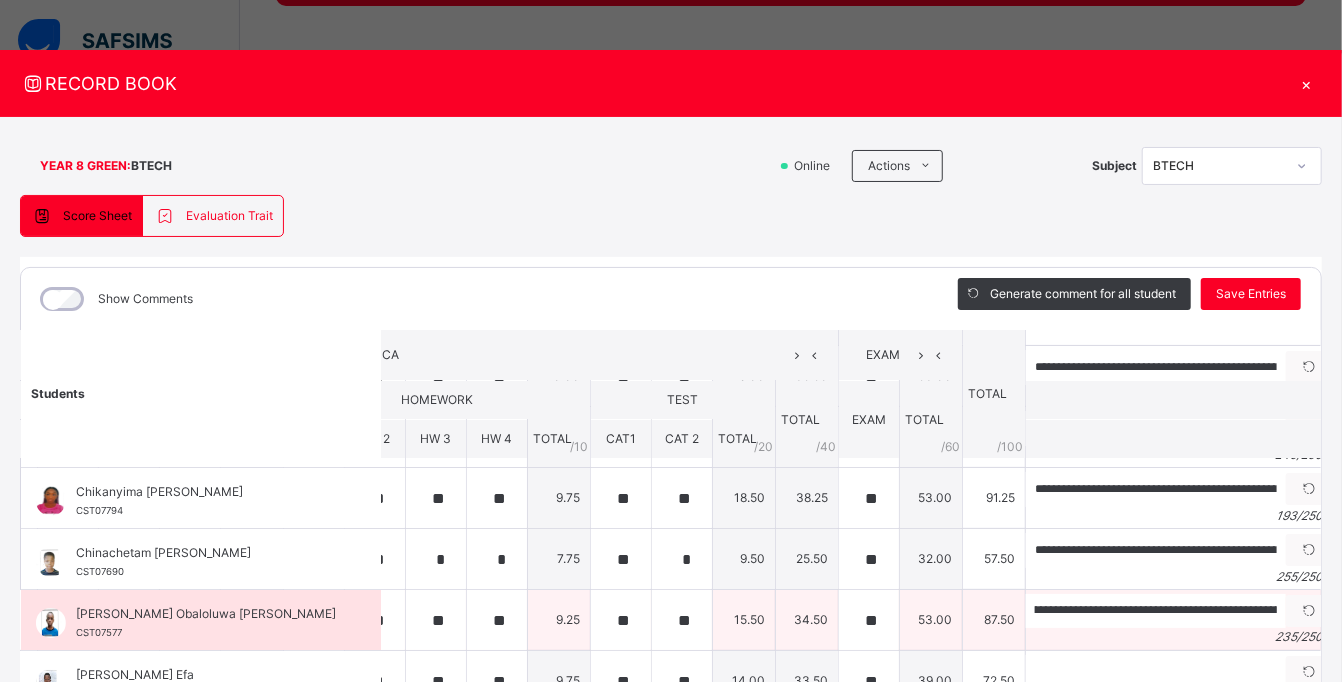 scroll, scrollTop: 0, scrollLeft: 59, axis: horizontal 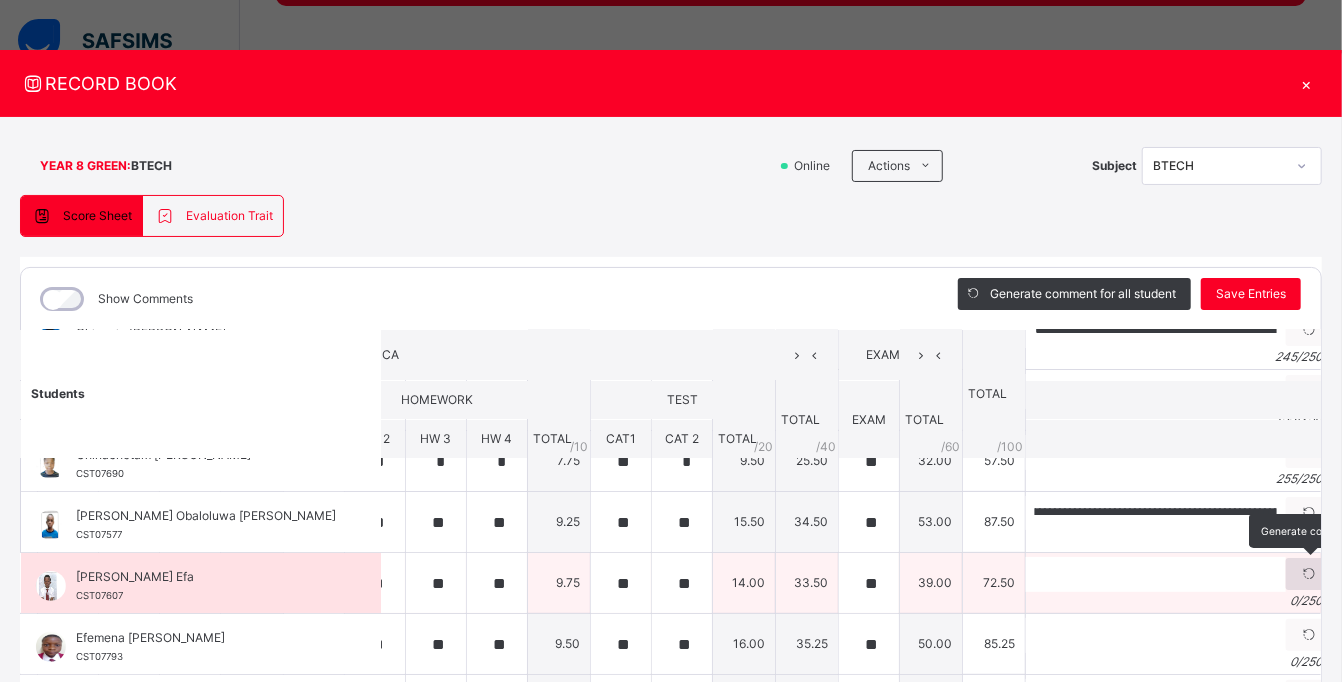 click at bounding box center [1309, 574] 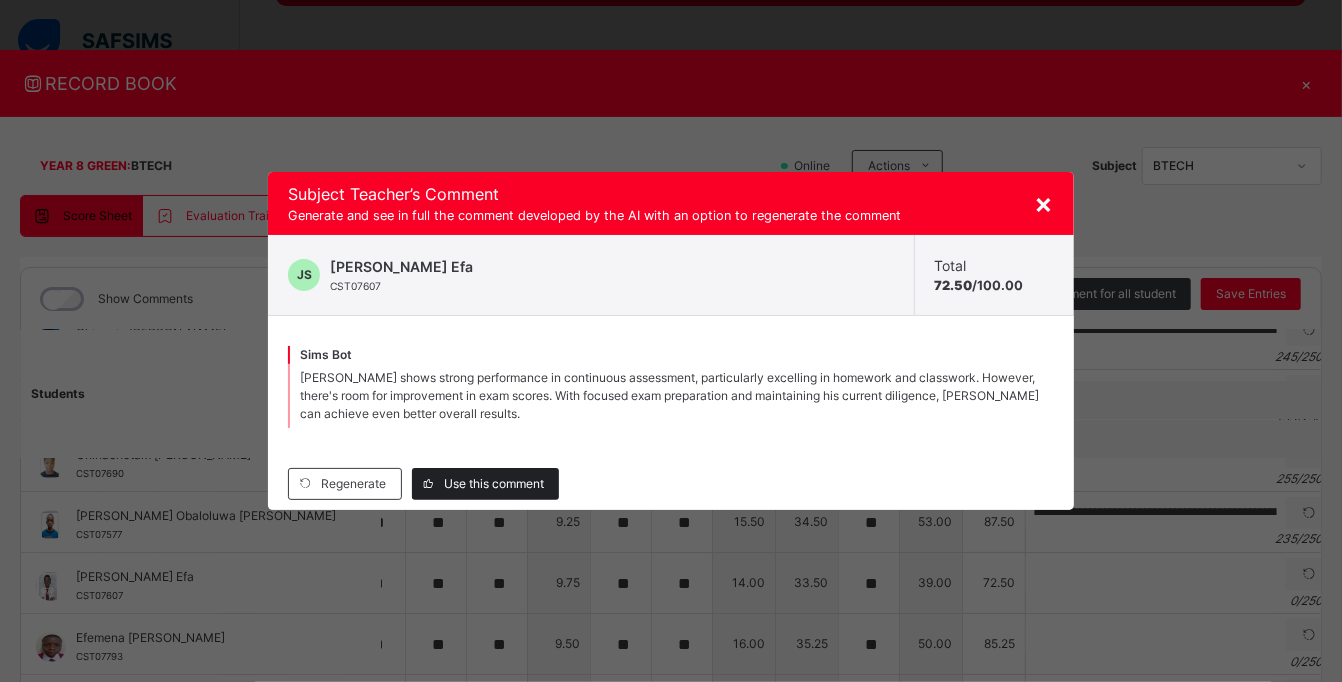 click on "Use this comment" at bounding box center (494, 484) 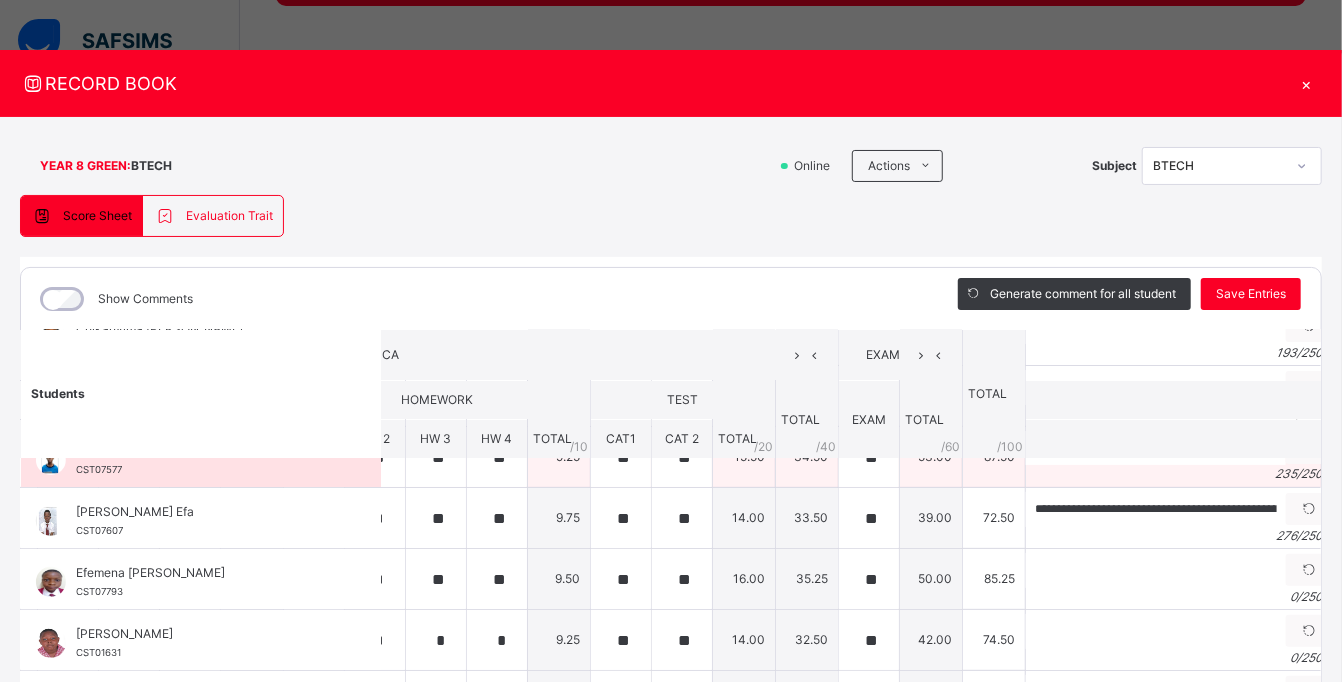 scroll, scrollTop: 276, scrollLeft: 405, axis: both 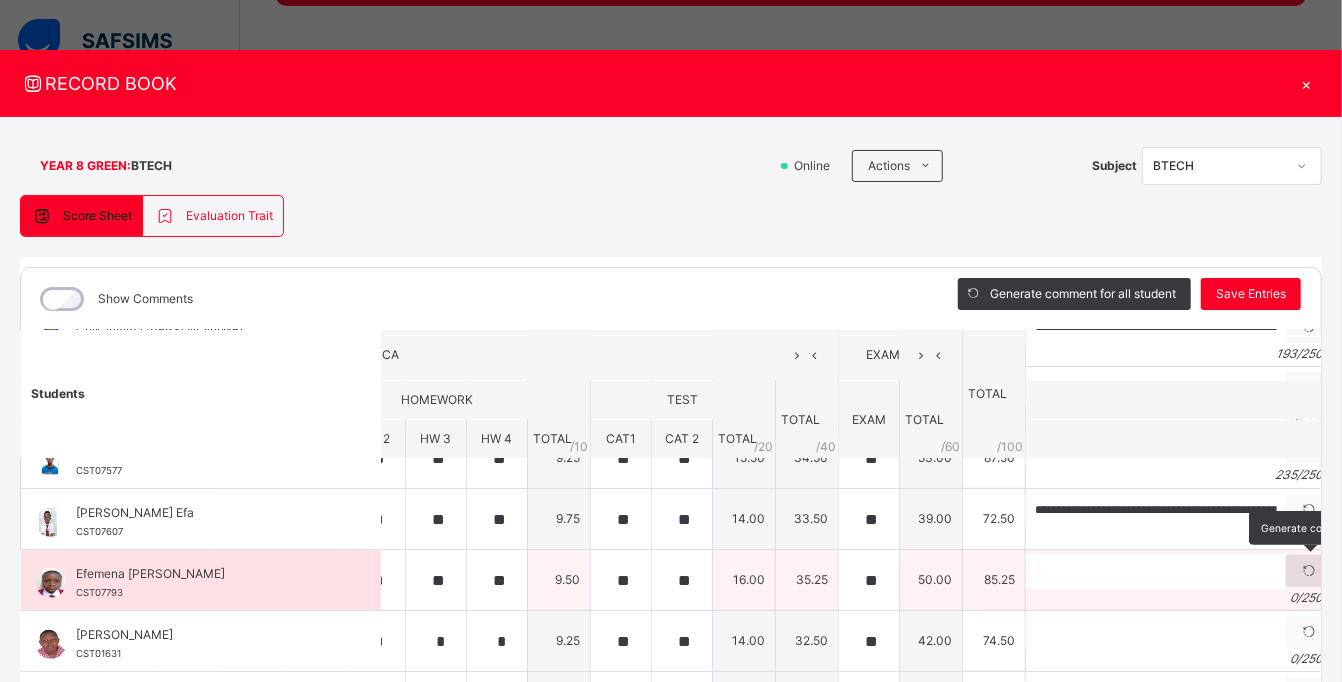 click at bounding box center [1309, 571] 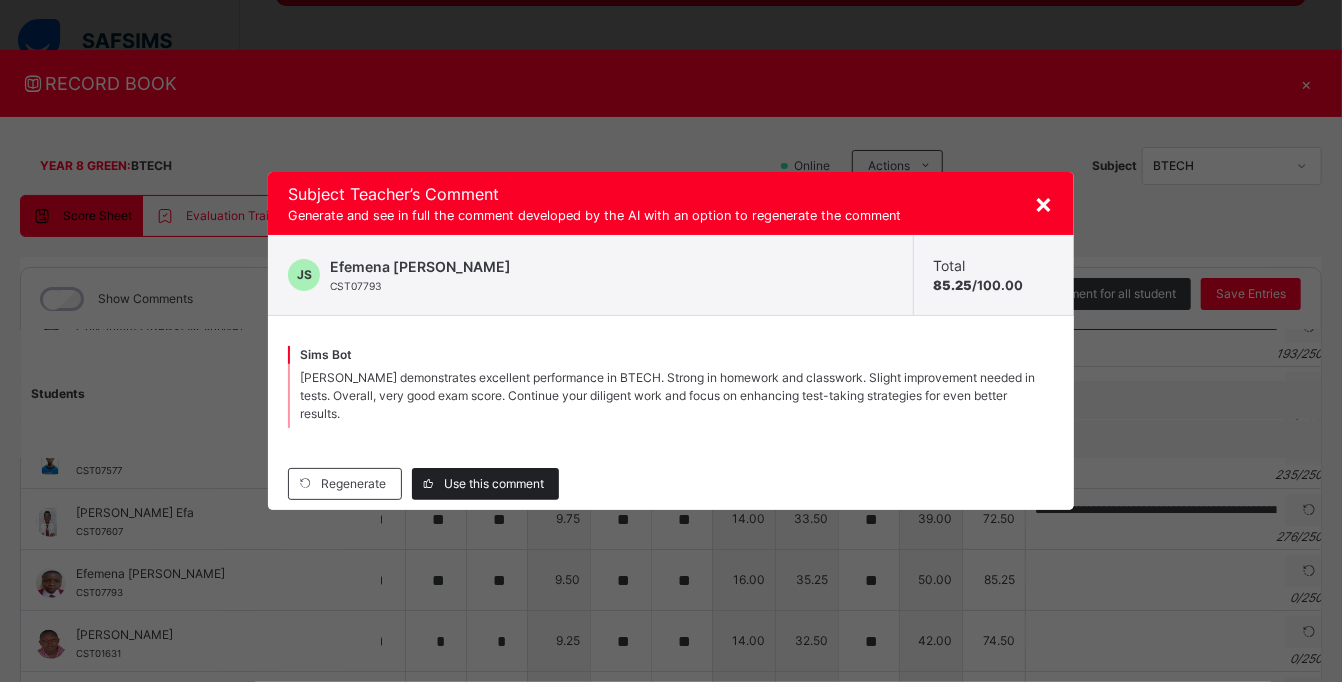 click on "Use this comment" at bounding box center [494, 484] 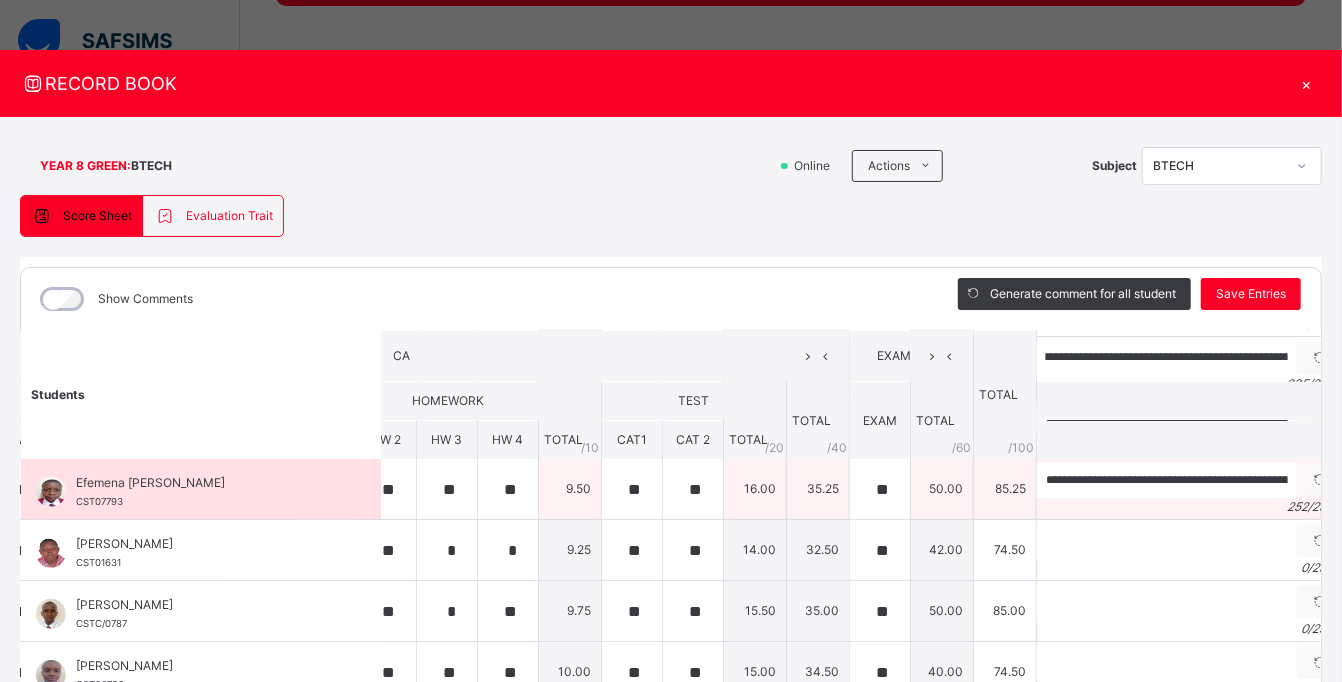 scroll, scrollTop: 366, scrollLeft: 393, axis: both 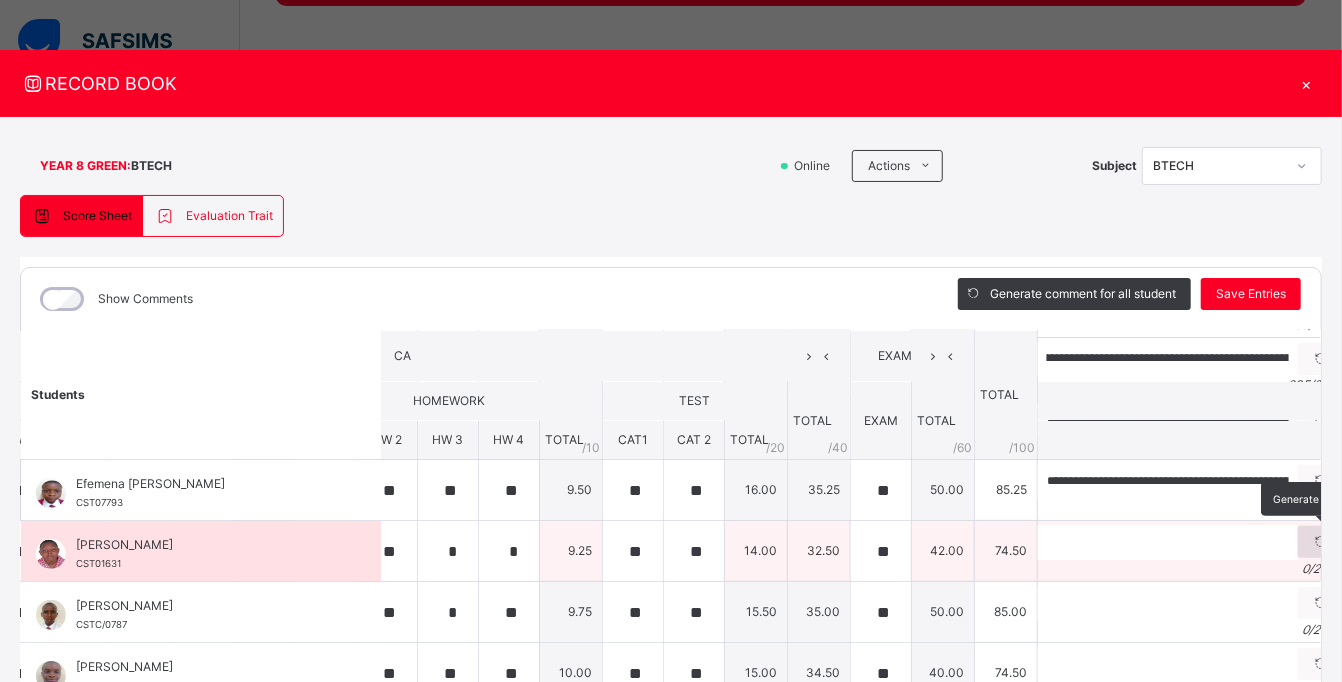 click at bounding box center (1321, 542) 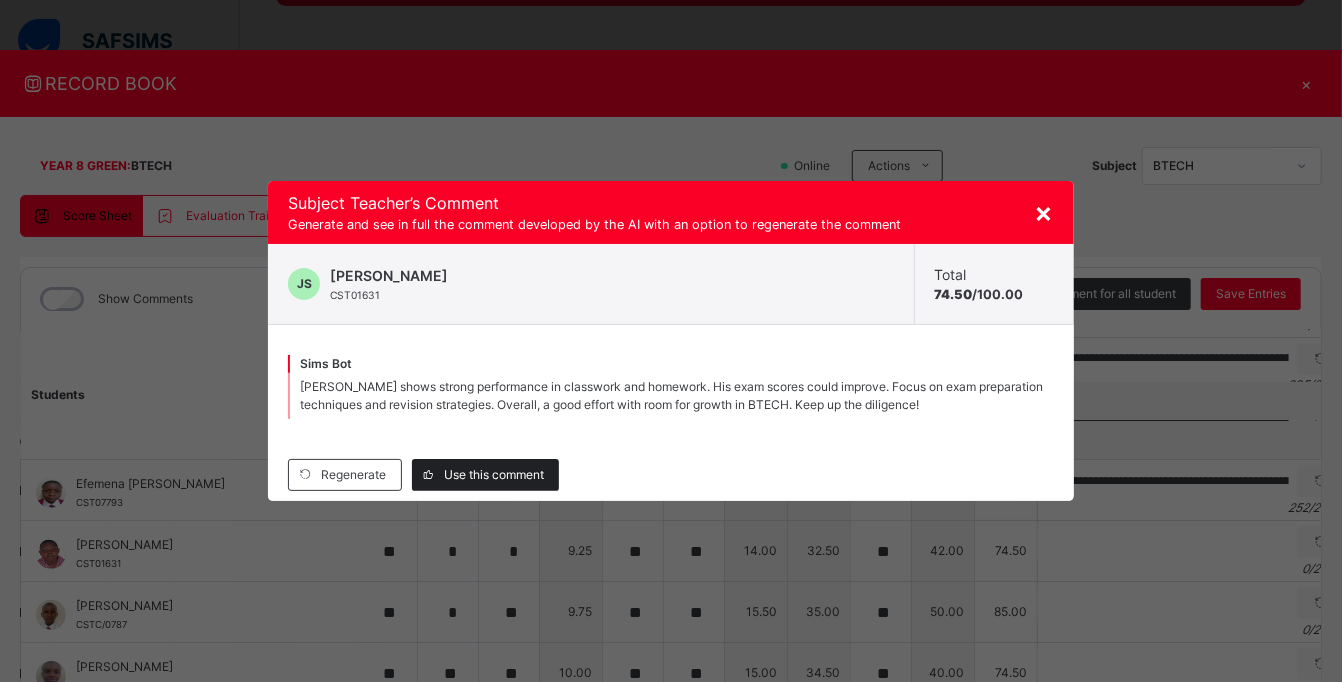 click on "Use this comment" at bounding box center [494, 475] 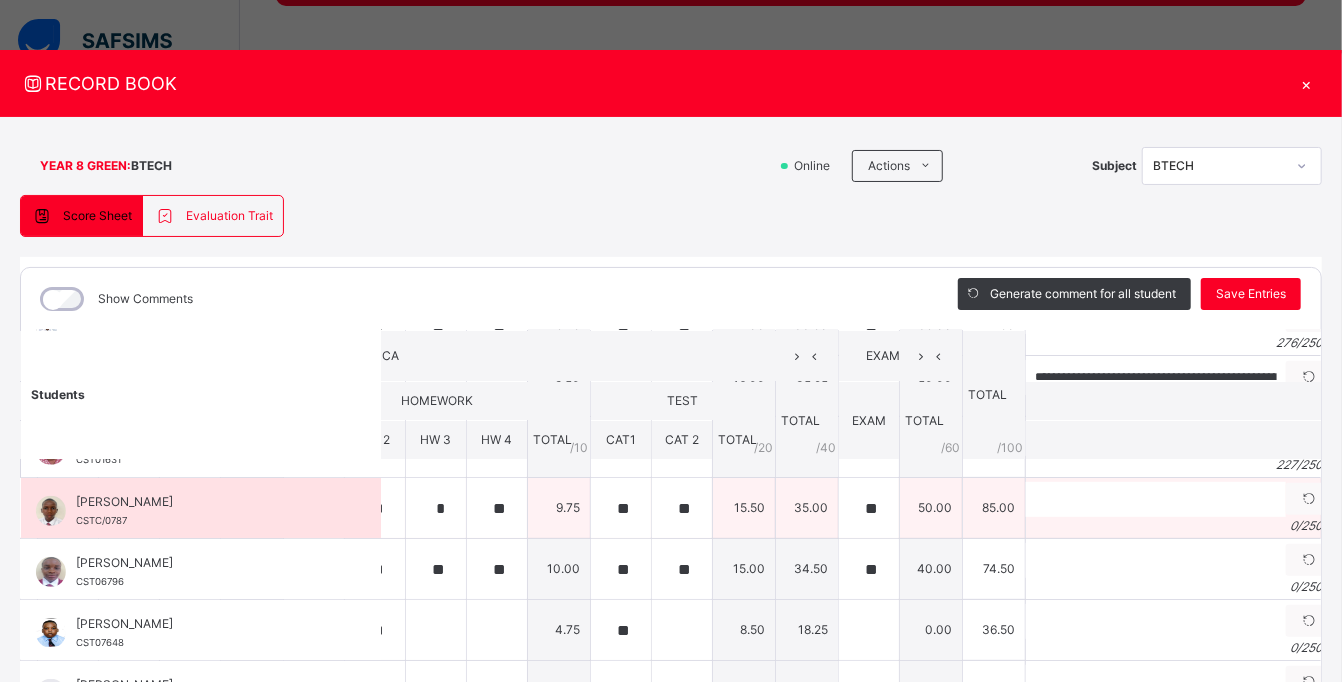 scroll, scrollTop: 471, scrollLeft: 405, axis: both 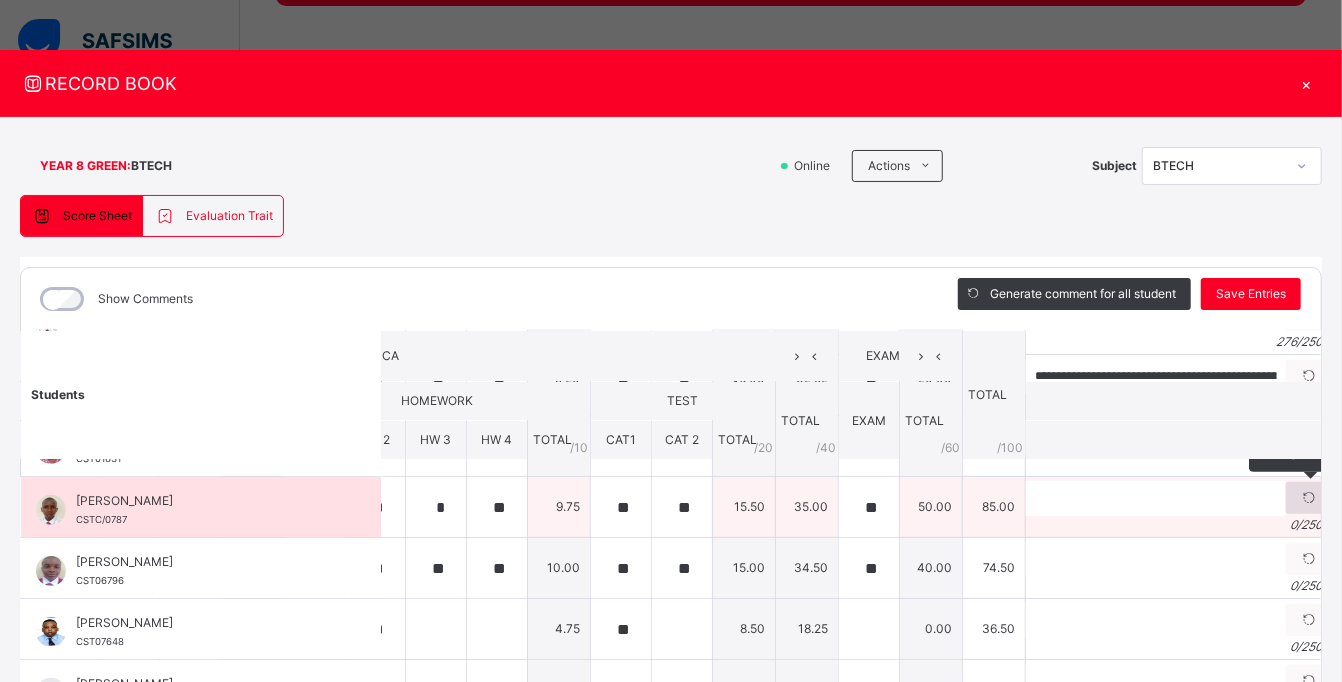 click at bounding box center [1309, 498] 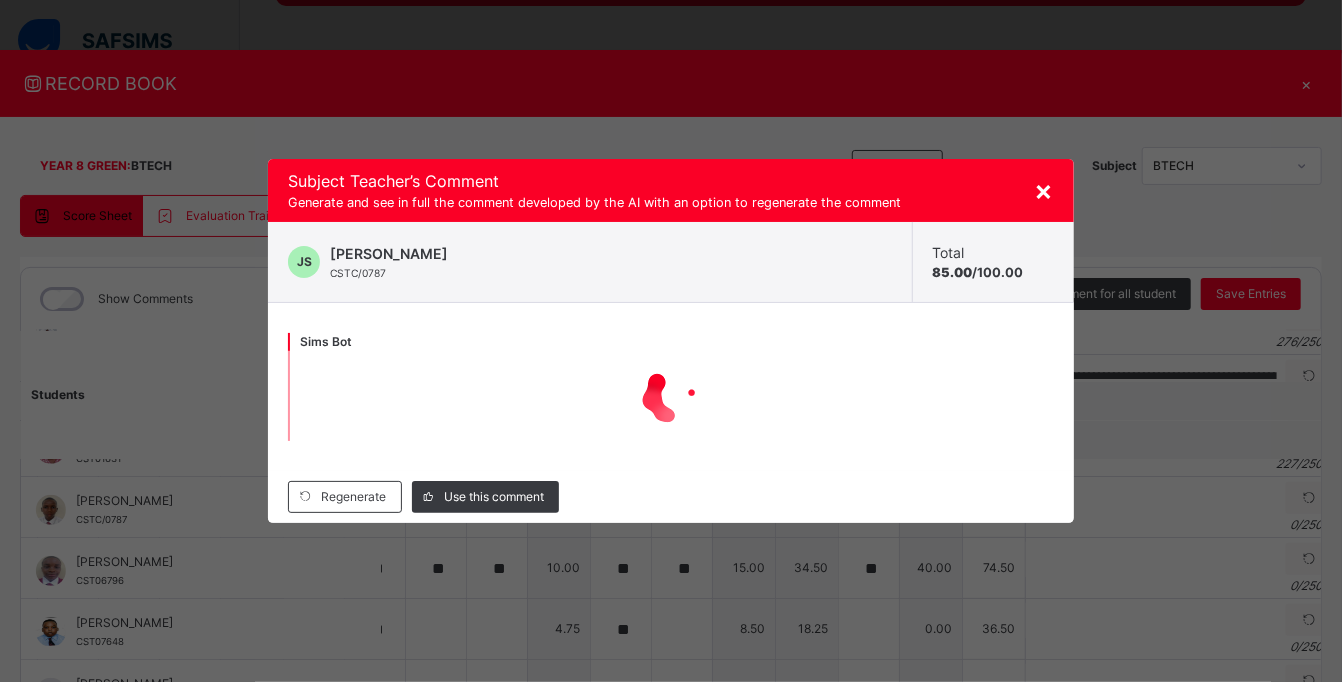 click on "×" at bounding box center [1044, 190] 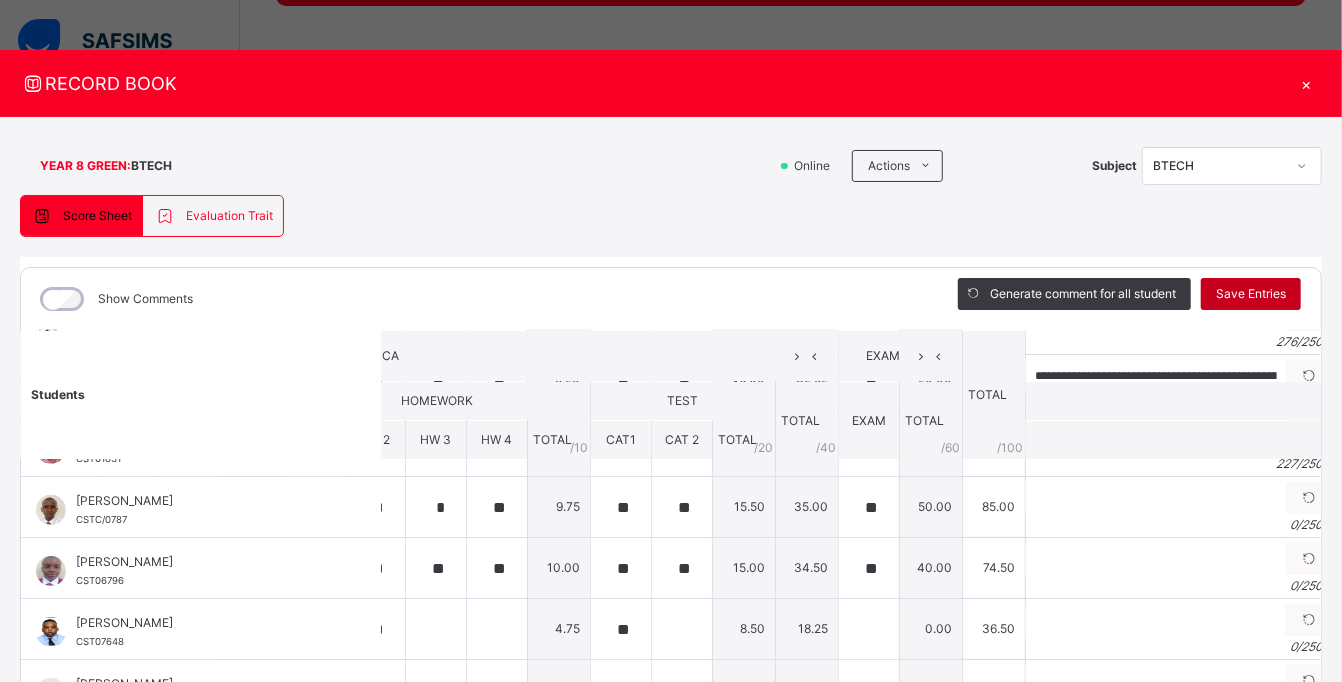 click on "Save Entries" at bounding box center (1251, 294) 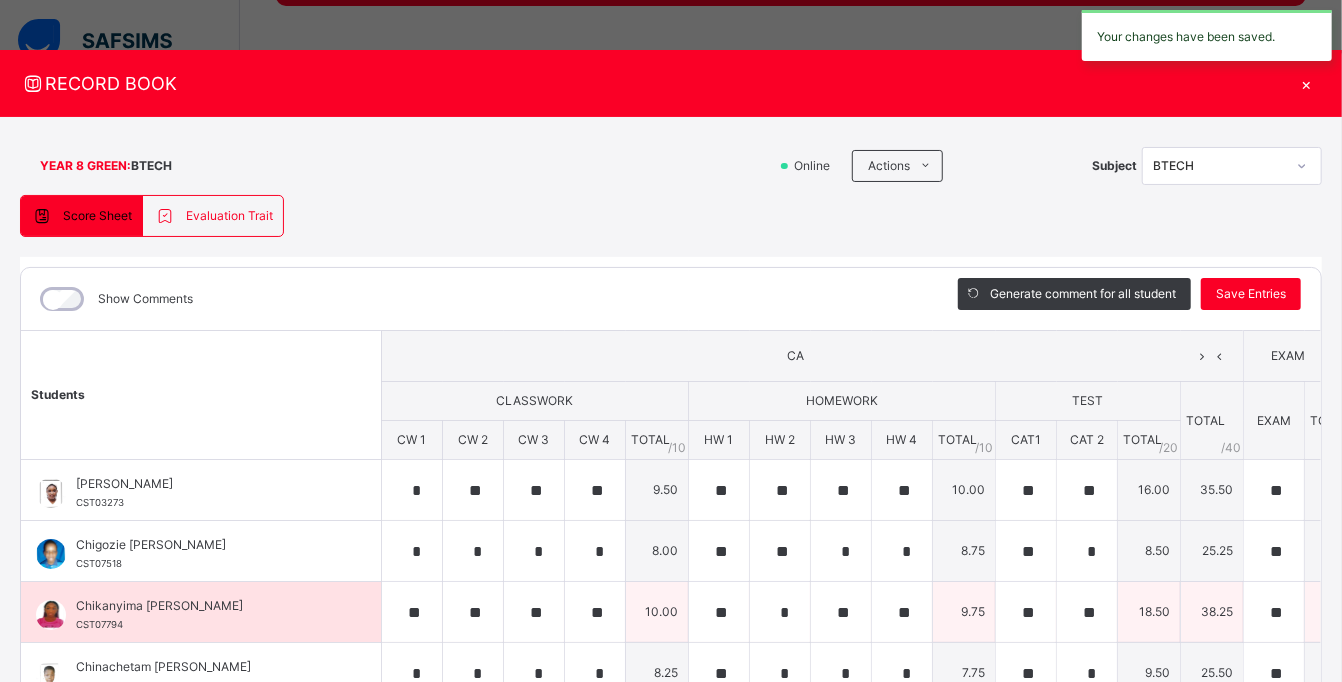 scroll, scrollTop: 0, scrollLeft: 405, axis: horizontal 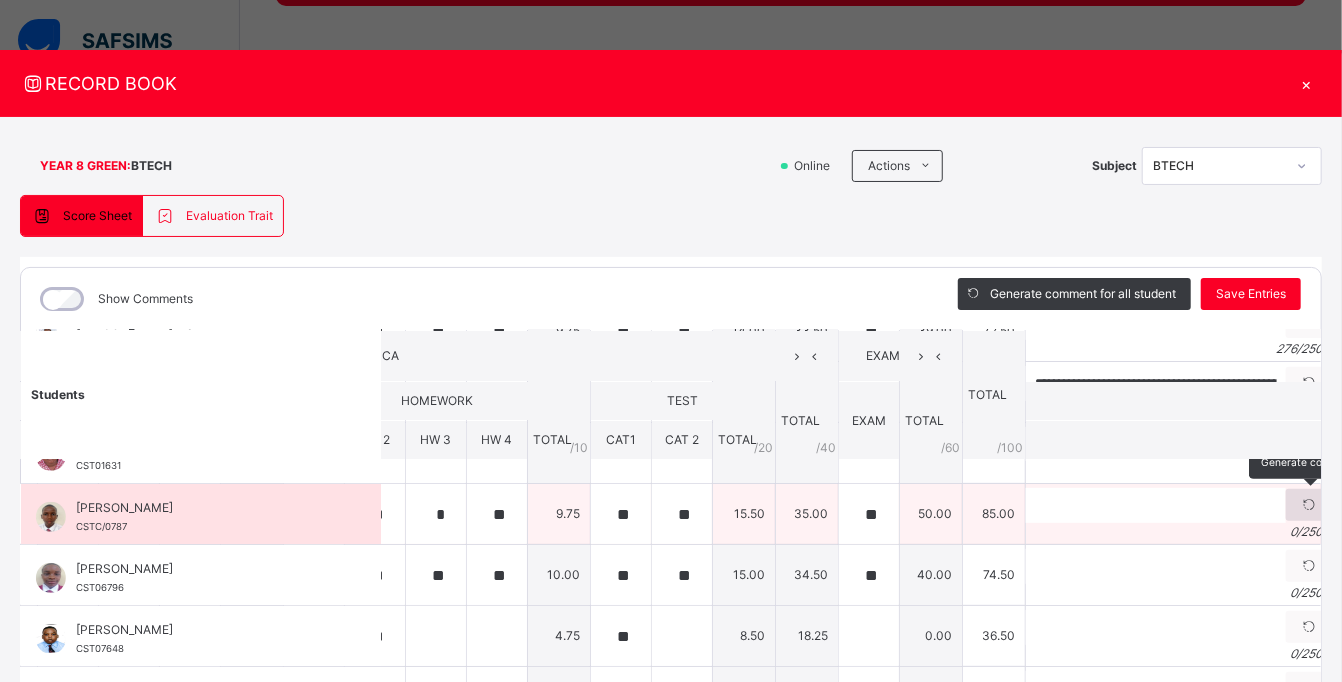 click at bounding box center [1309, 505] 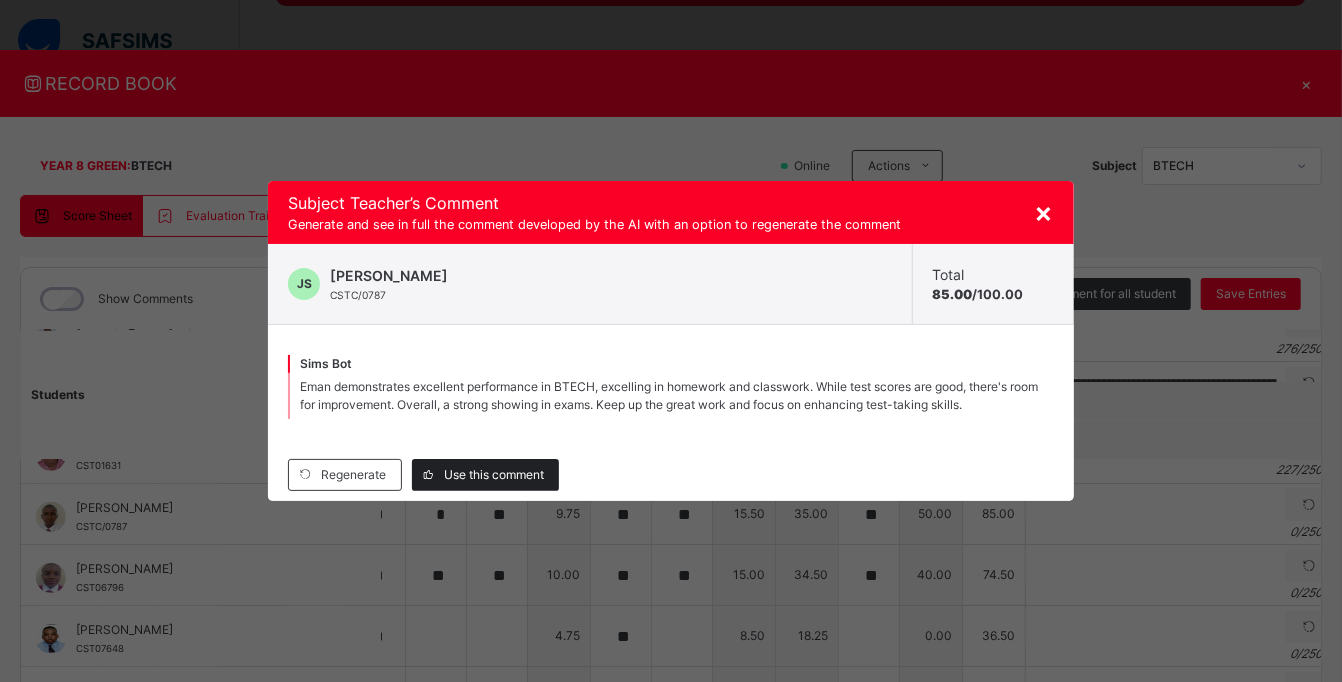 click on "Use this comment" at bounding box center (494, 475) 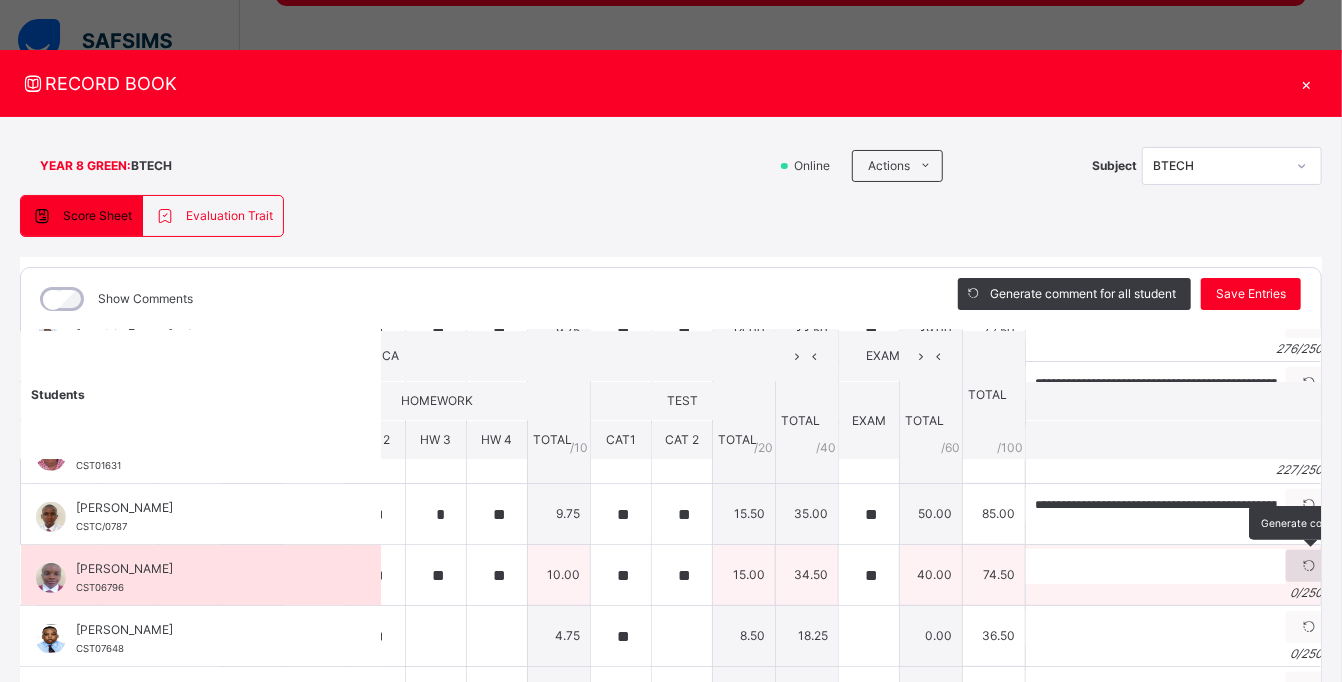 click at bounding box center [1309, 566] 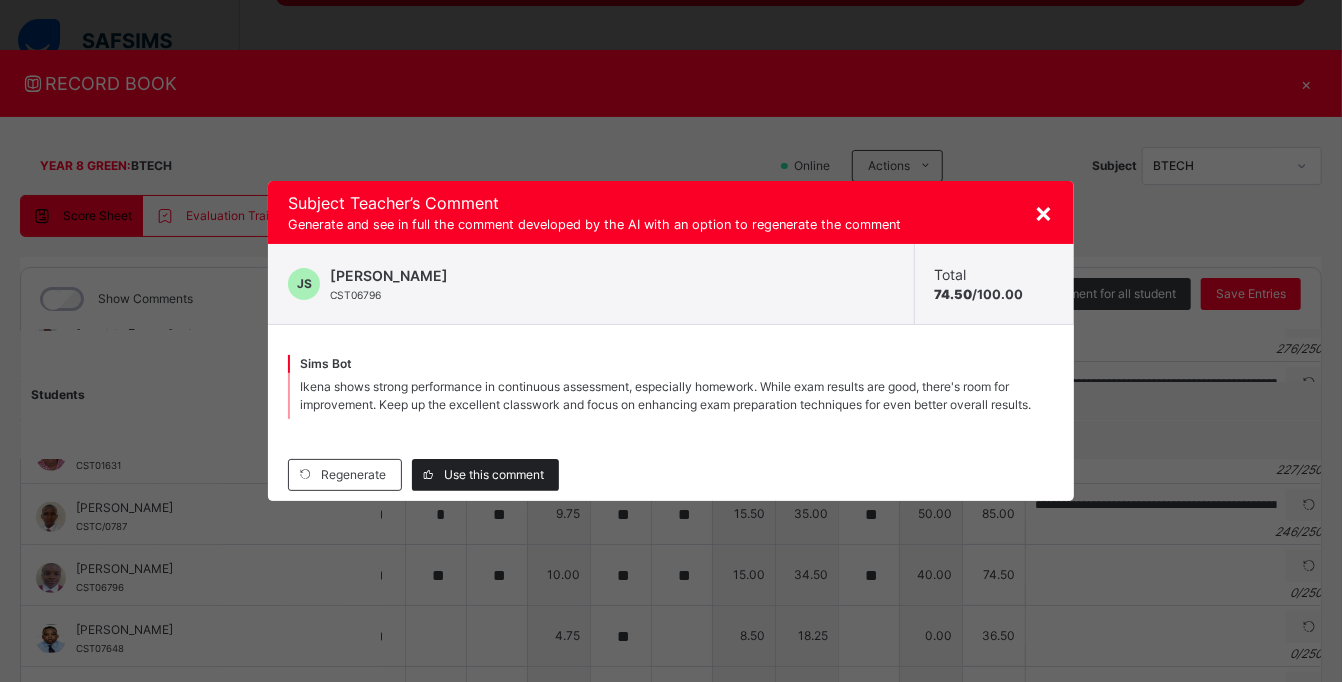click on "Use this comment" at bounding box center [494, 475] 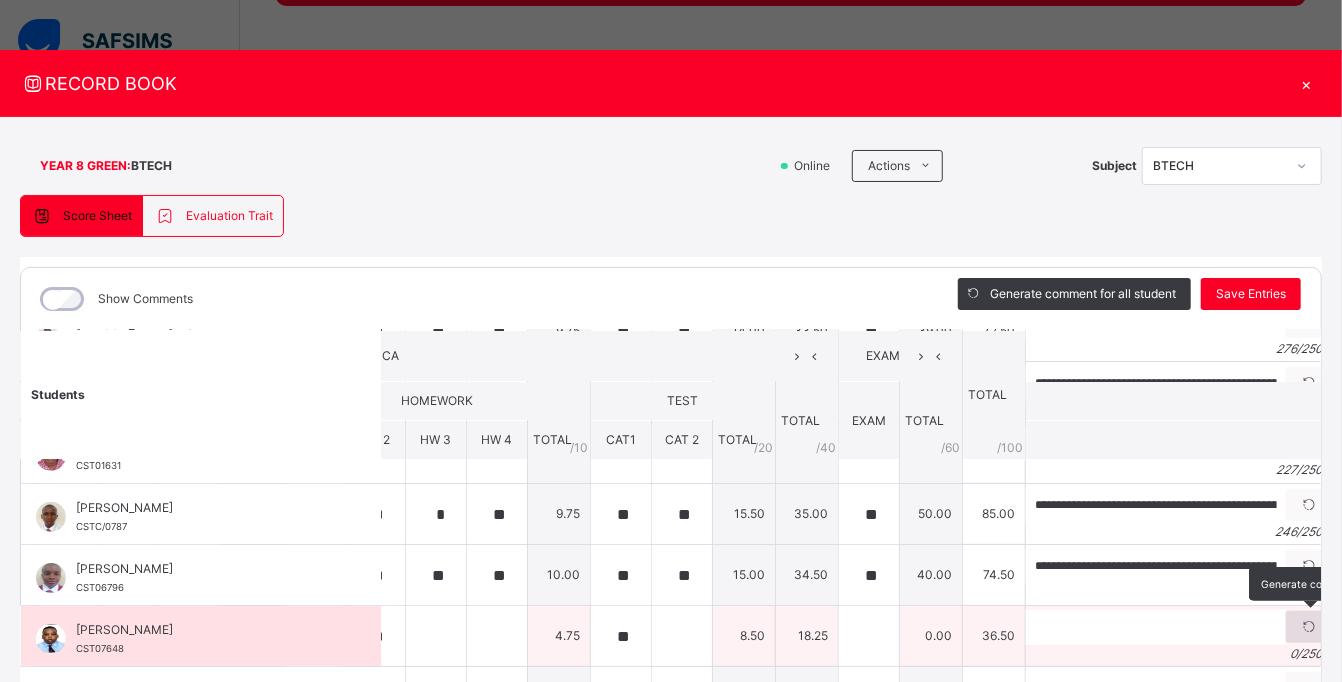 click at bounding box center [1309, 627] 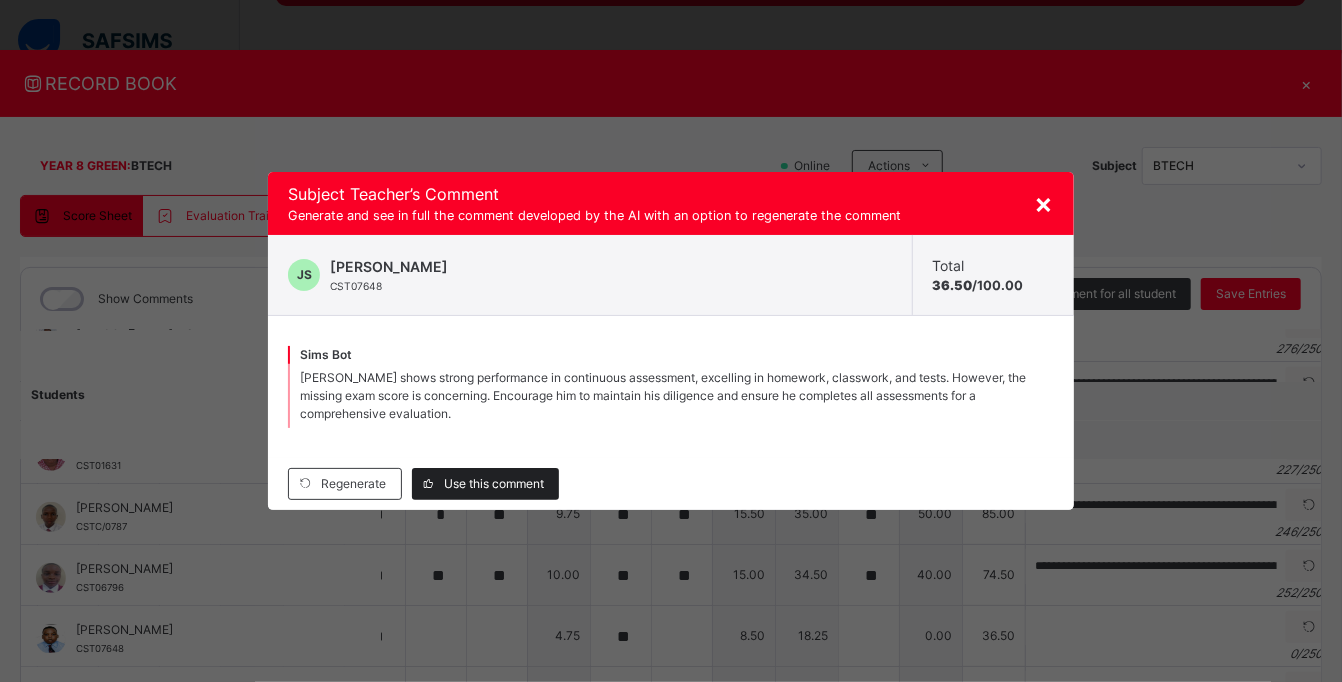 click on "Use this comment" at bounding box center (494, 484) 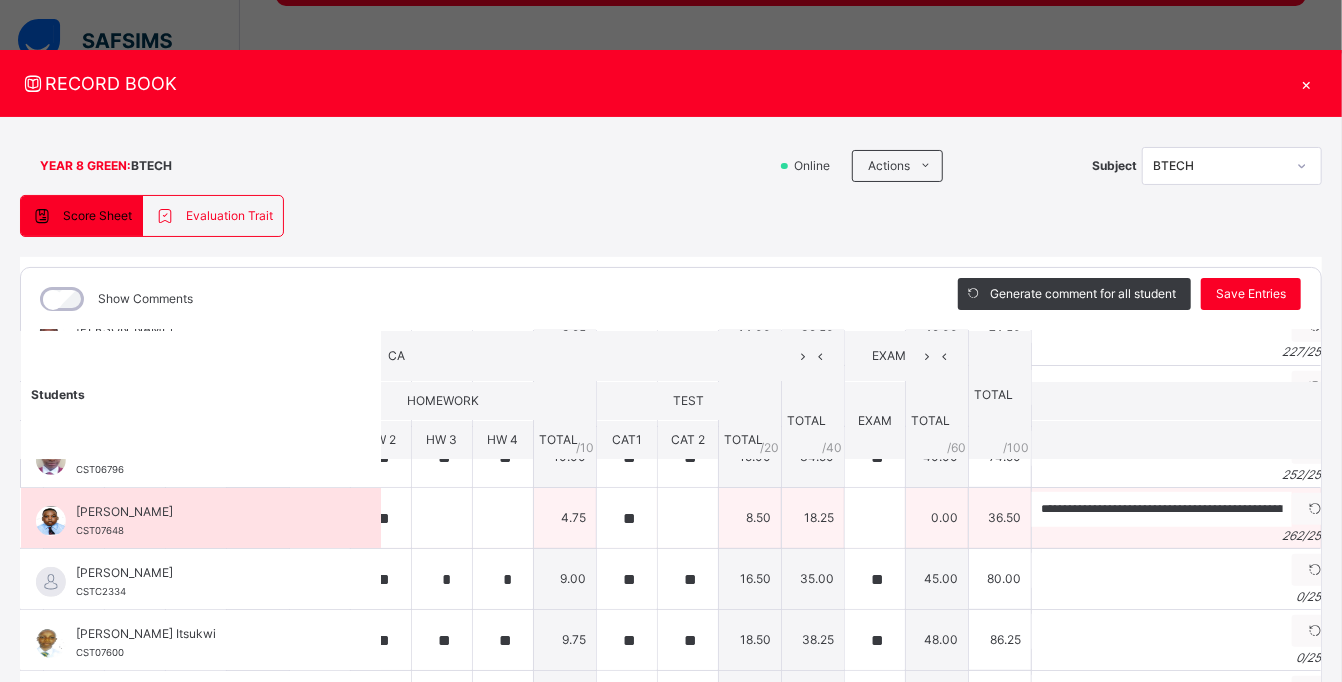 scroll, scrollTop: 582, scrollLeft: 401, axis: both 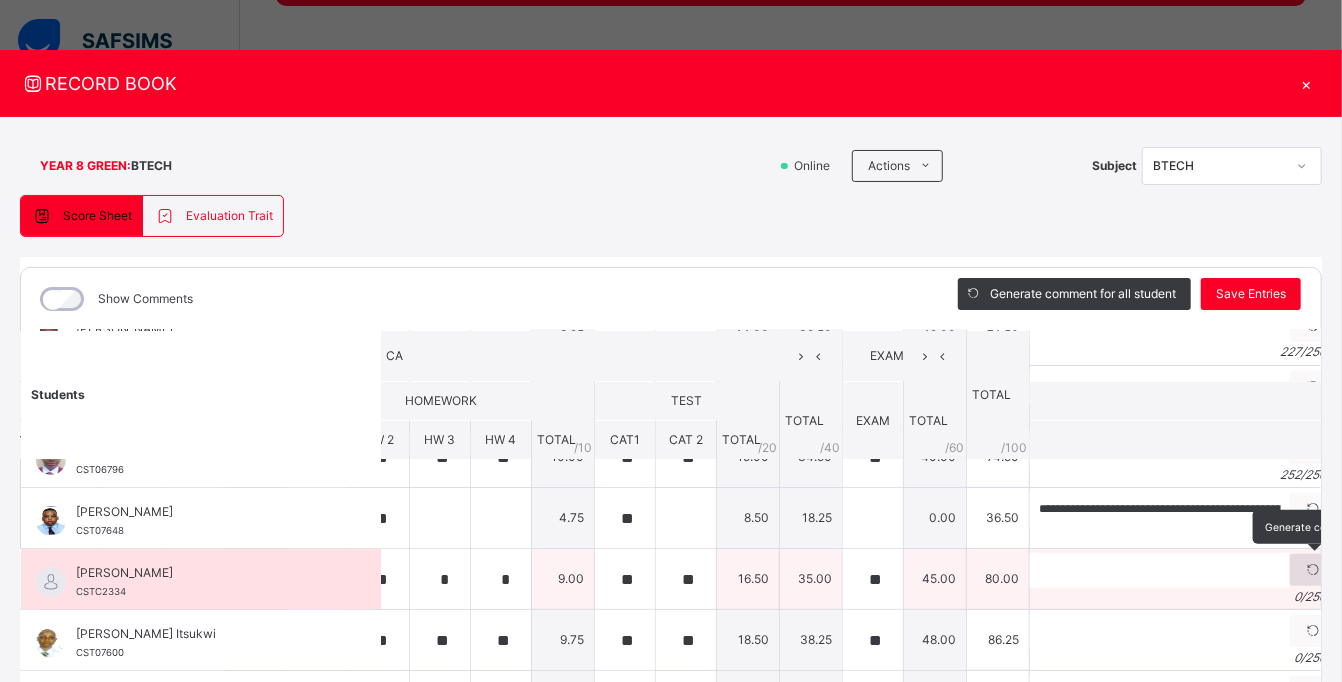click at bounding box center (1313, 570) 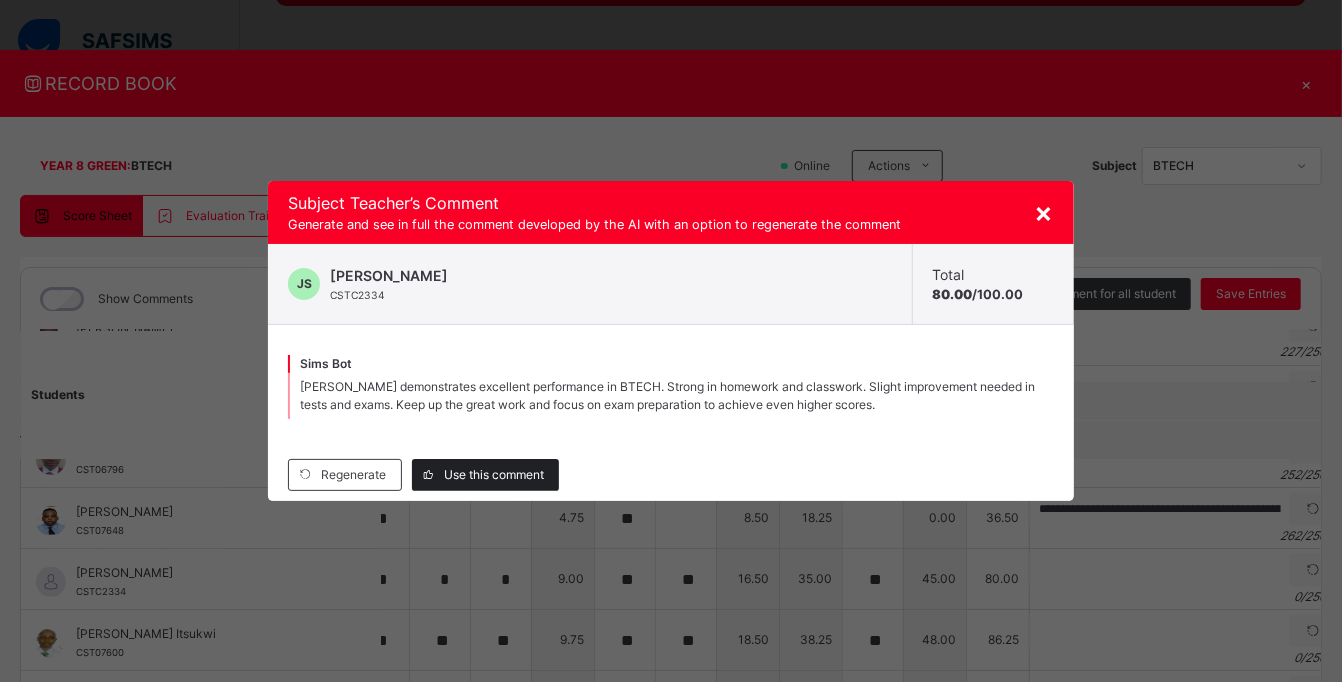 click on "Use this comment" at bounding box center [494, 475] 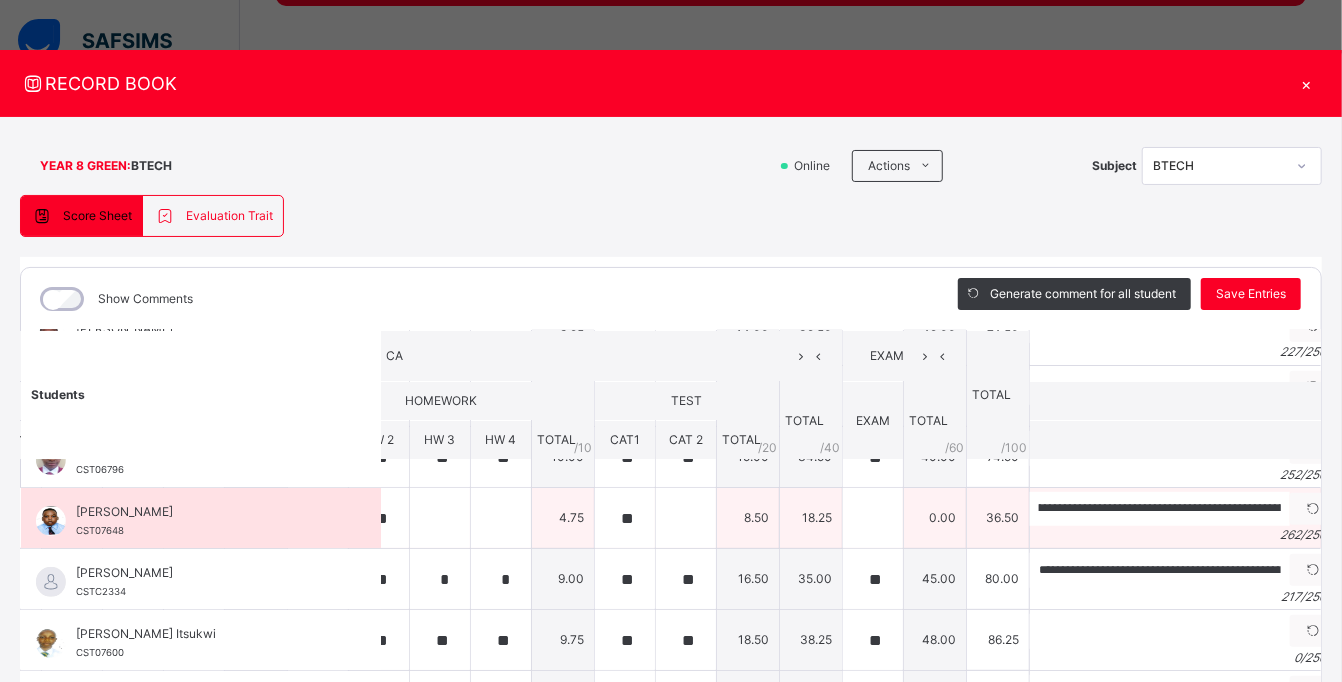 scroll, scrollTop: 0, scrollLeft: 49, axis: horizontal 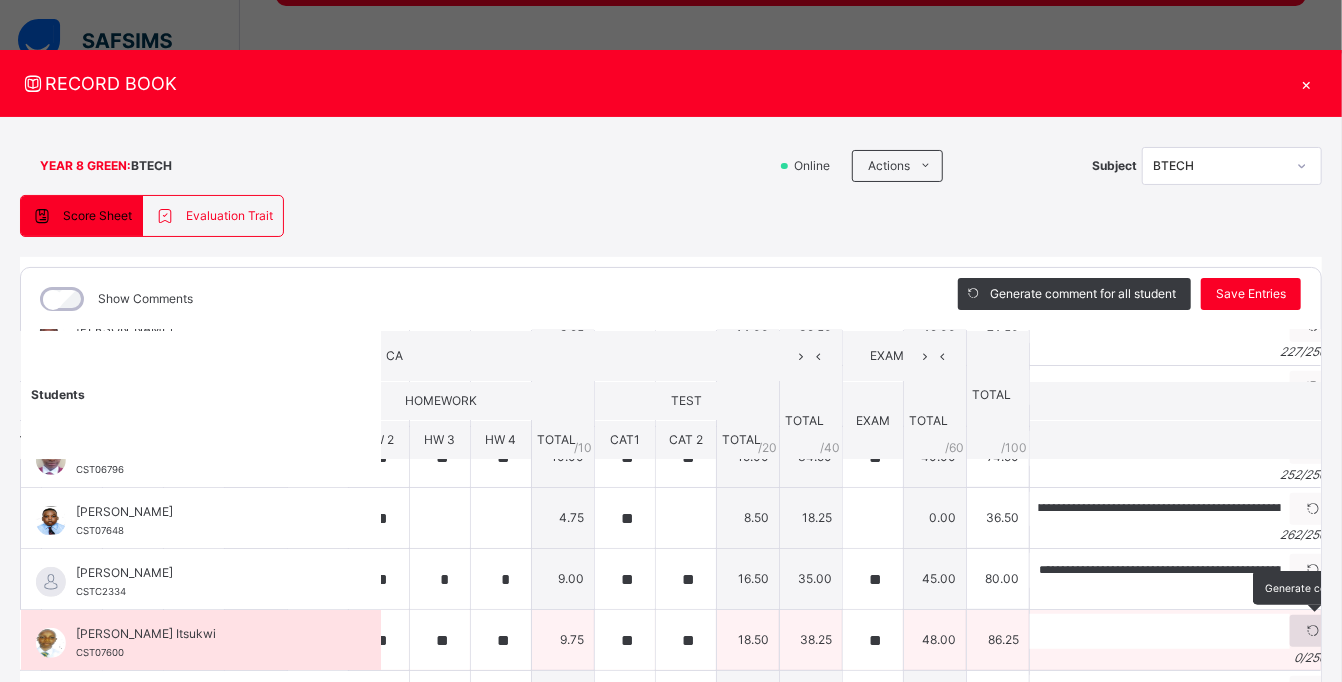 click at bounding box center [1313, 631] 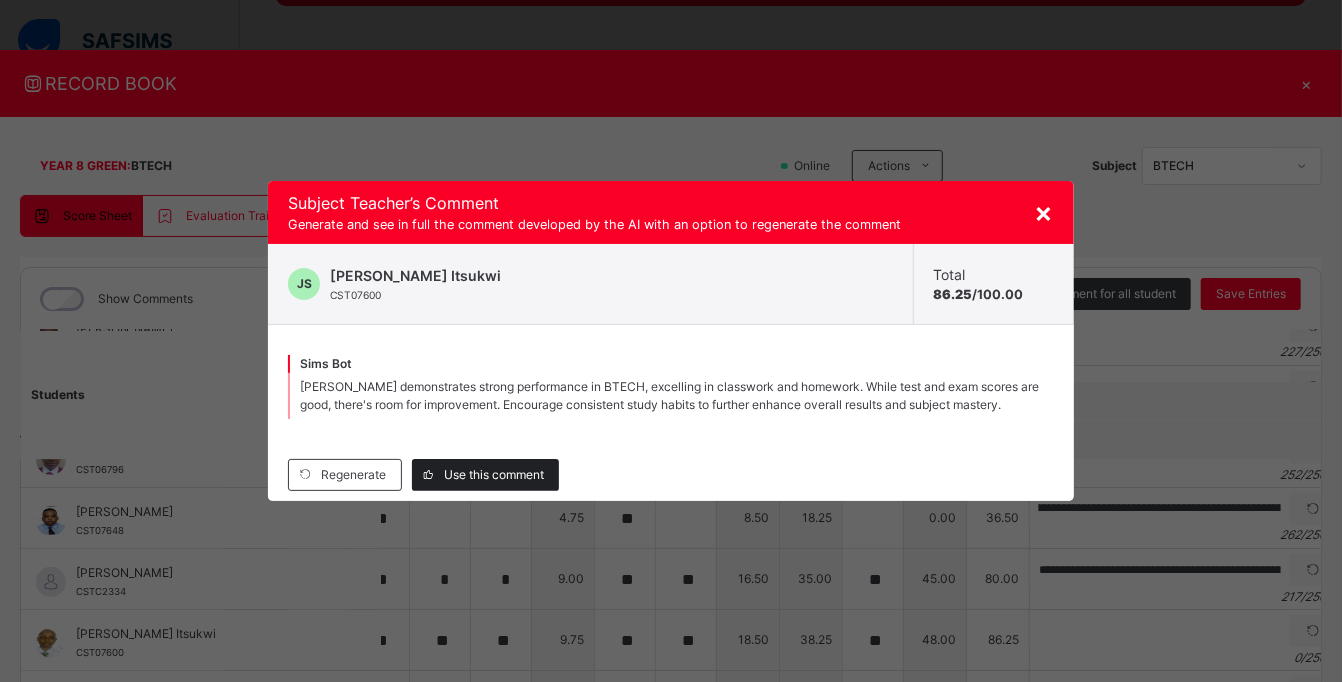 click on "Use this comment" at bounding box center [494, 475] 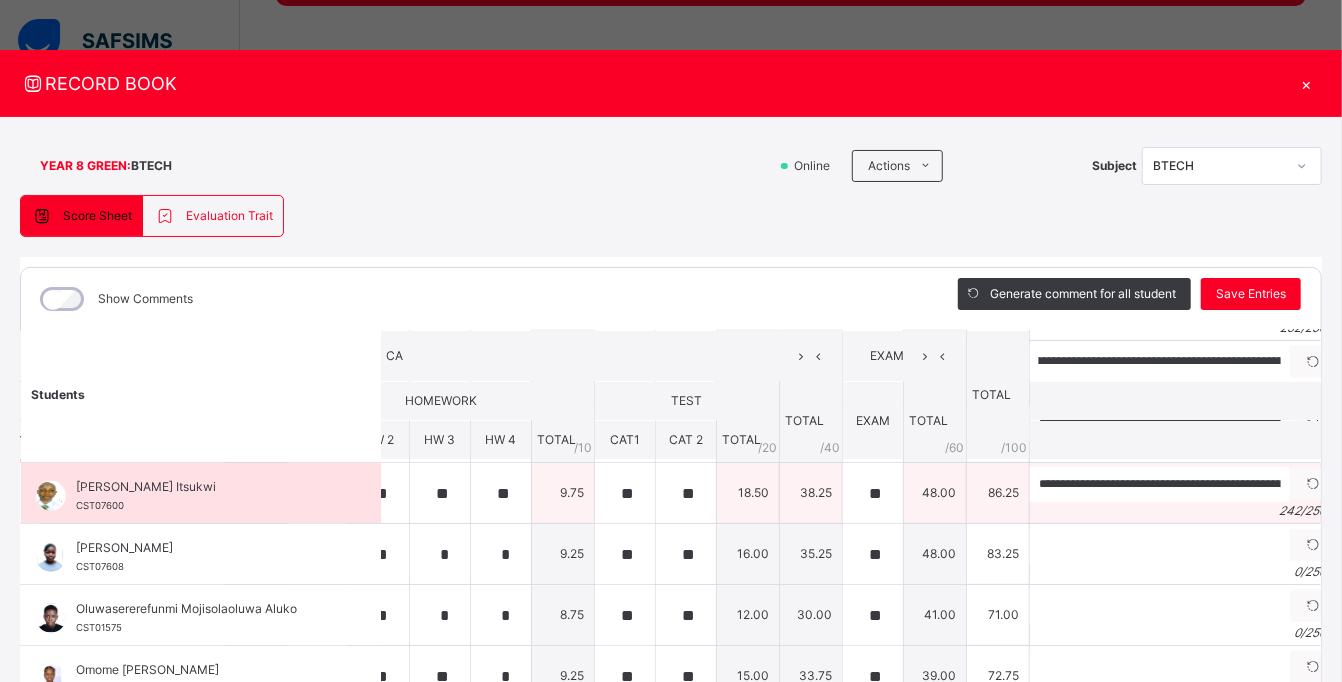 scroll, scrollTop: 726, scrollLeft: 401, axis: both 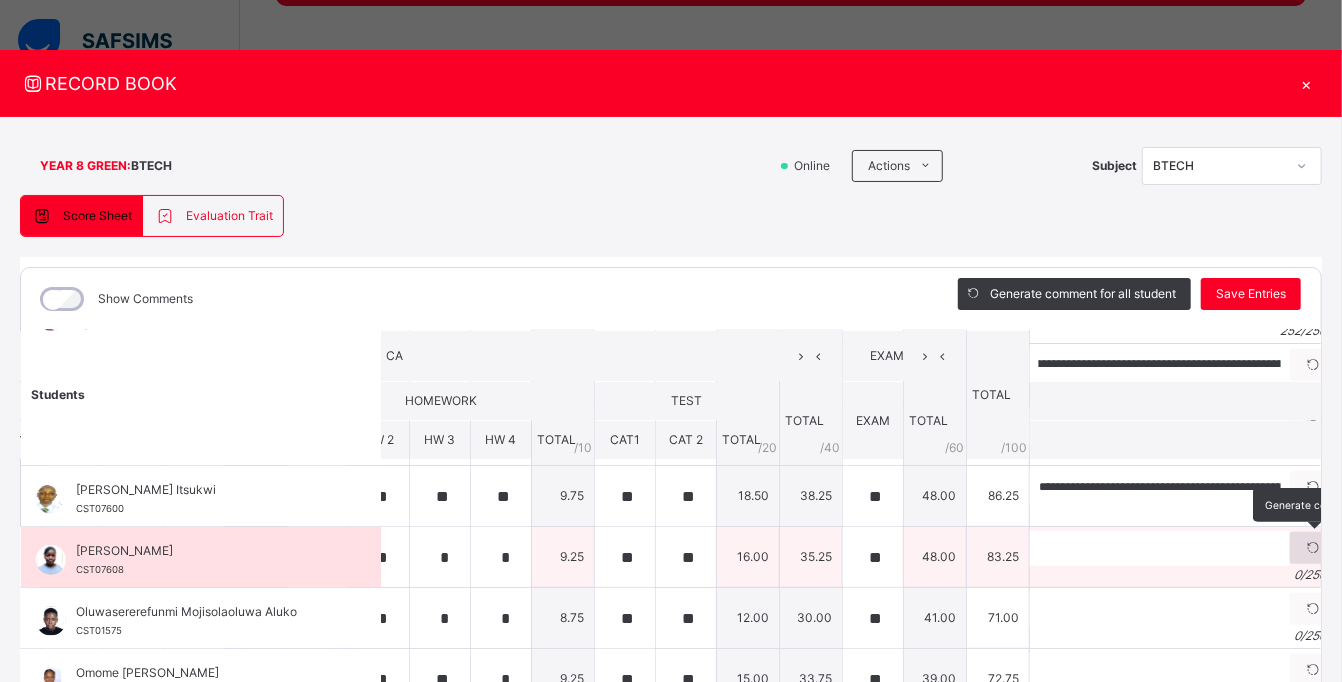 click at bounding box center (1313, 548) 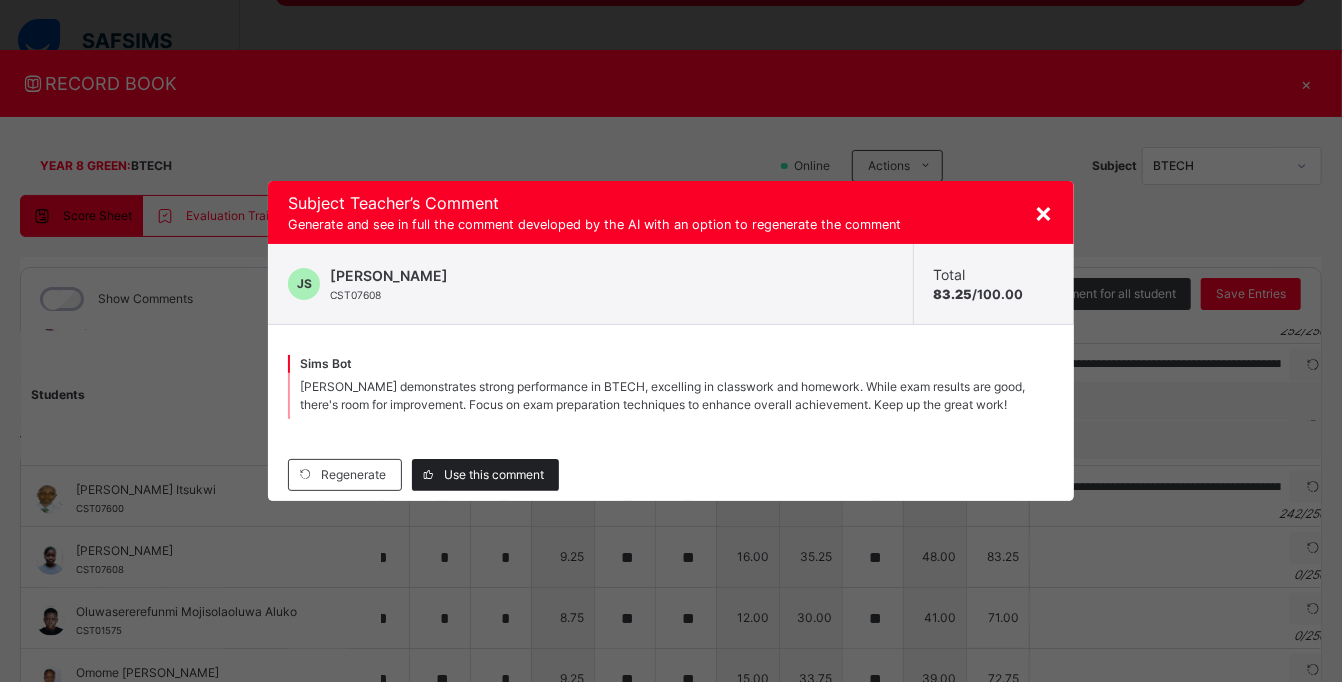 click on "Use this comment" at bounding box center (485, 475) 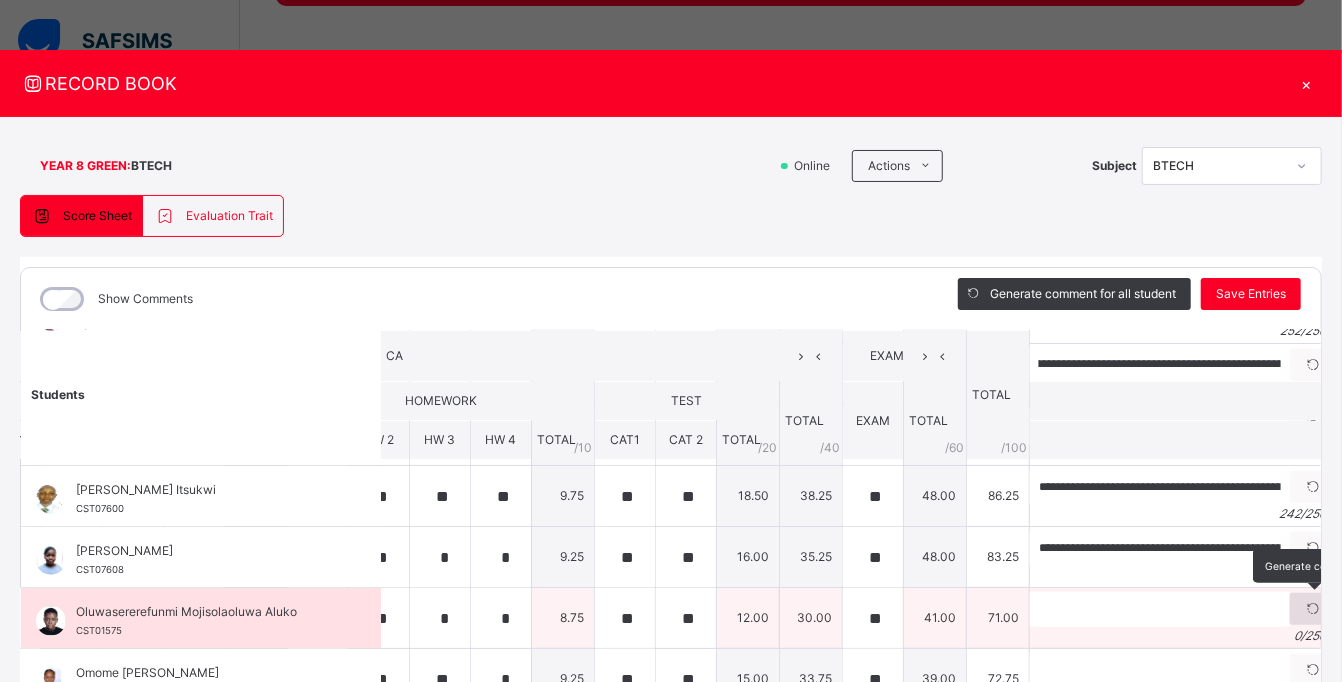 click at bounding box center (1313, 609) 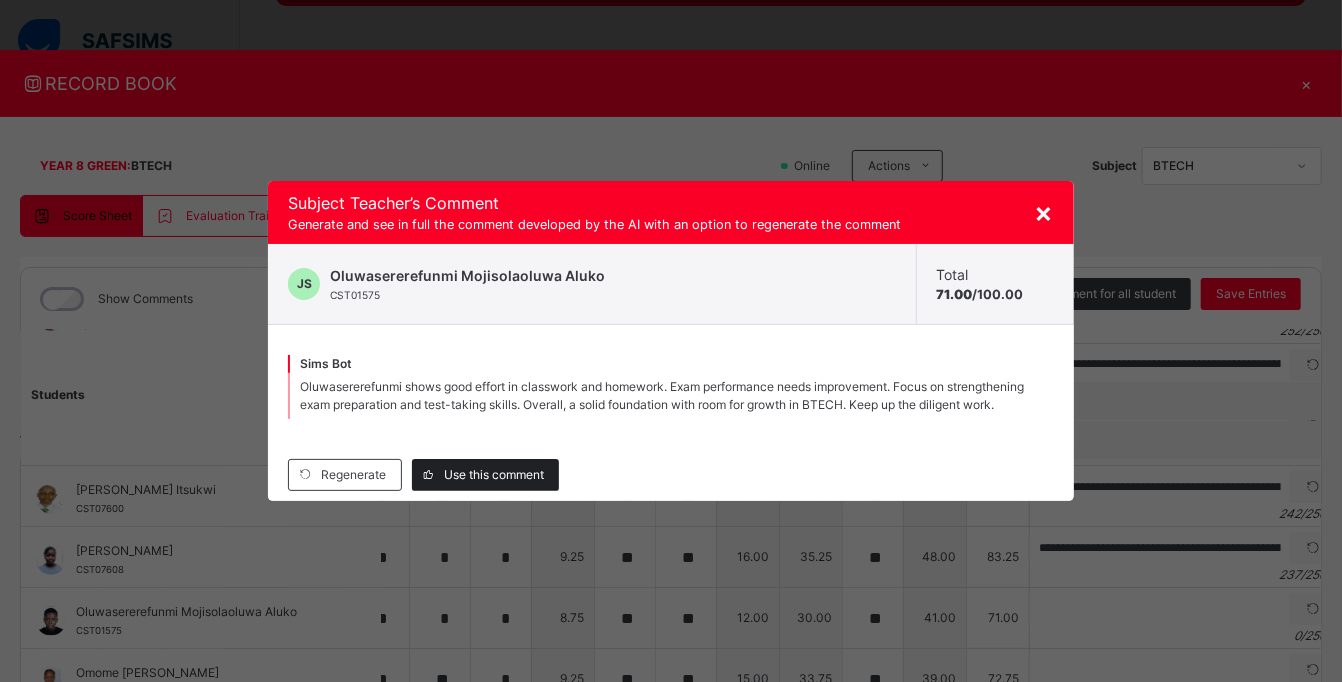 click on "Use this comment" at bounding box center (494, 475) 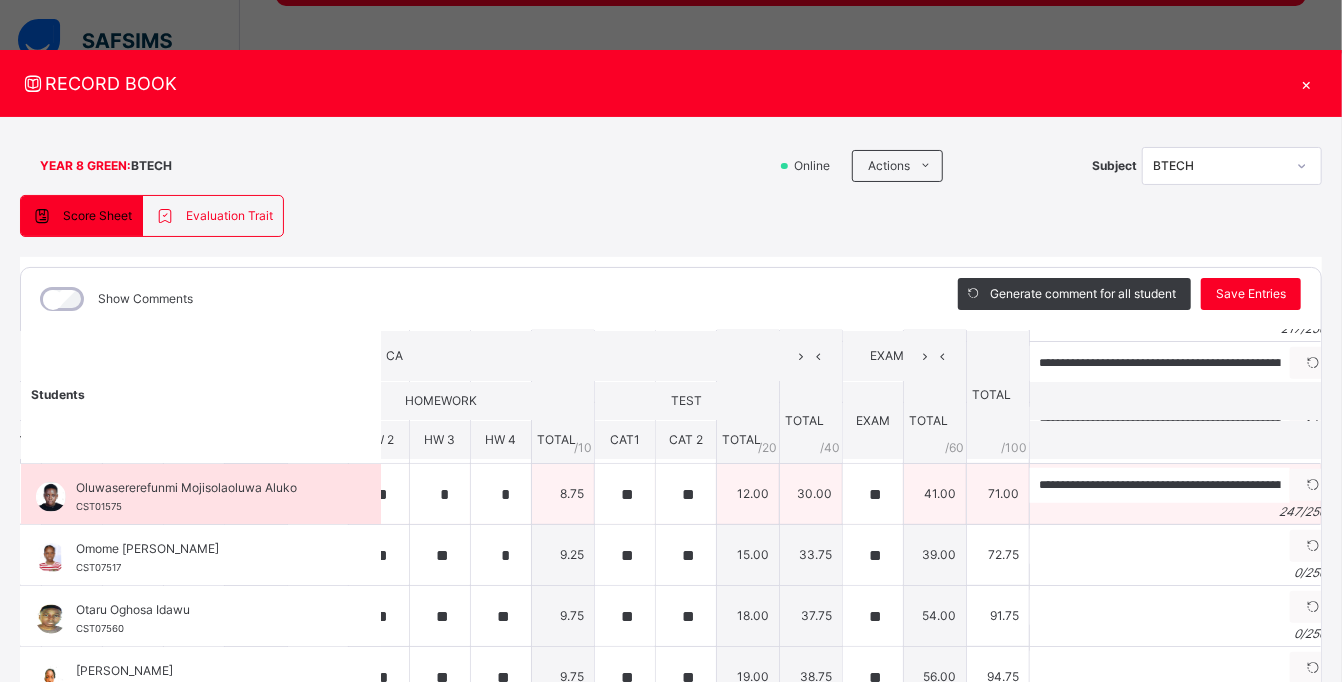 scroll, scrollTop: 866, scrollLeft: 401, axis: both 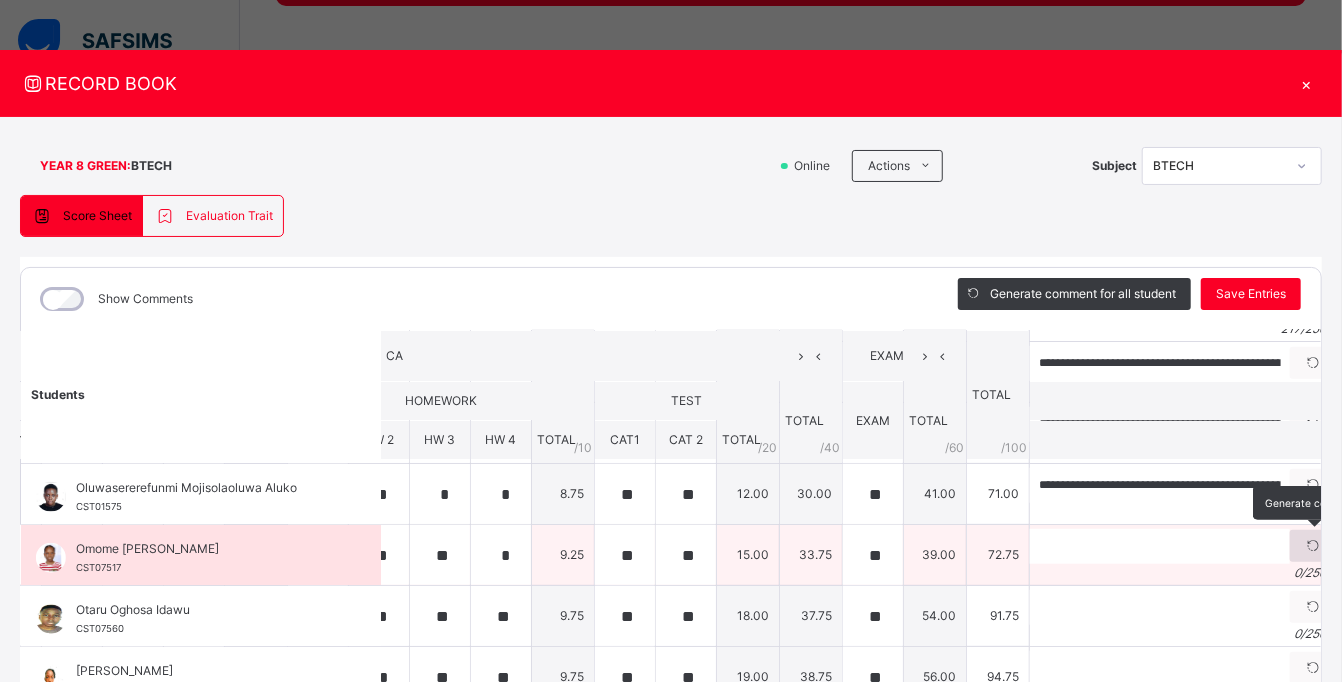 click at bounding box center [1313, 546] 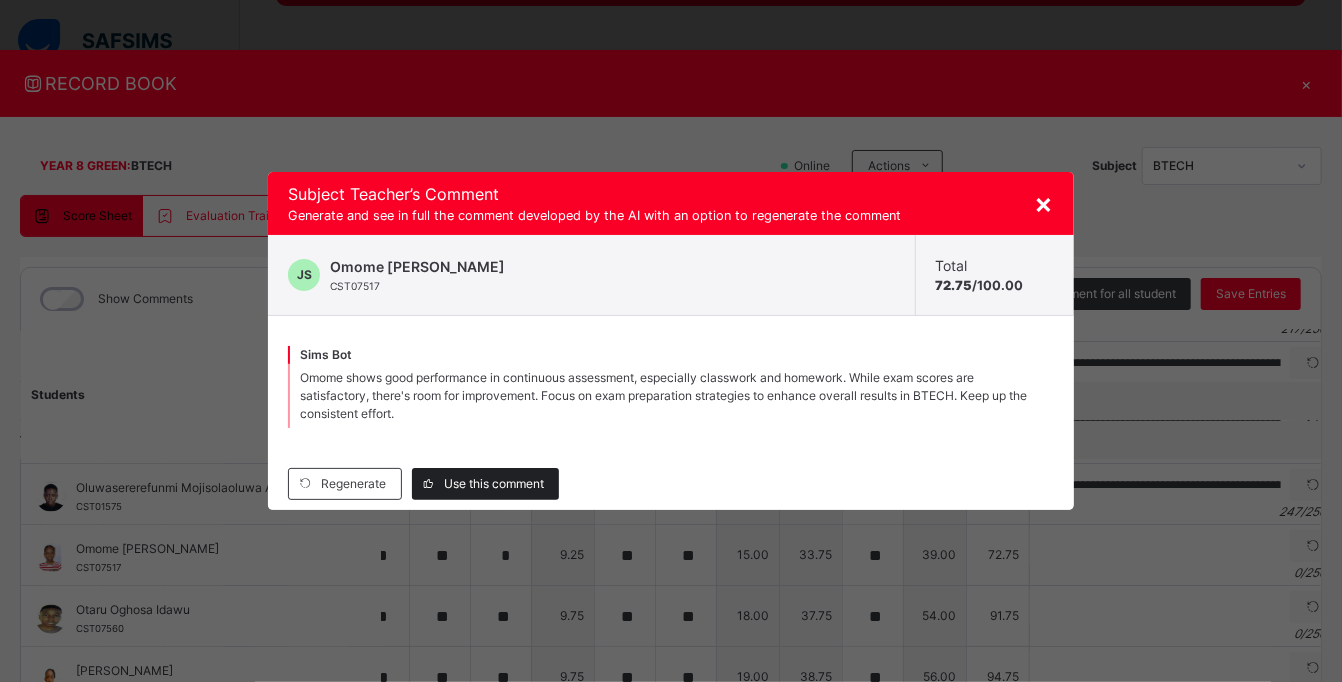 click on "Use this comment" at bounding box center (494, 484) 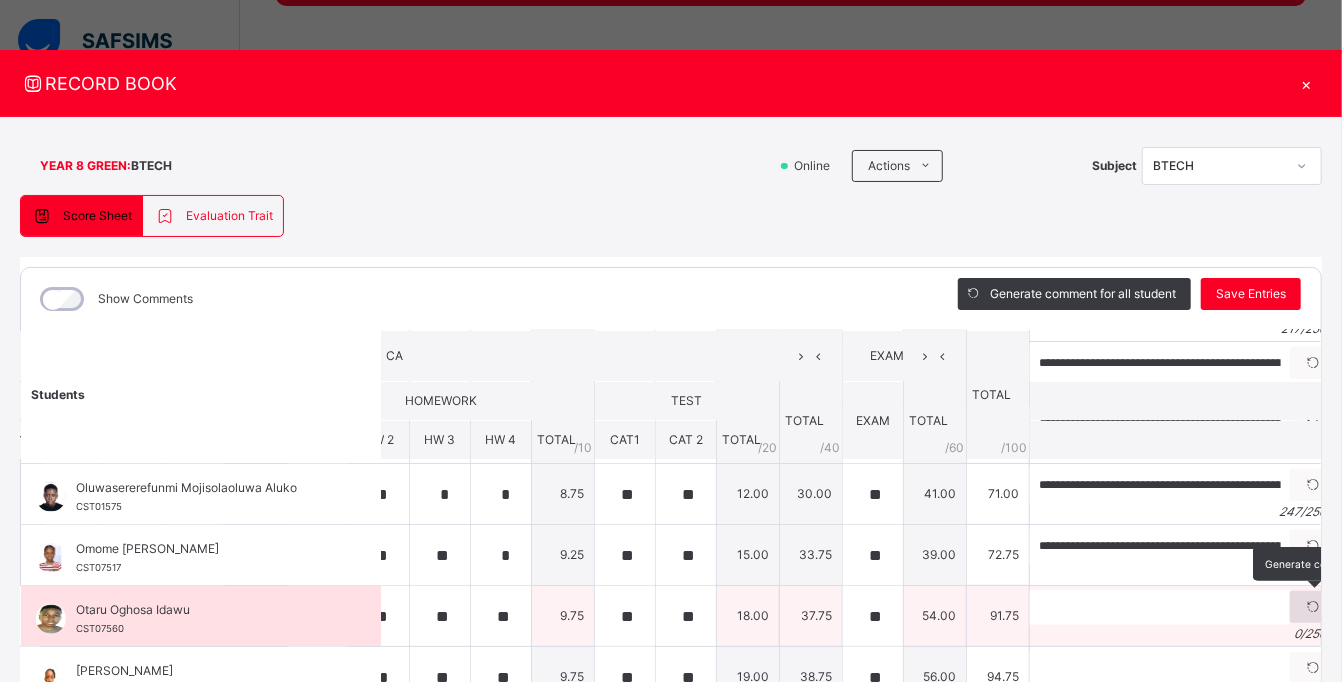 click at bounding box center [1313, 607] 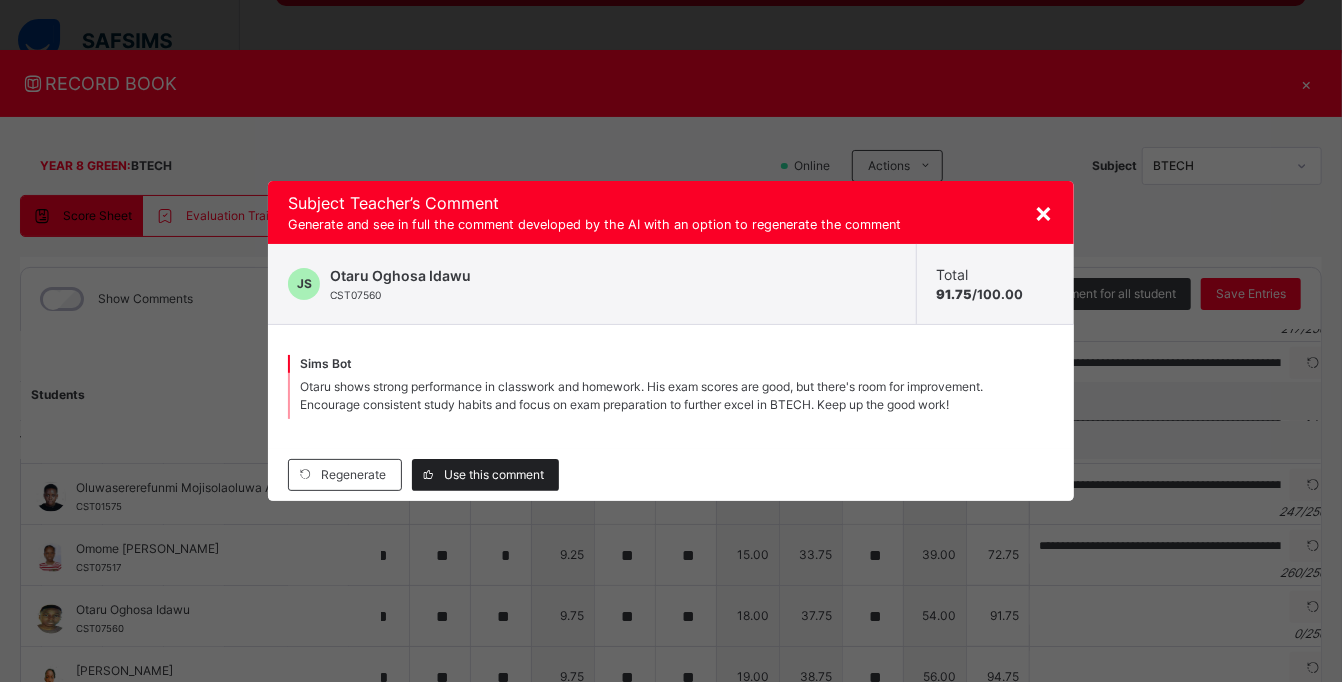 click on "Use this comment" at bounding box center (494, 475) 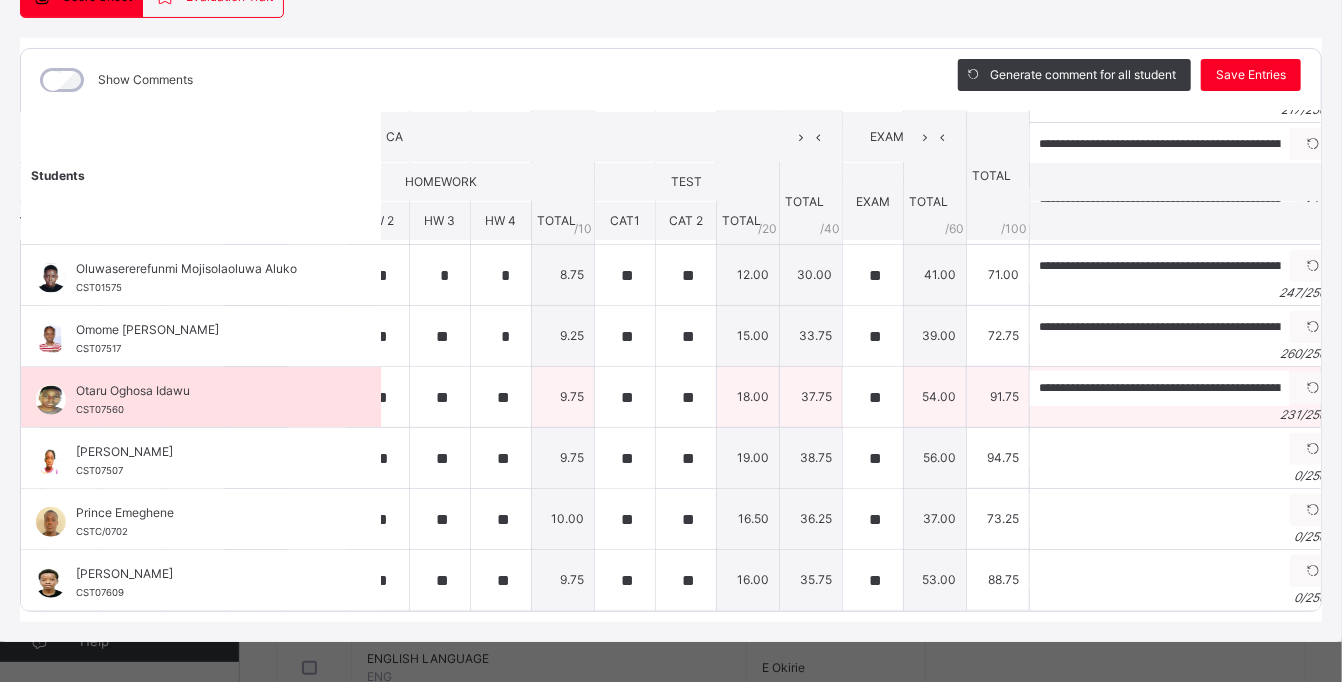 scroll, scrollTop: 231, scrollLeft: 0, axis: vertical 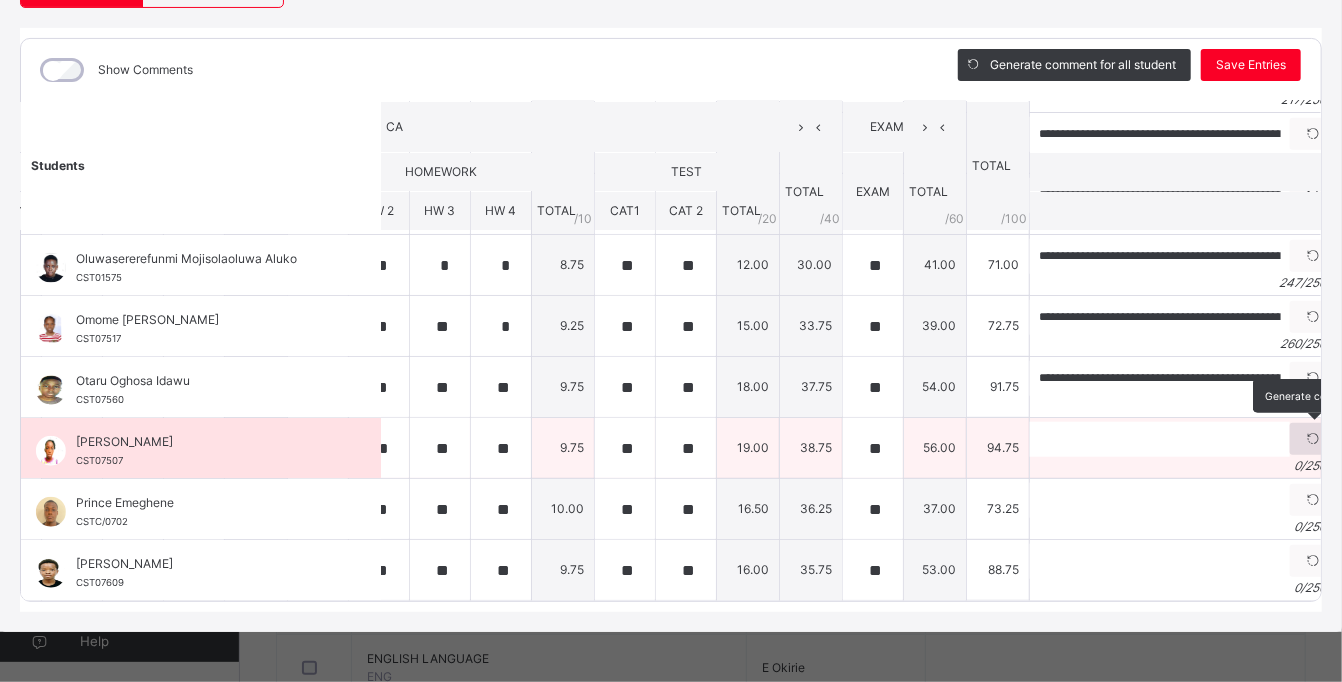 click at bounding box center (1313, 439) 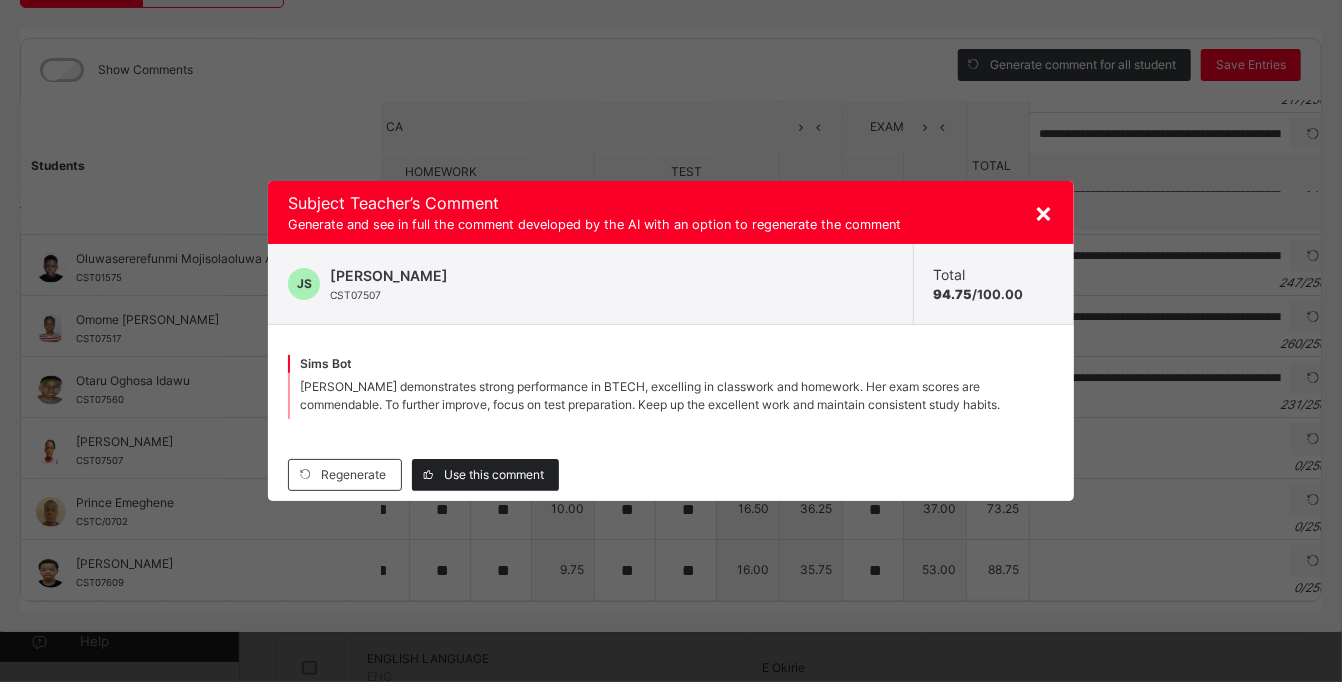 click on "Use this comment" at bounding box center [494, 475] 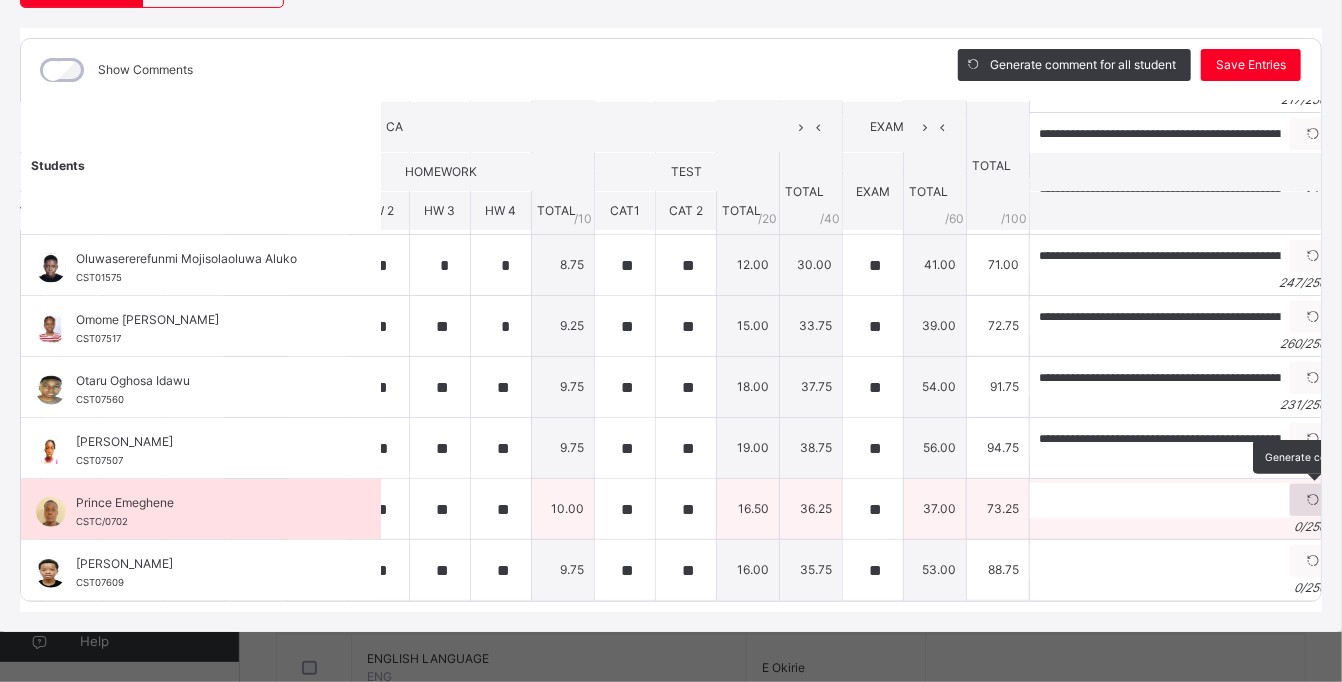 click at bounding box center [1313, 500] 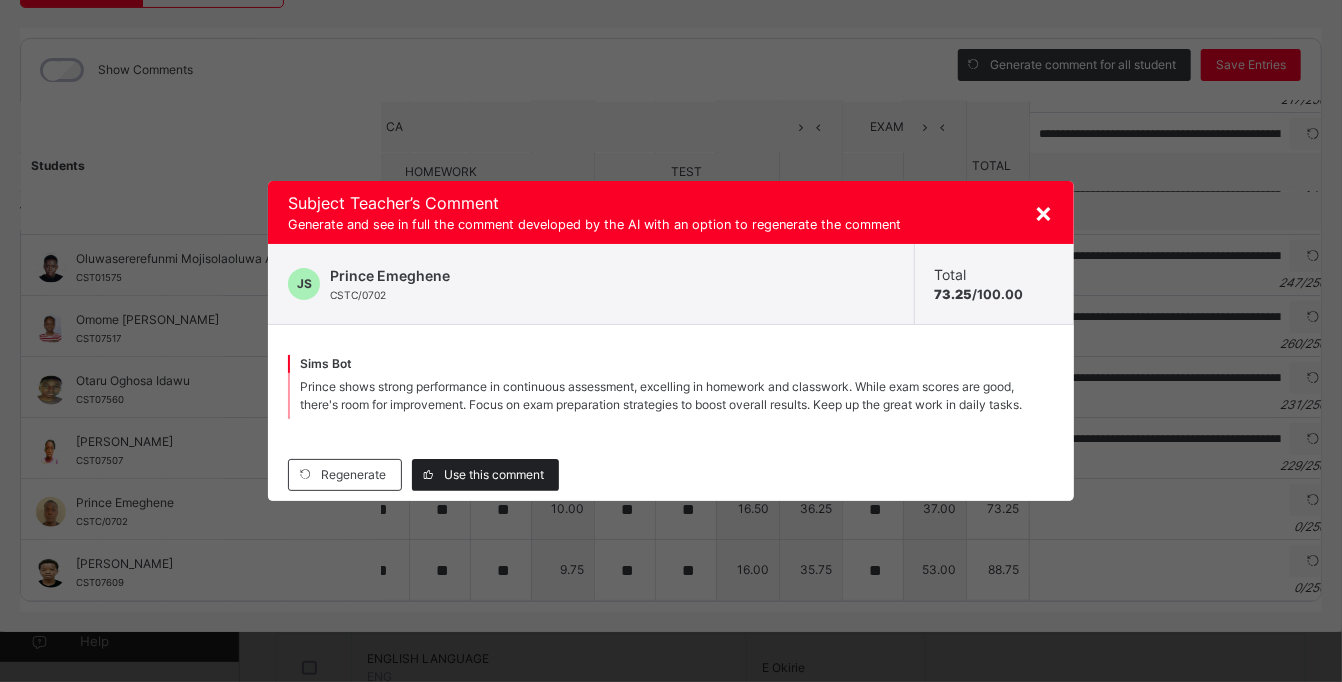 click on "Use this comment" at bounding box center (494, 475) 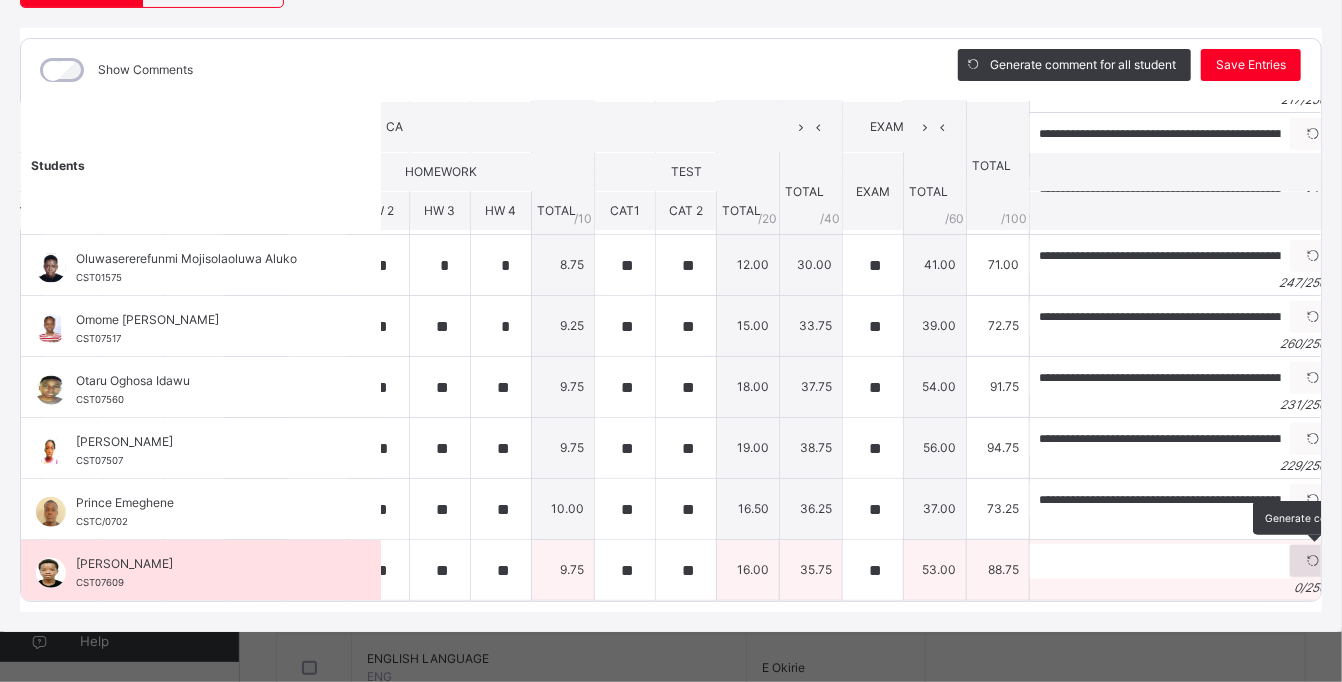 click at bounding box center (1313, 561) 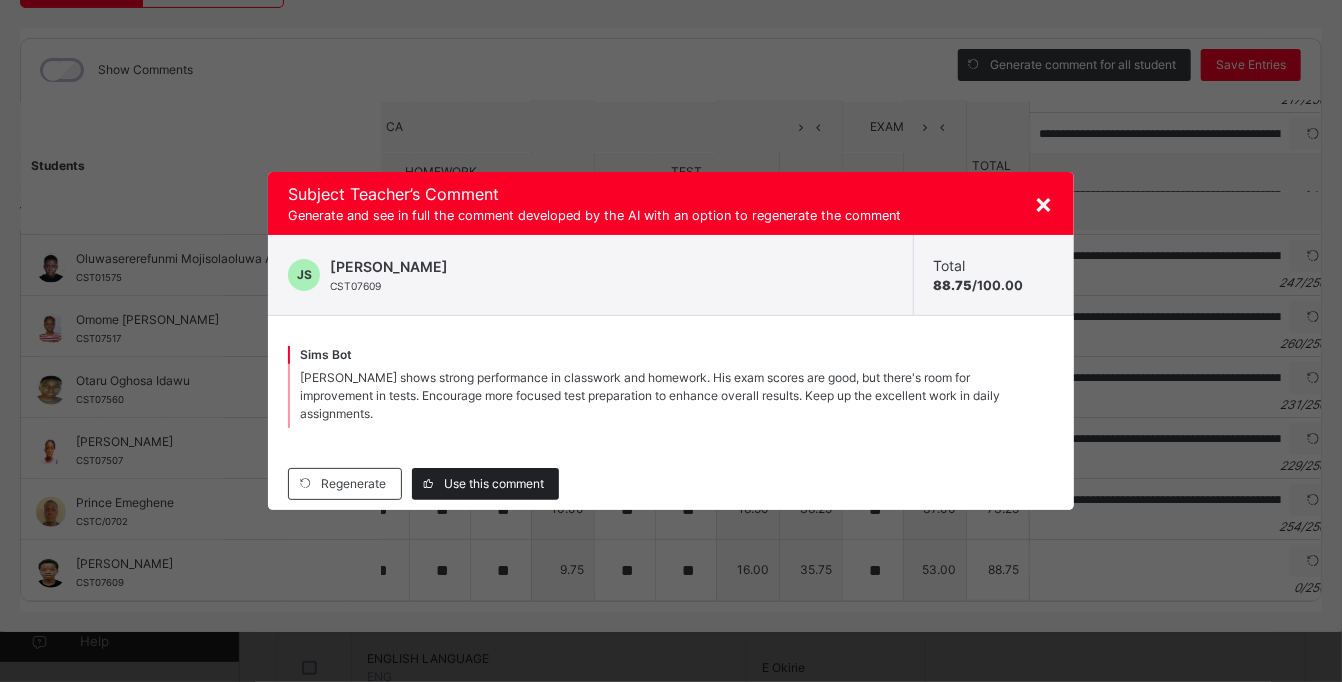 click on "Use this comment" at bounding box center (494, 484) 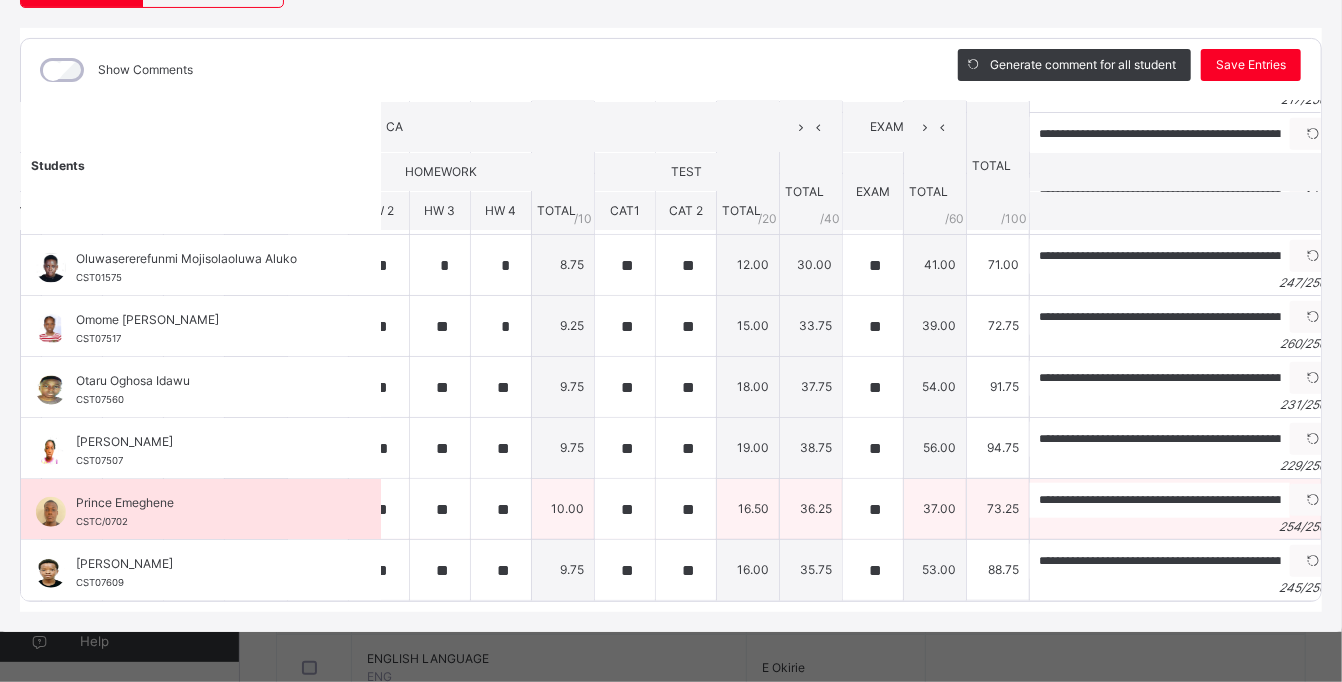 scroll, scrollTop: 245, scrollLeft: 26, axis: both 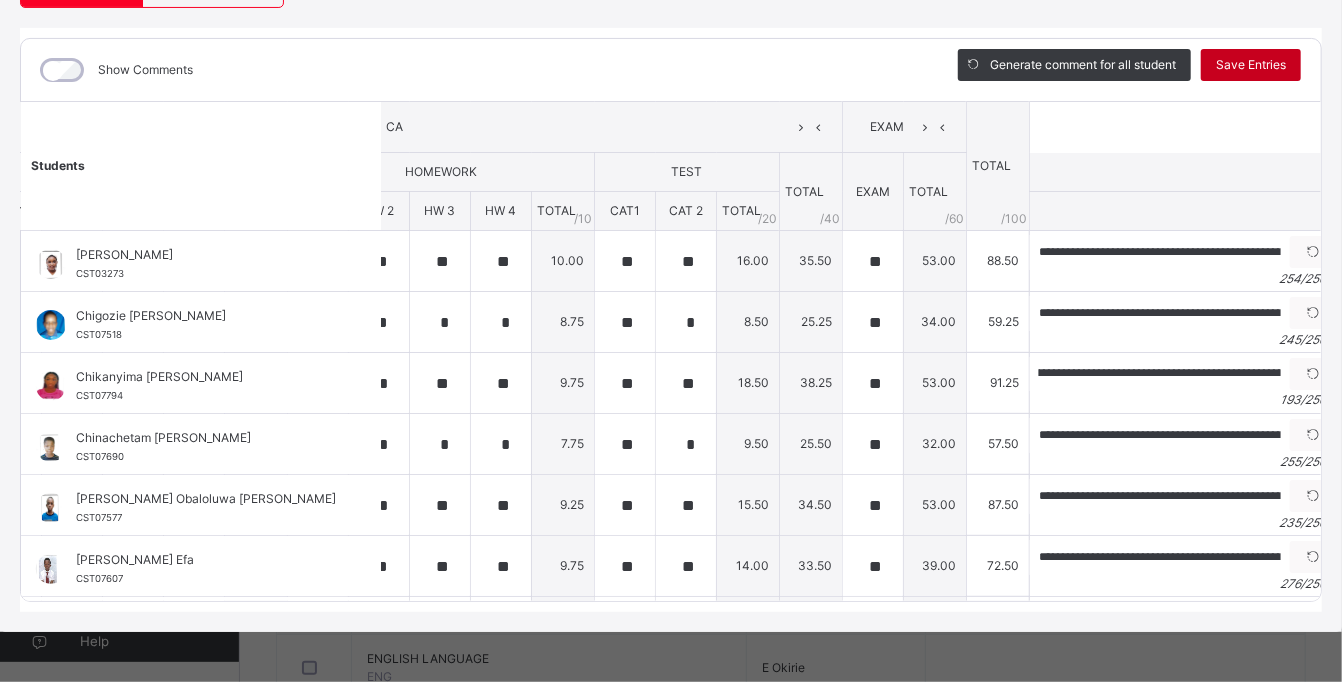 click on "Save Entries" at bounding box center (1251, 65) 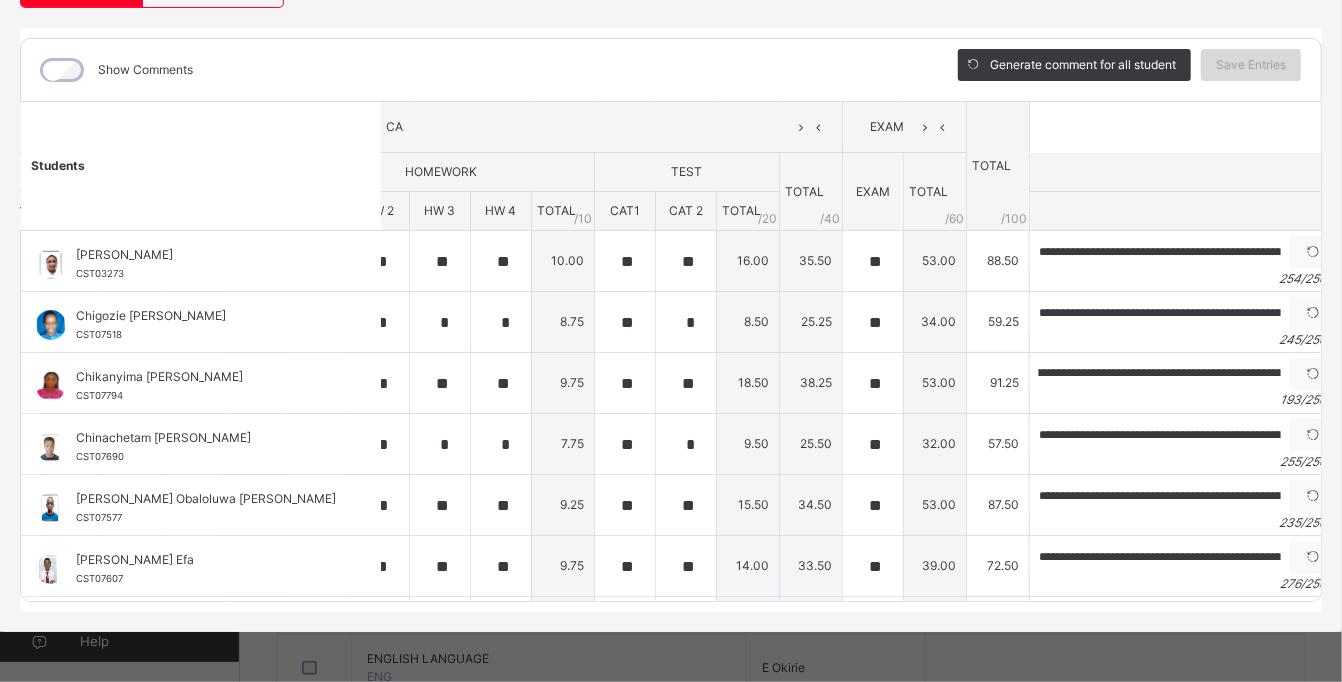 scroll, scrollTop: 245, scrollLeft: 0, axis: vertical 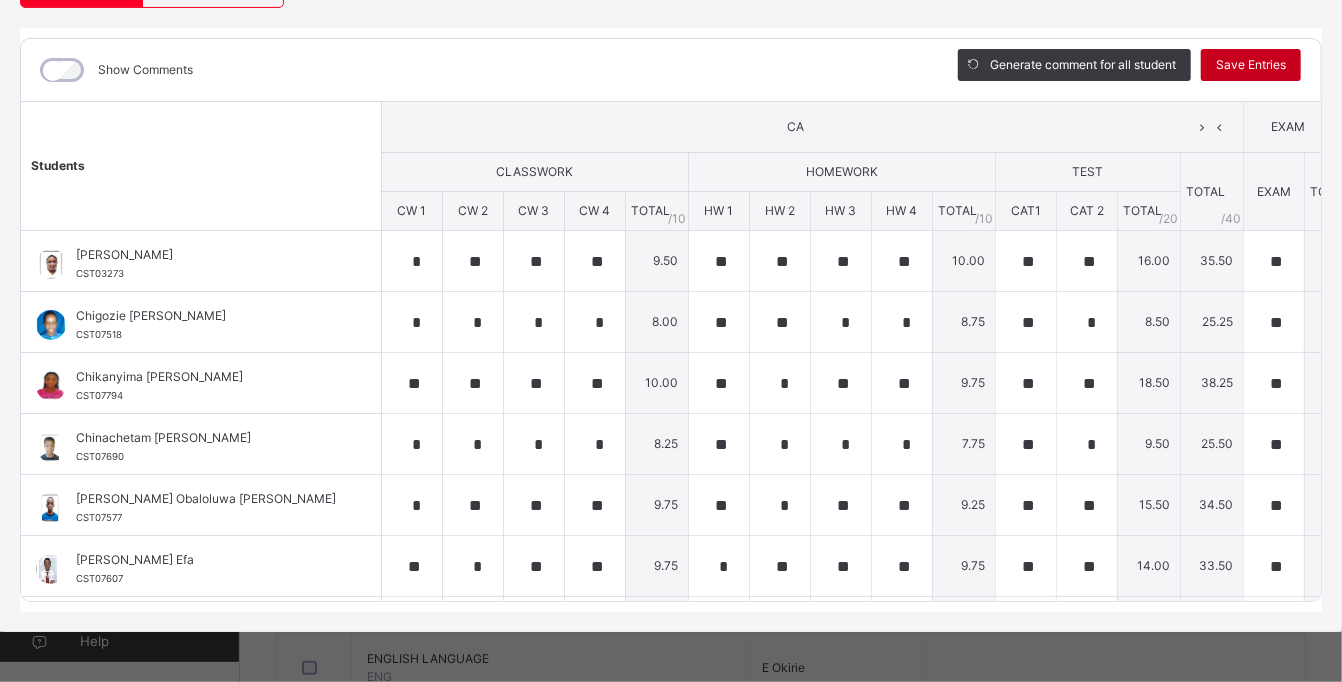 click on "Save Entries" at bounding box center (1251, 65) 